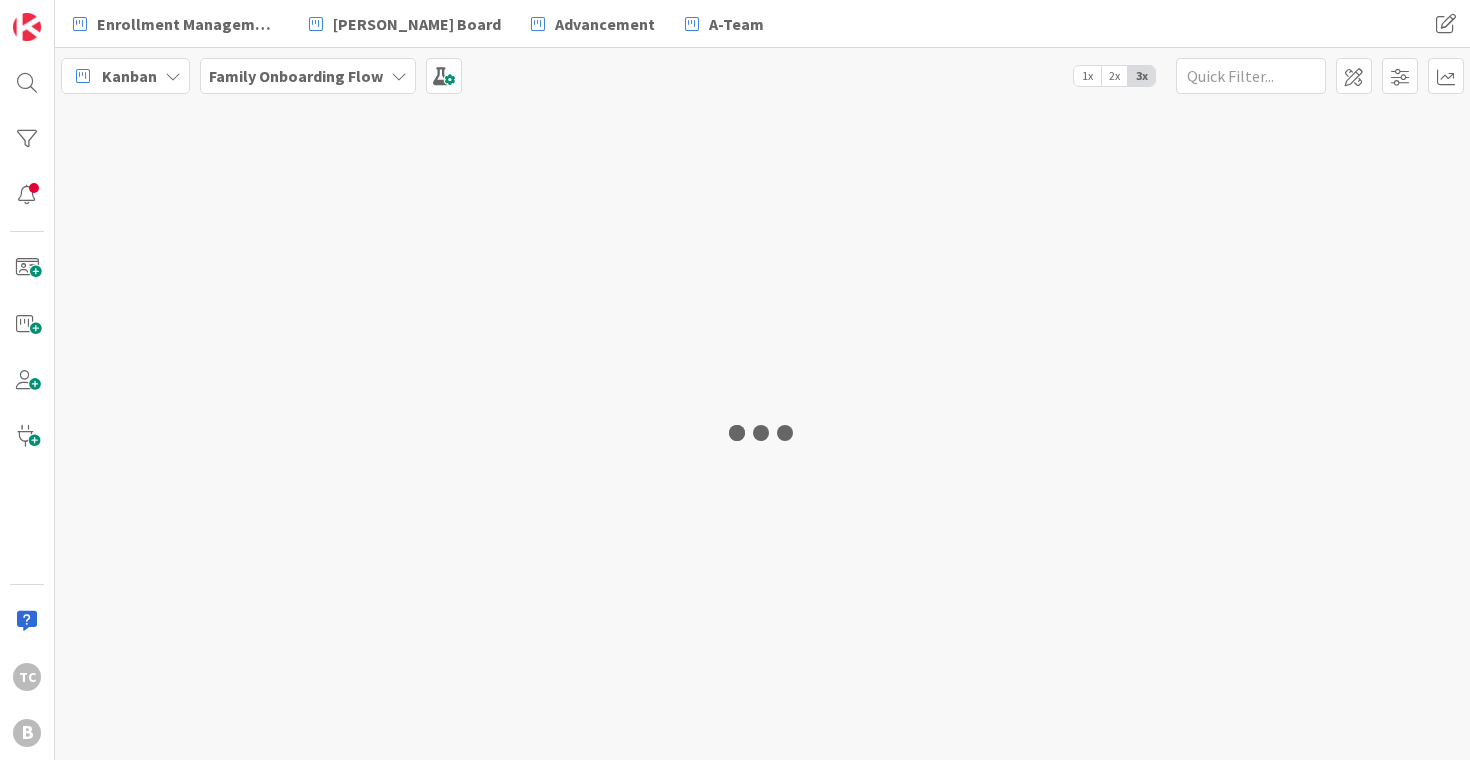 scroll, scrollTop: 0, scrollLeft: 0, axis: both 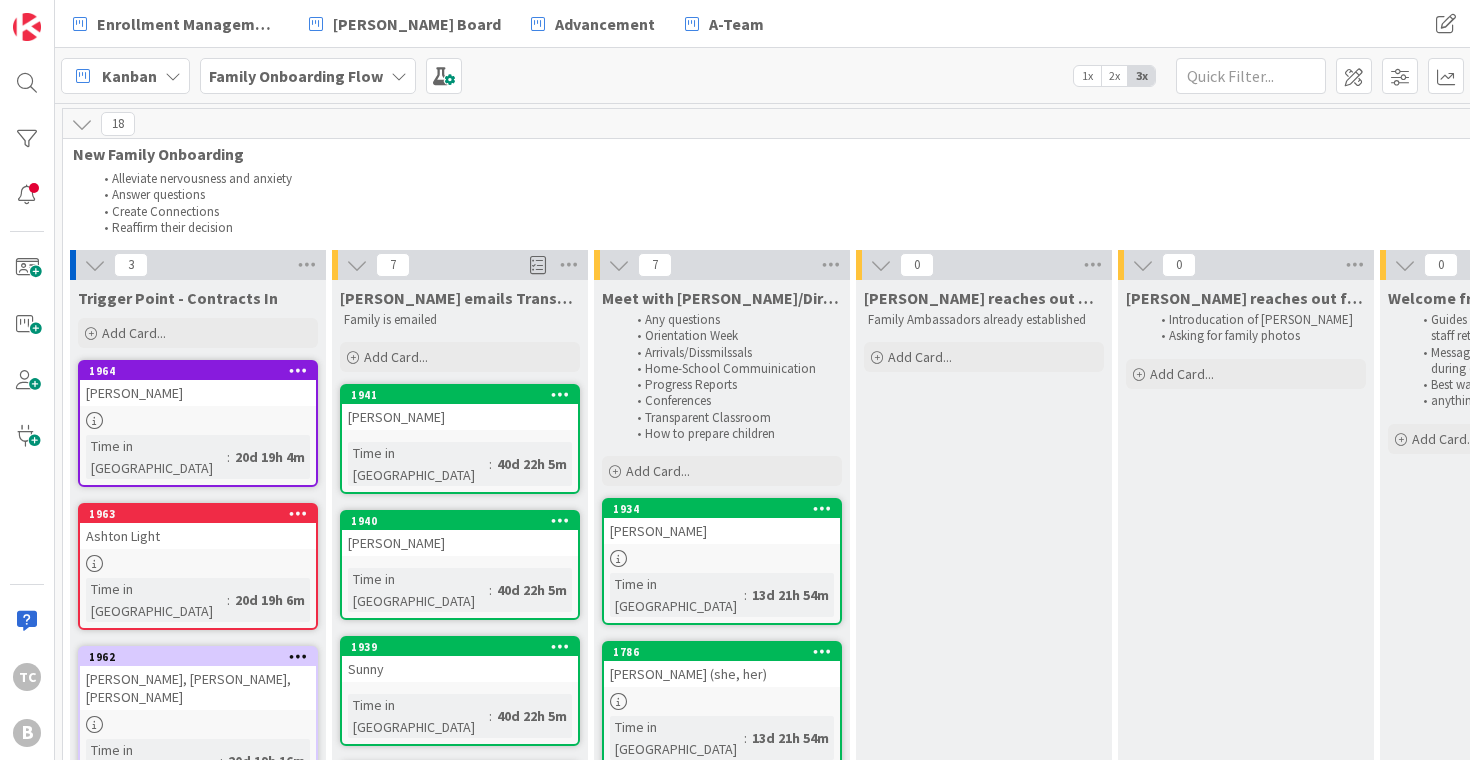 click on "Family Onboarding Flow" at bounding box center (296, 76) 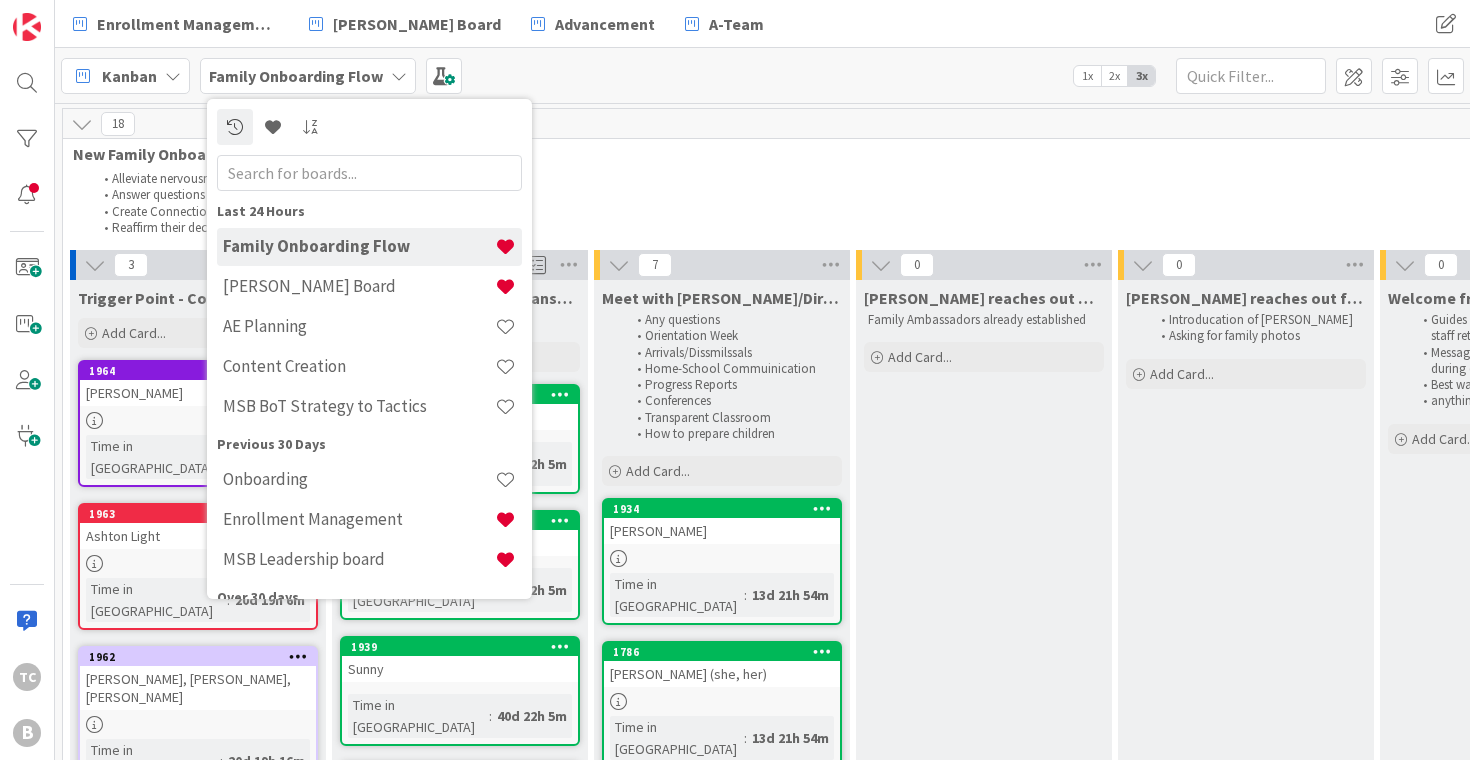 scroll, scrollTop: 0, scrollLeft: 0, axis: both 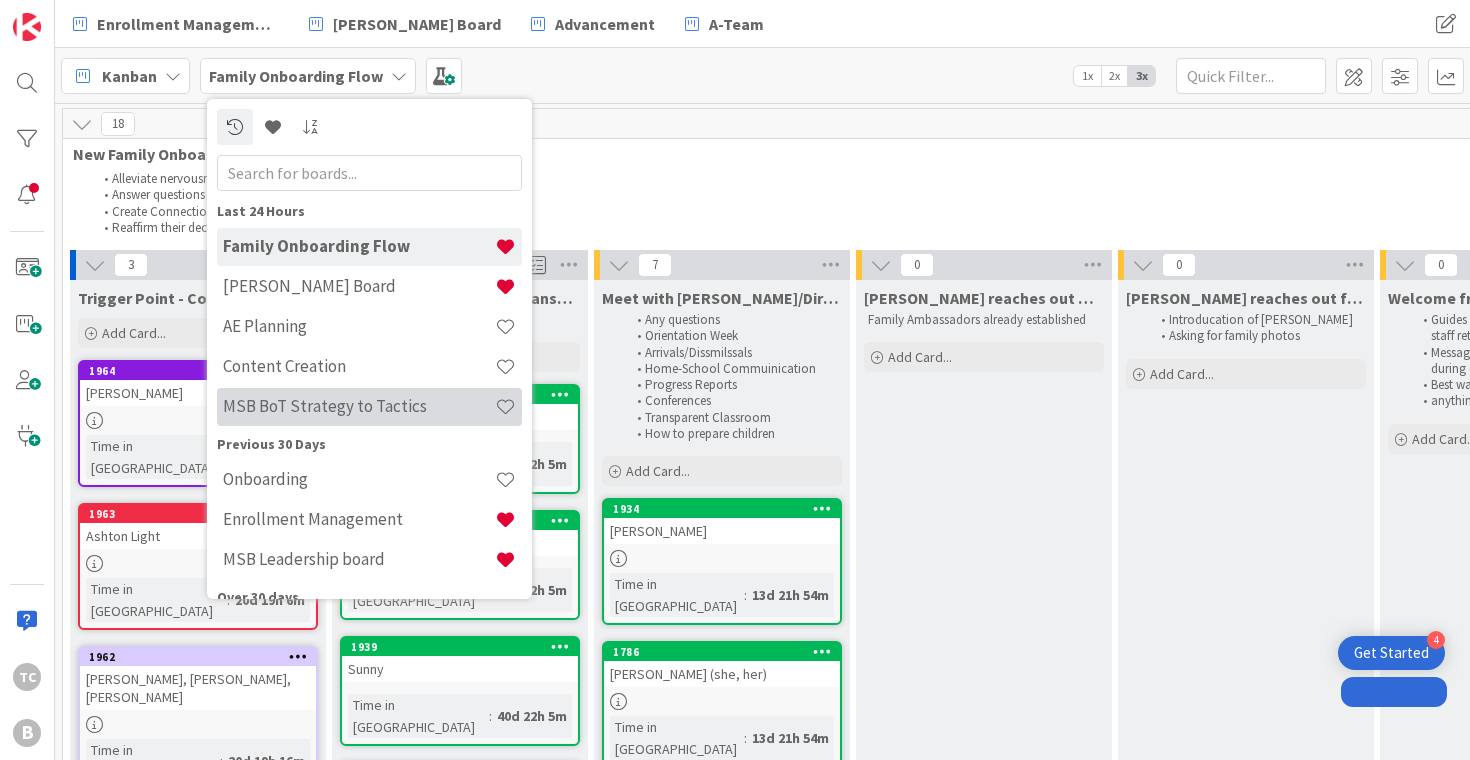 click on "MSB BoT Strategy to Tactics" at bounding box center [359, 406] 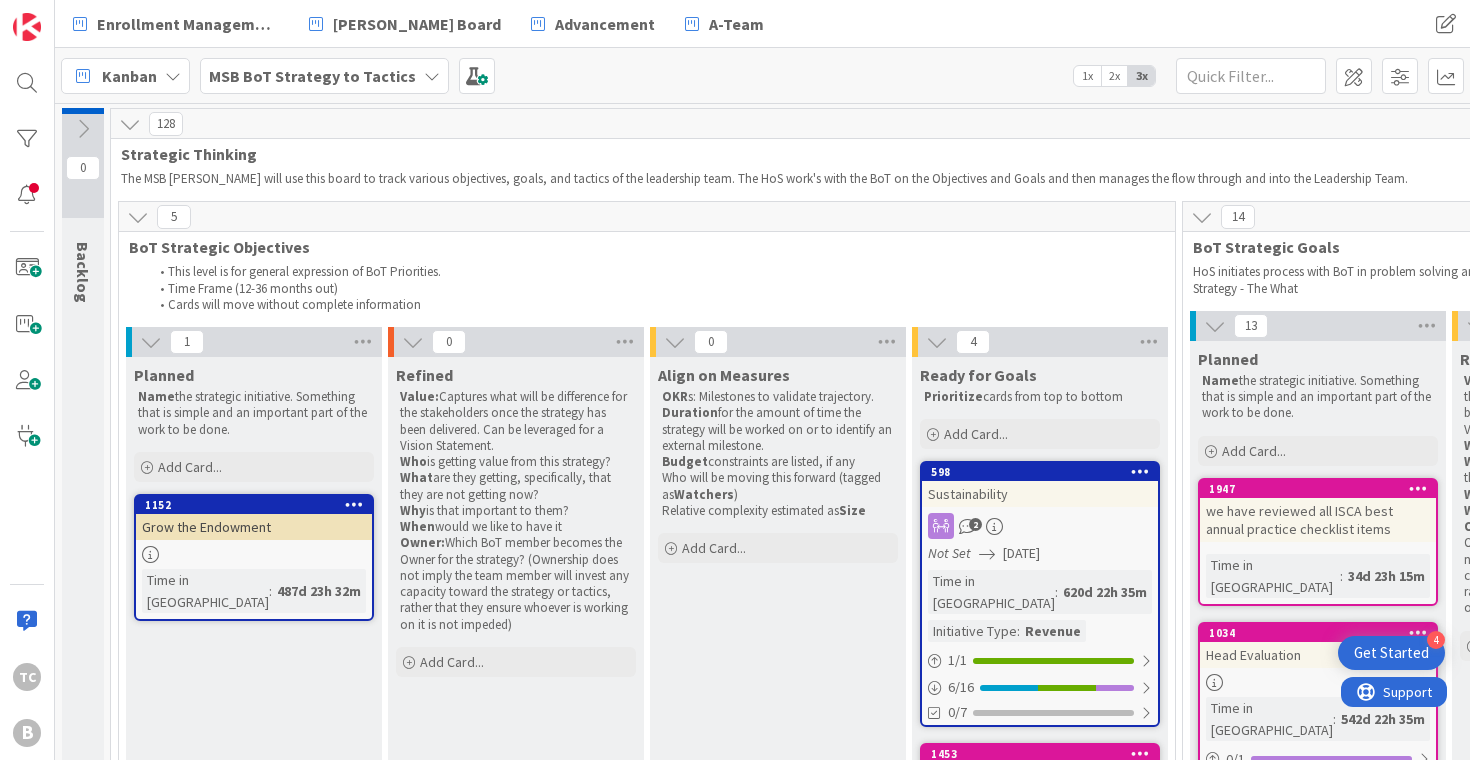 scroll, scrollTop: 0, scrollLeft: 0, axis: both 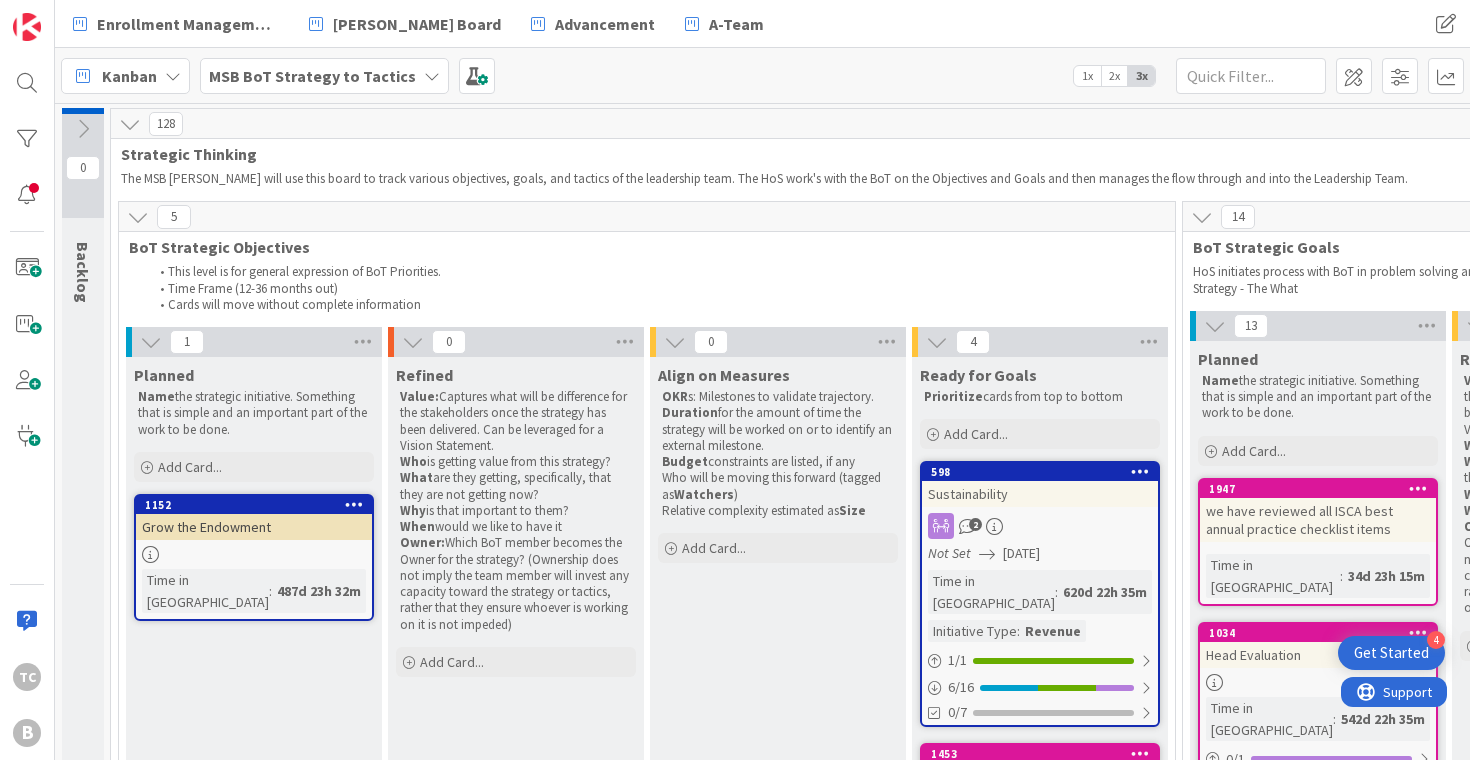 click at bounding box center (1202, 217) 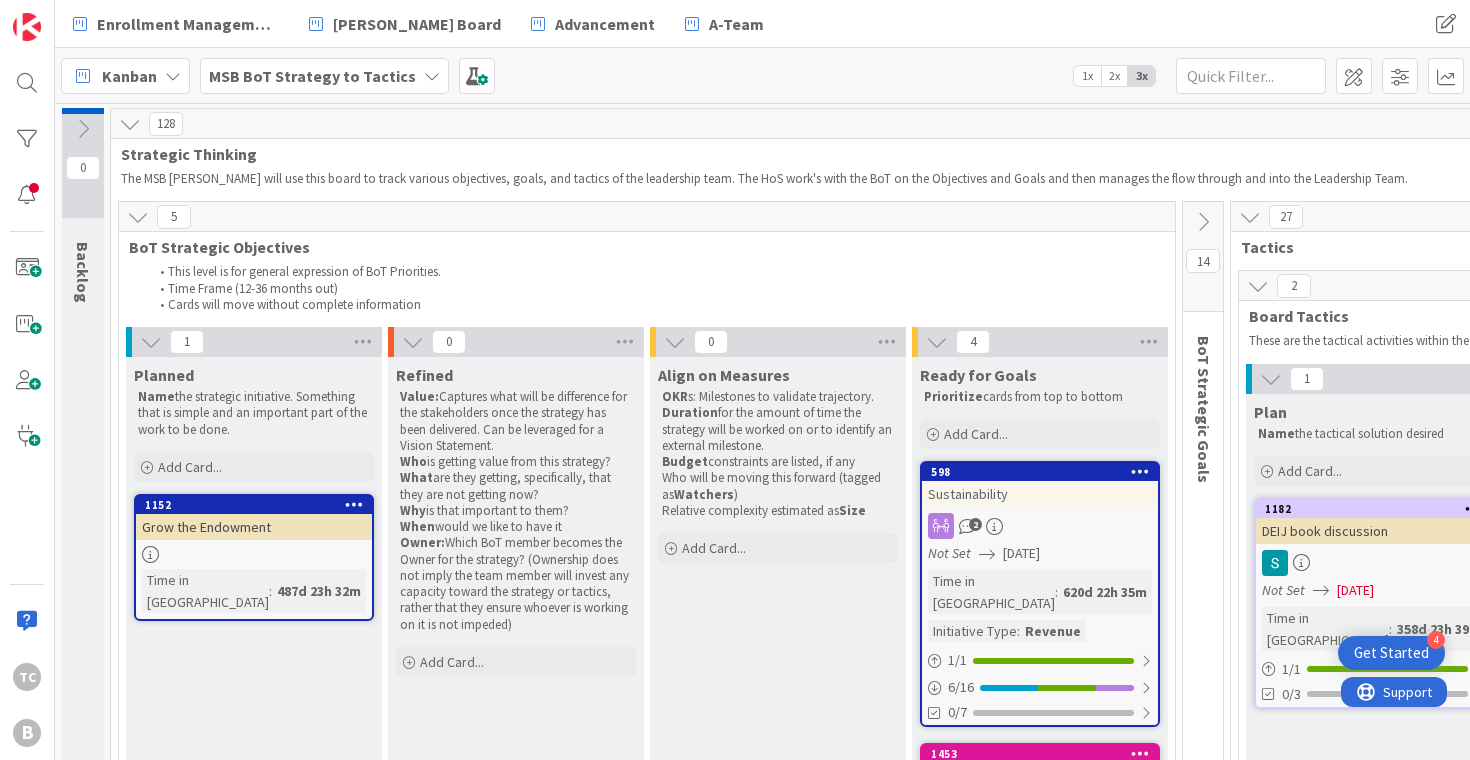 click at bounding box center (1203, 222) 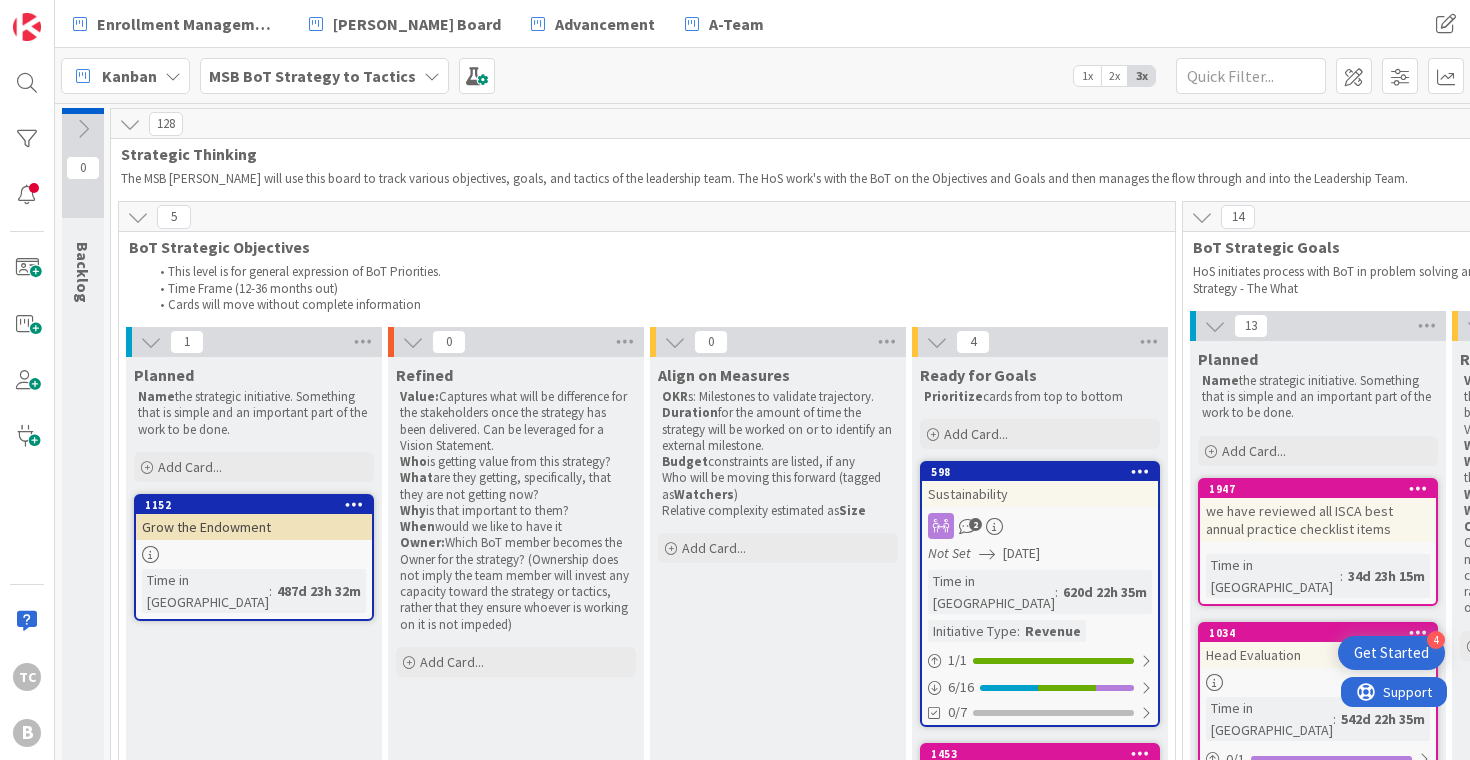 click at bounding box center (1202, 217) 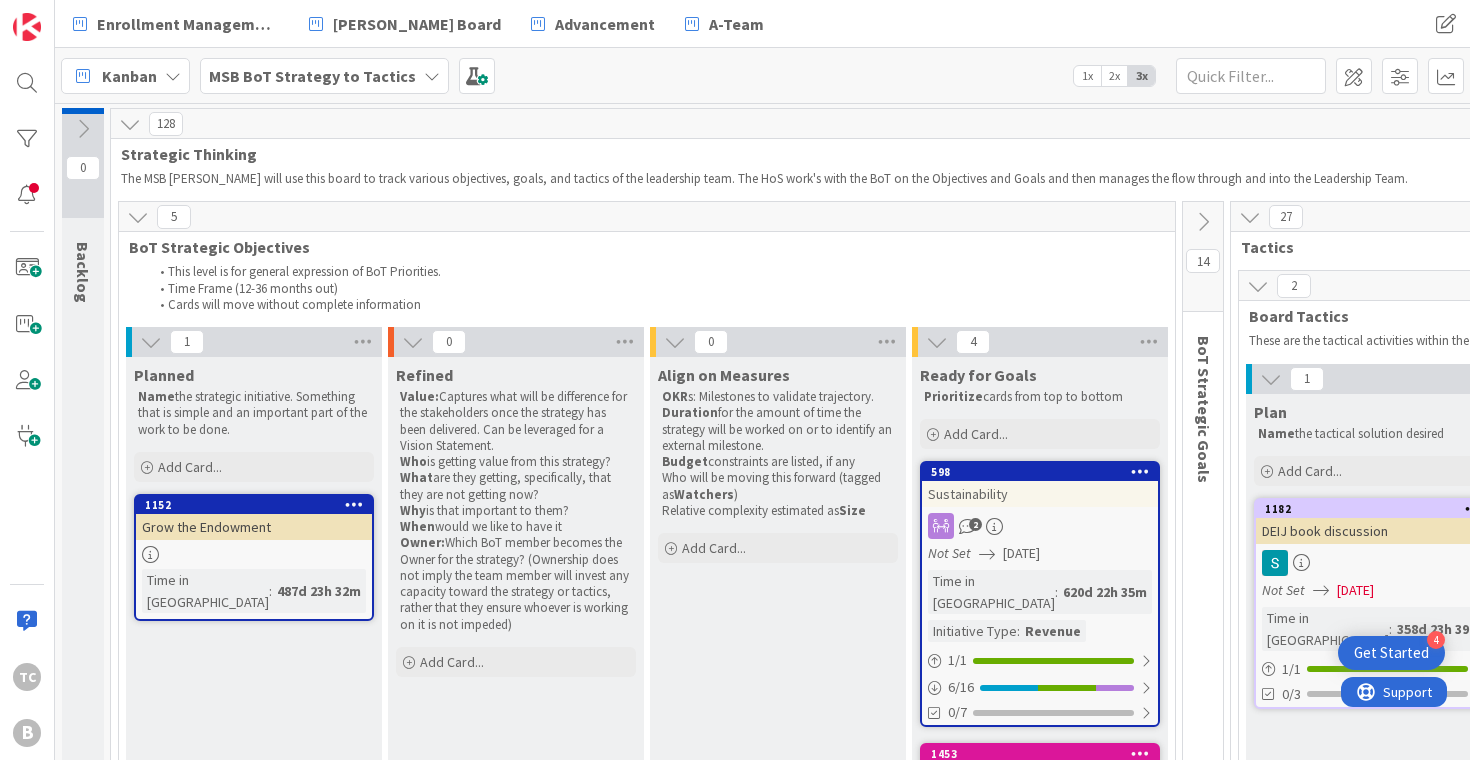 click at bounding box center (1250, 217) 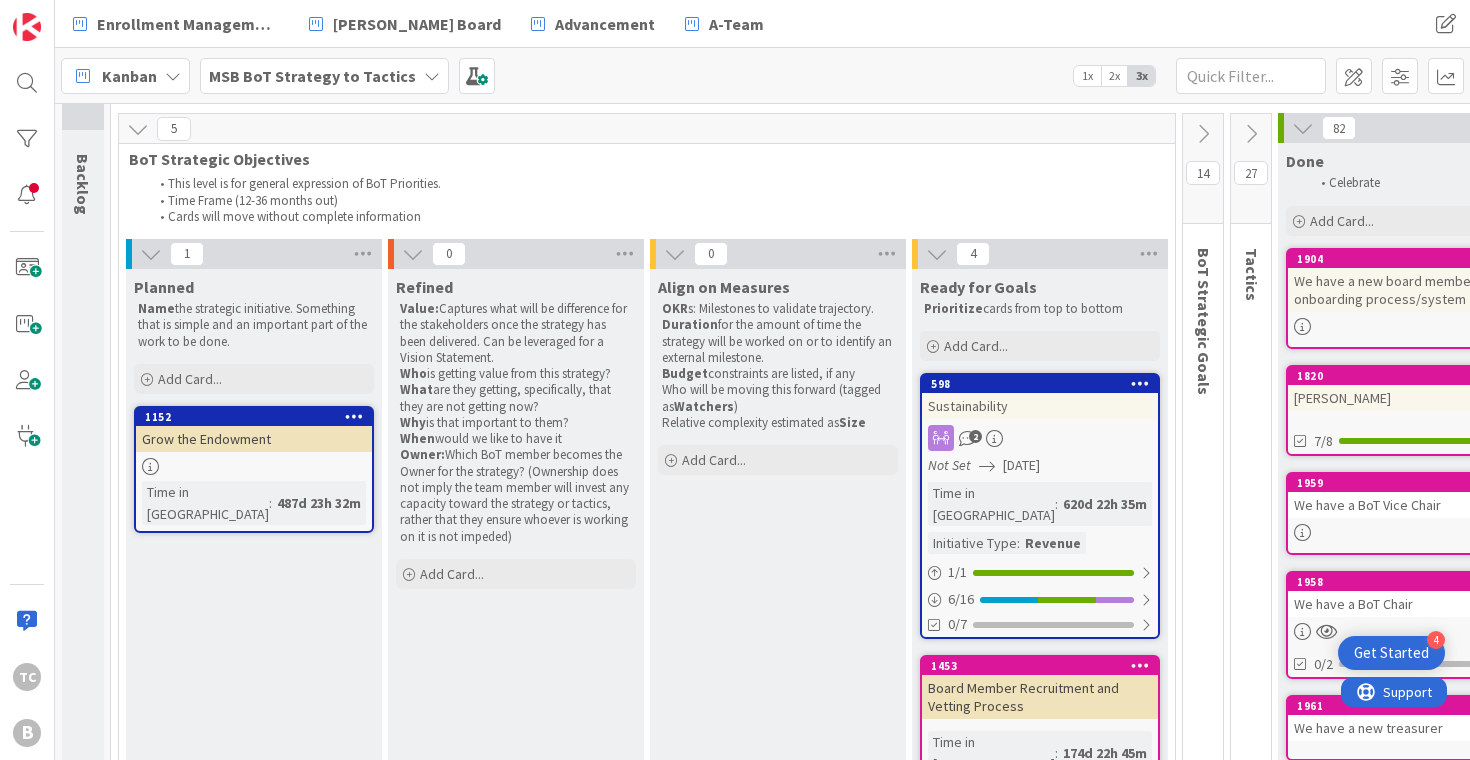 scroll, scrollTop: 60, scrollLeft: 0, axis: vertical 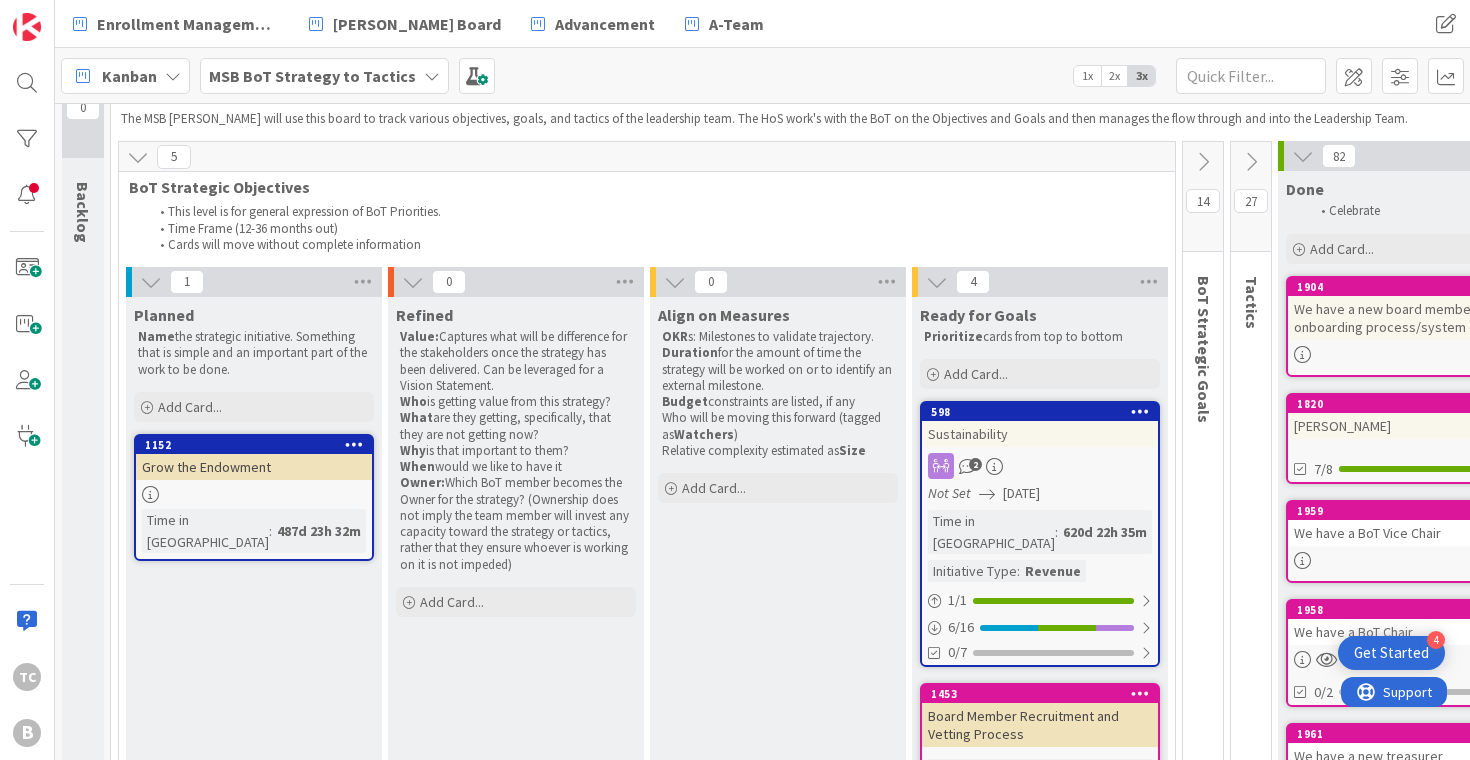 click at bounding box center [1203, 162] 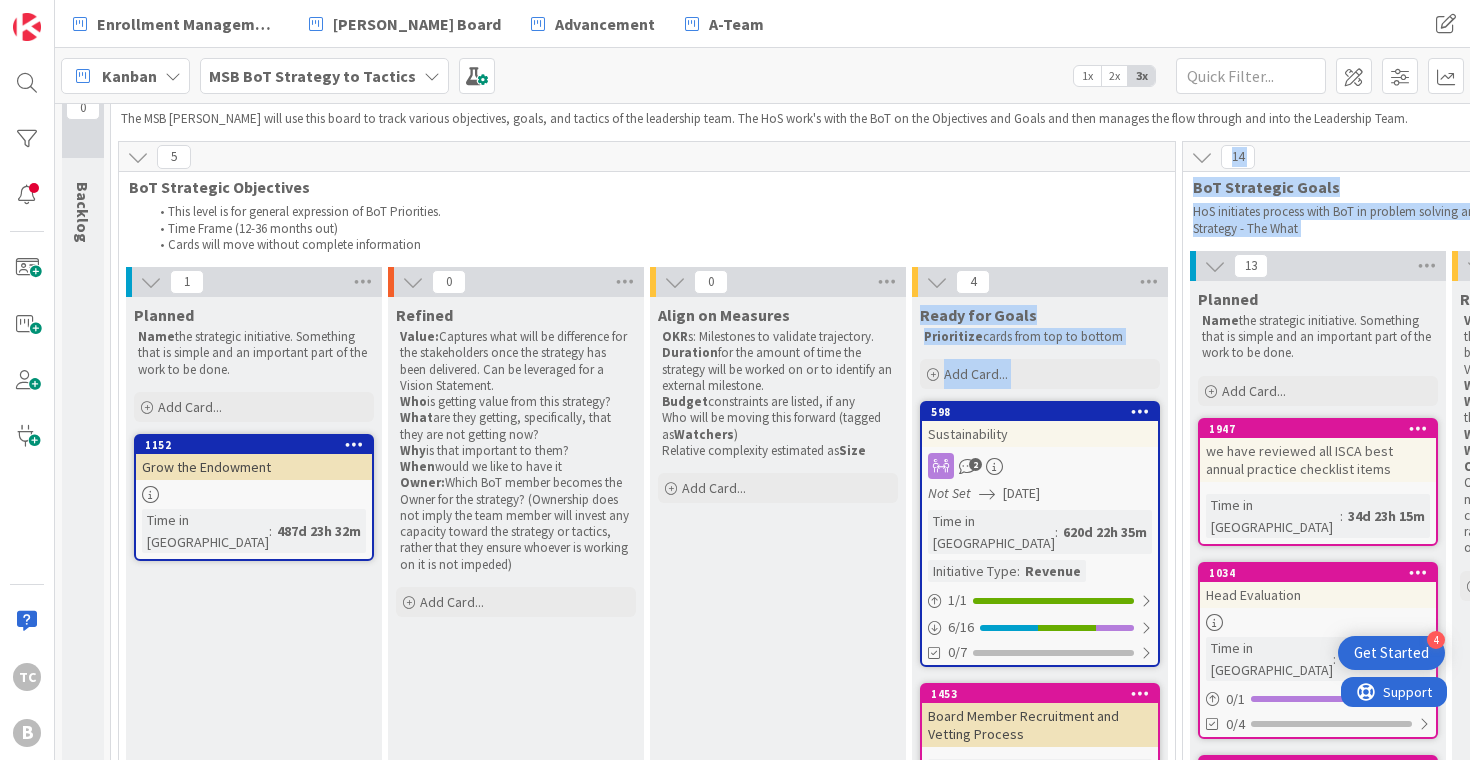 drag, startPoint x: 1022, startPoint y: 218, endPoint x: 1002, endPoint y: 233, distance: 25 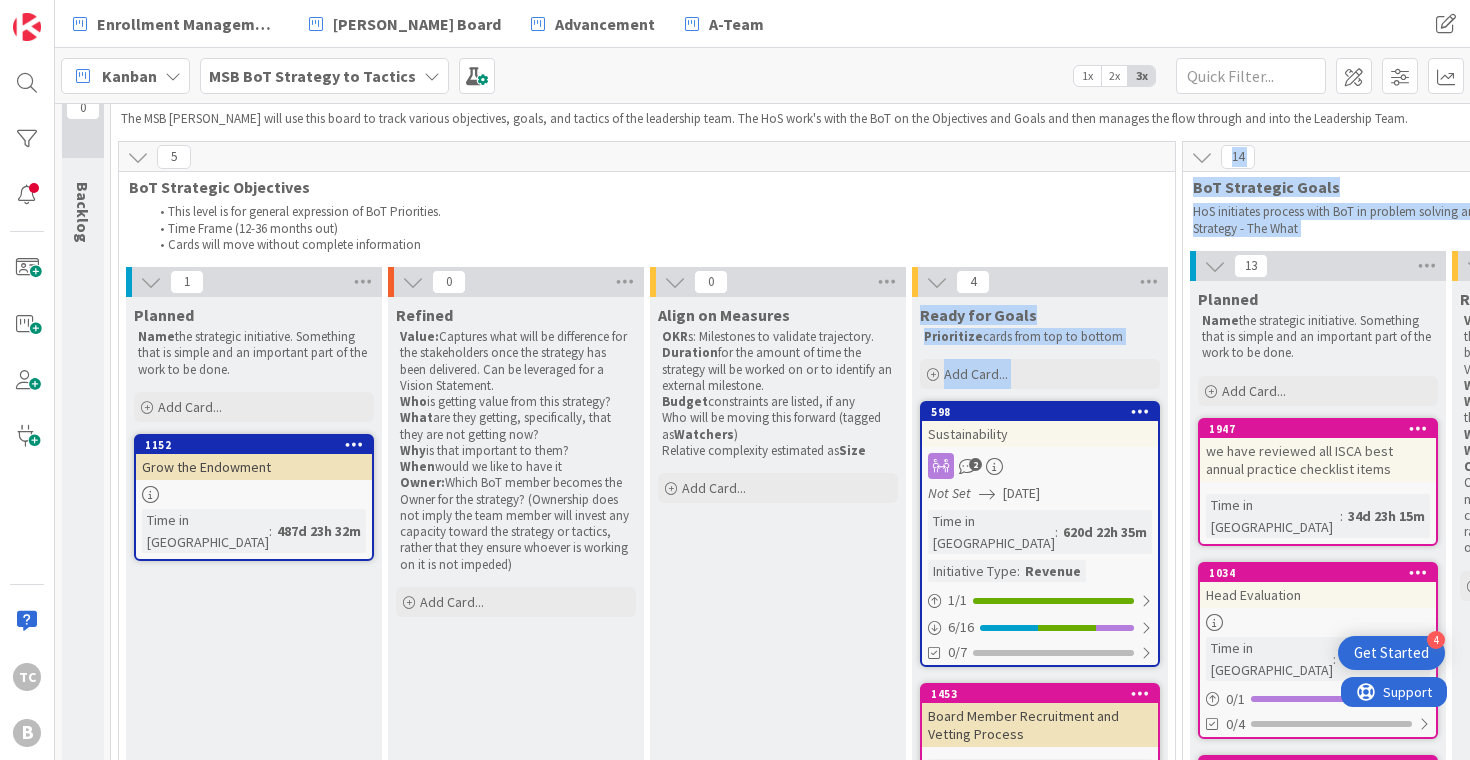 click on "5 BoT Strategic Objectives This level is for general expression of BoT Priorities. Time Frame (12-36 months out) Cards will move without complete information 1 Planned Name  the strategic initiative. Something that is simple and an important part of the work to be done. Add Card... 1152 Grow the Endowment Time in [GEOGRAPHIC_DATA] : 487d 23h 32m 0 Refined Value:  Captures what will be difference for the stakeholders once the strategy has been delivered. Can be leveraged for a Vision Statement.   Who  is getting value from this strategy? What  are they getting, specifically, that they are not getting now? Why  is that important to them? When  would we like to have it Owner:  Which BoT member becomes the Owner for the strategy? (Ownership does not imply the team member will invest any capacity toward the strategy or tactics, rather that they ensure whoever is working on it is not impeded) Add Card... 0 Align on Measures OKR s: Milestones to validate trajectory. Duration  Budget  constraints are listed, if any Watchers ) 4" at bounding box center (1465, 1642) 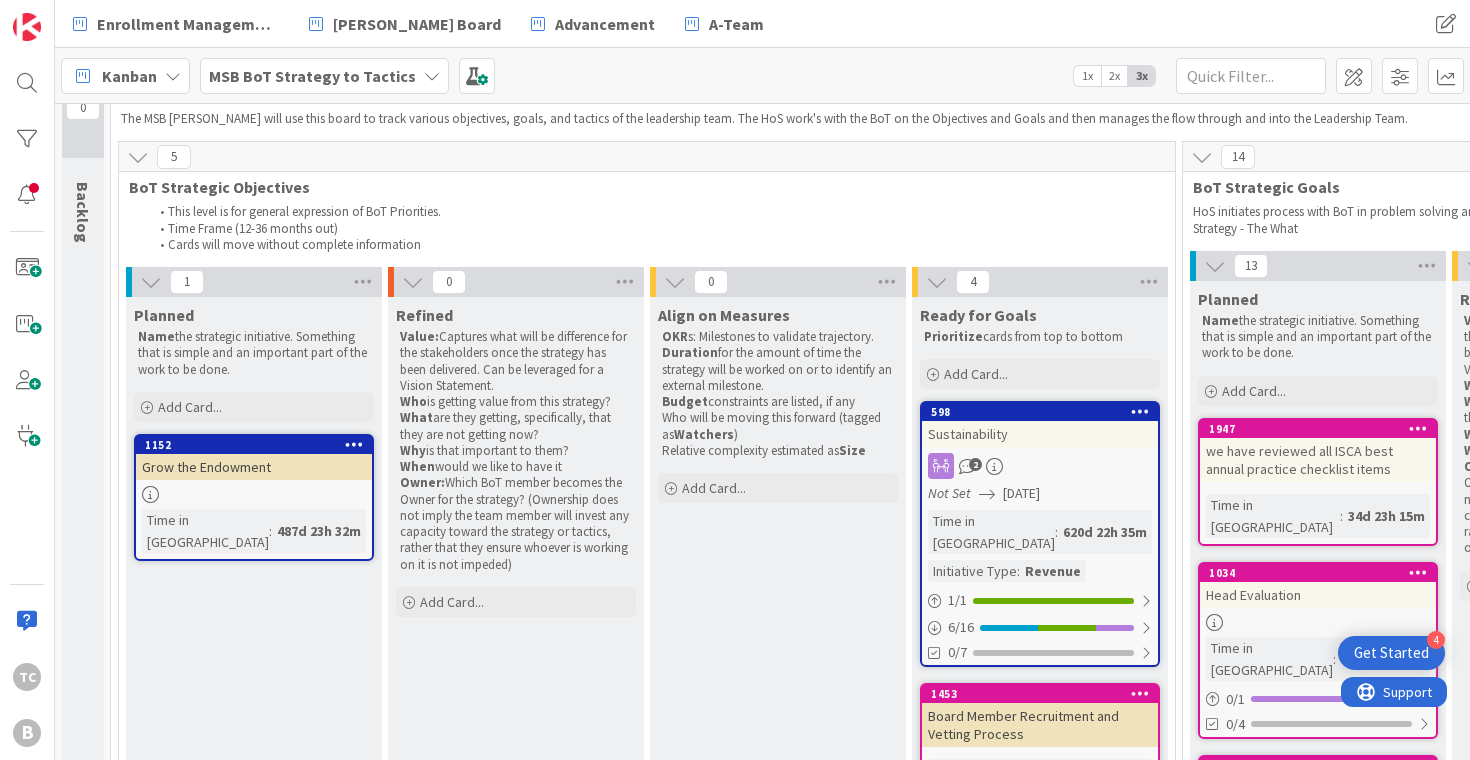 click on "Time Frame (12-36 months out)" at bounding box center [653, 229] 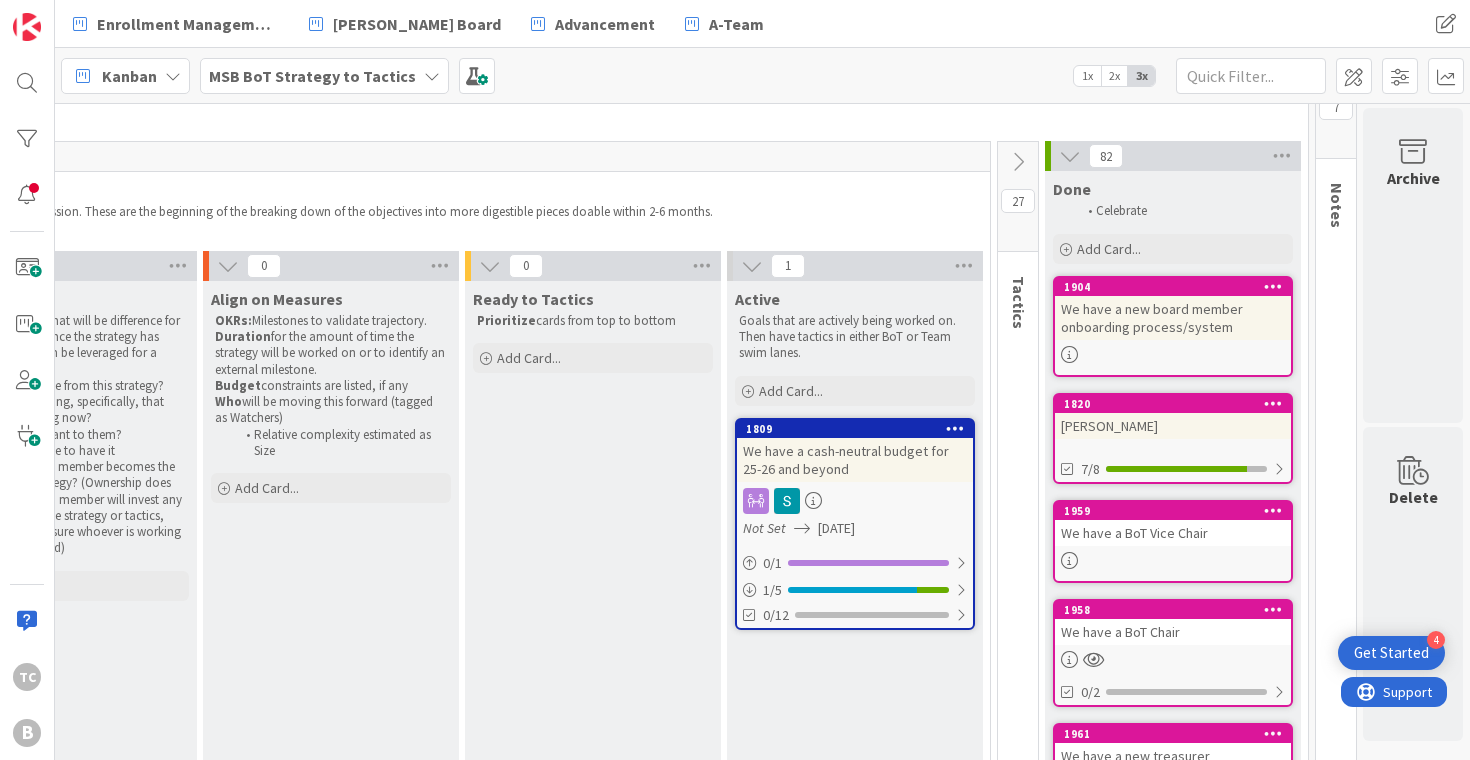 scroll, scrollTop: 60, scrollLeft: 1511, axis: both 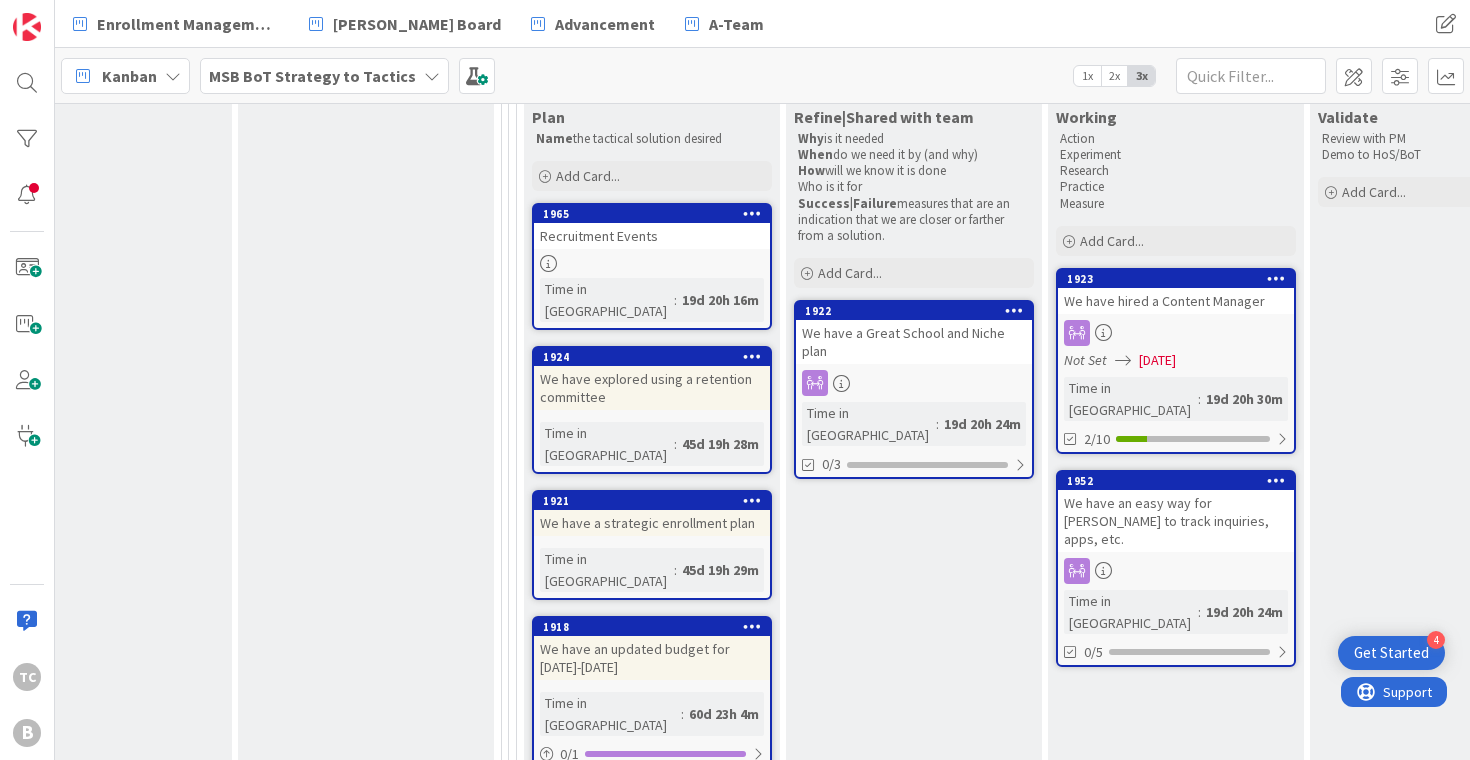 click on "MSB BoT Strategy to Tactics" at bounding box center (312, 76) 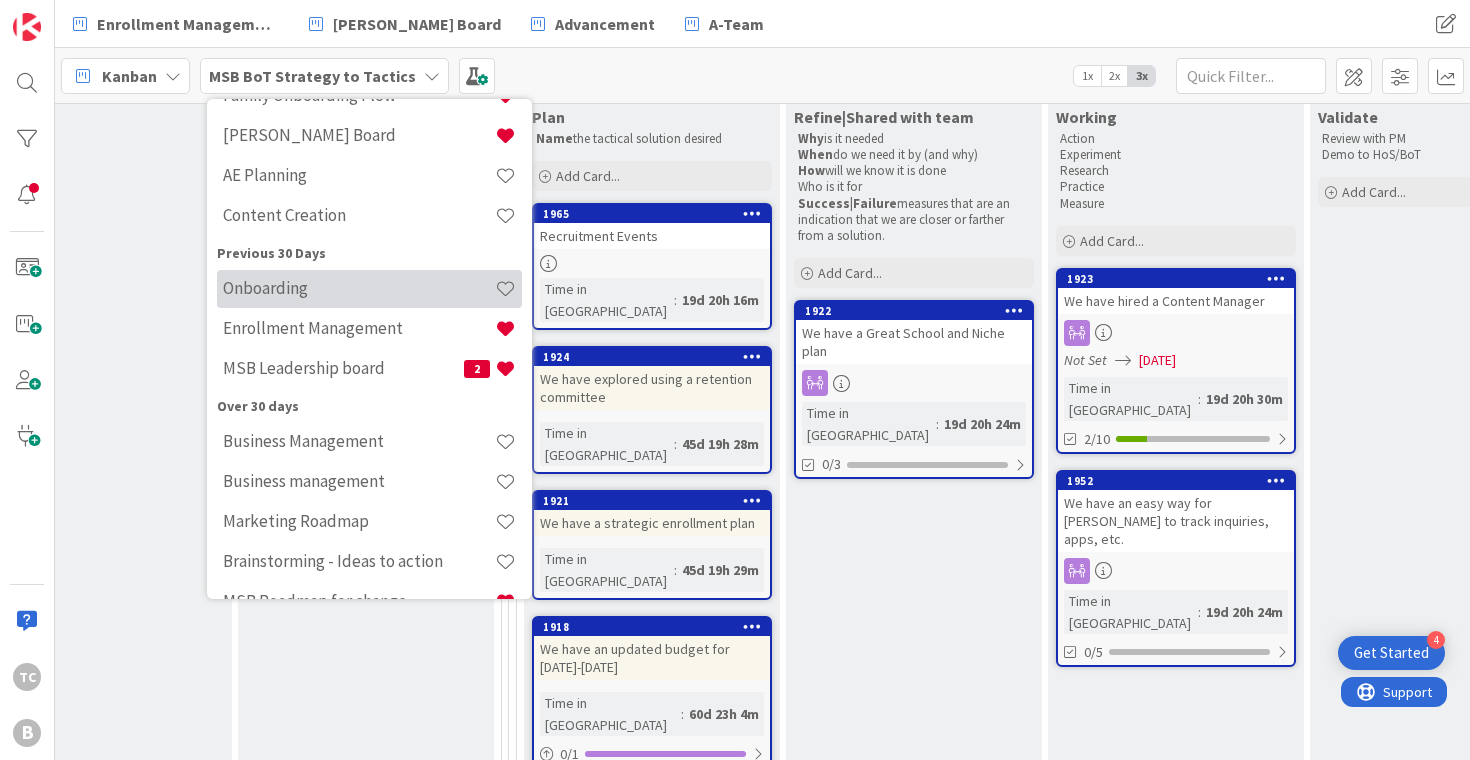 scroll, scrollTop: 192, scrollLeft: 0, axis: vertical 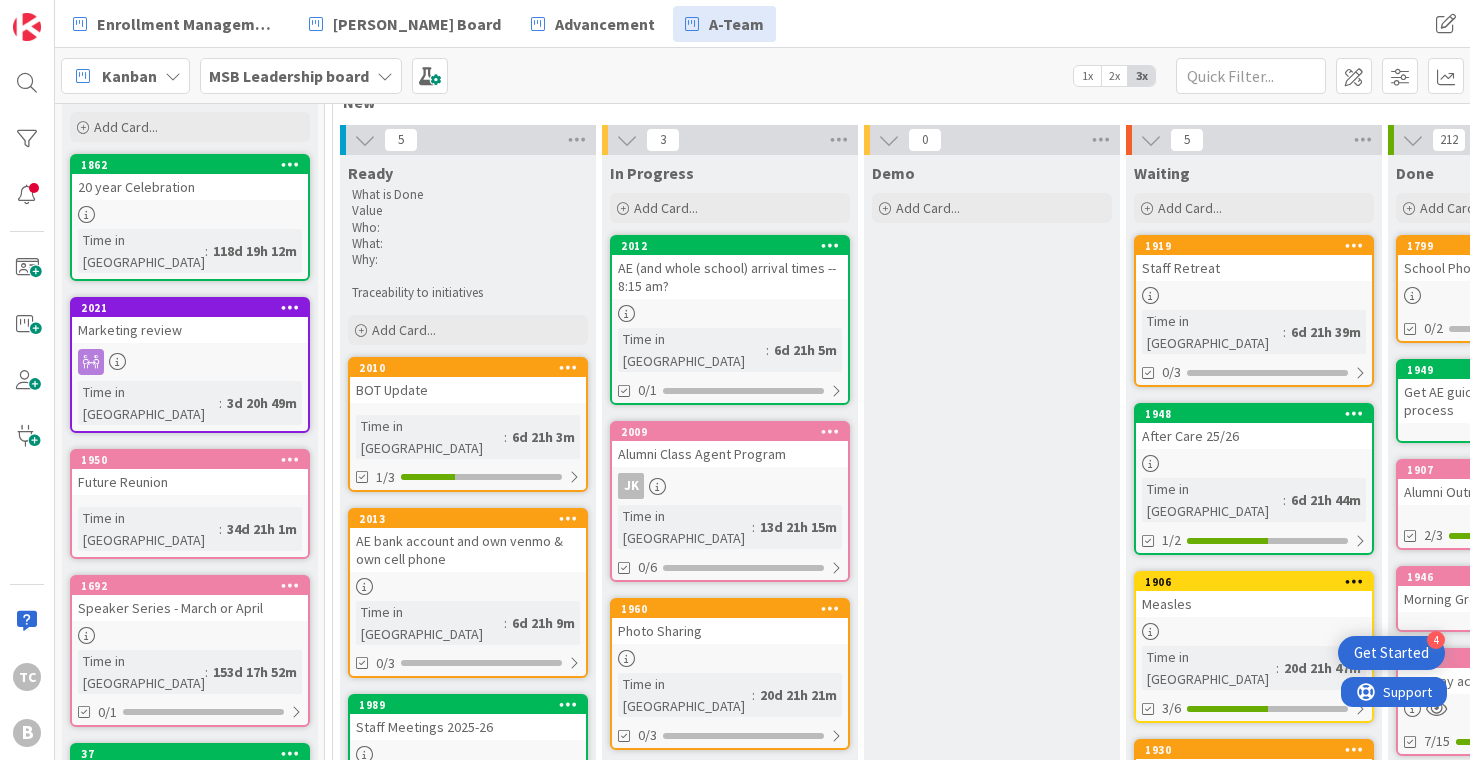 click on "MSB Leadership board" at bounding box center (289, 76) 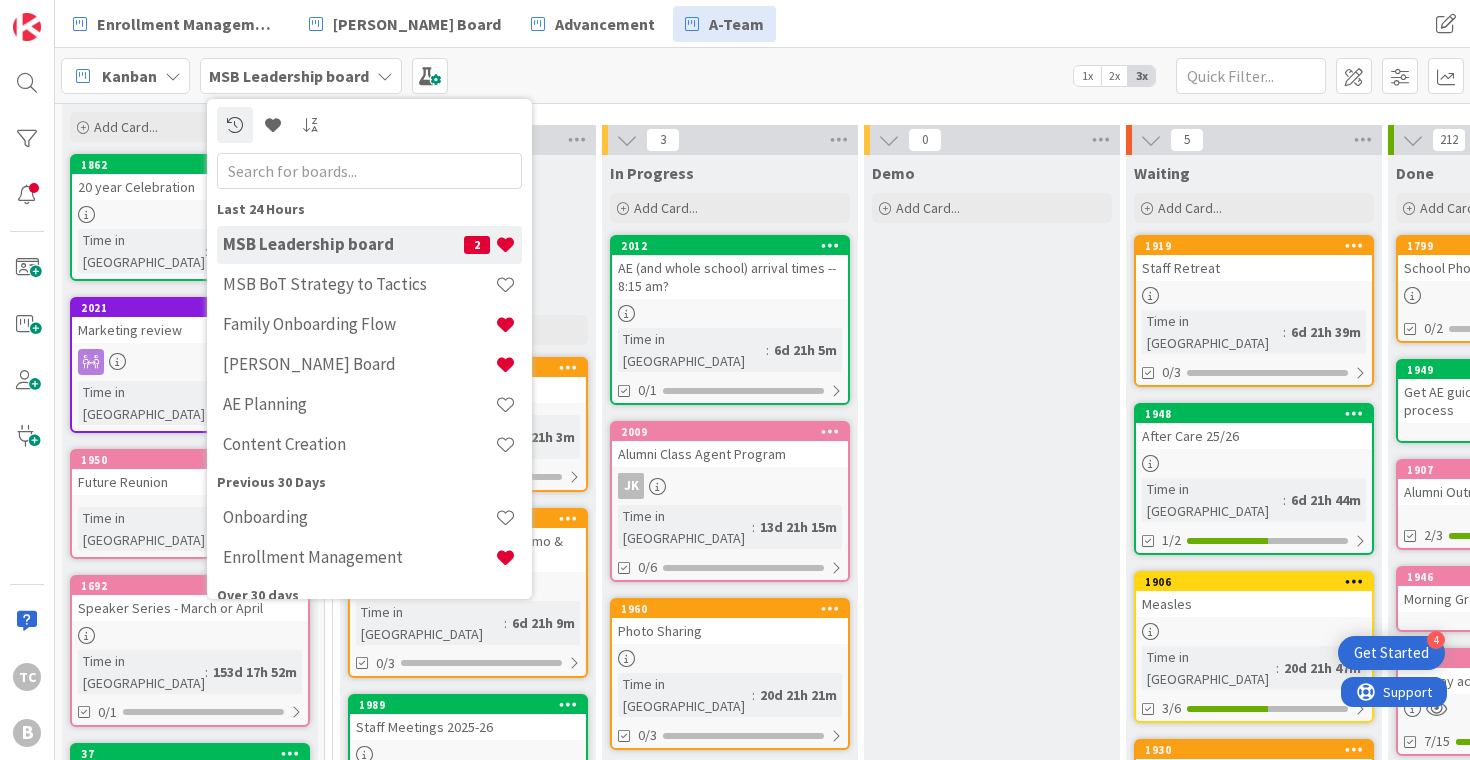 scroll, scrollTop: 0, scrollLeft: 0, axis: both 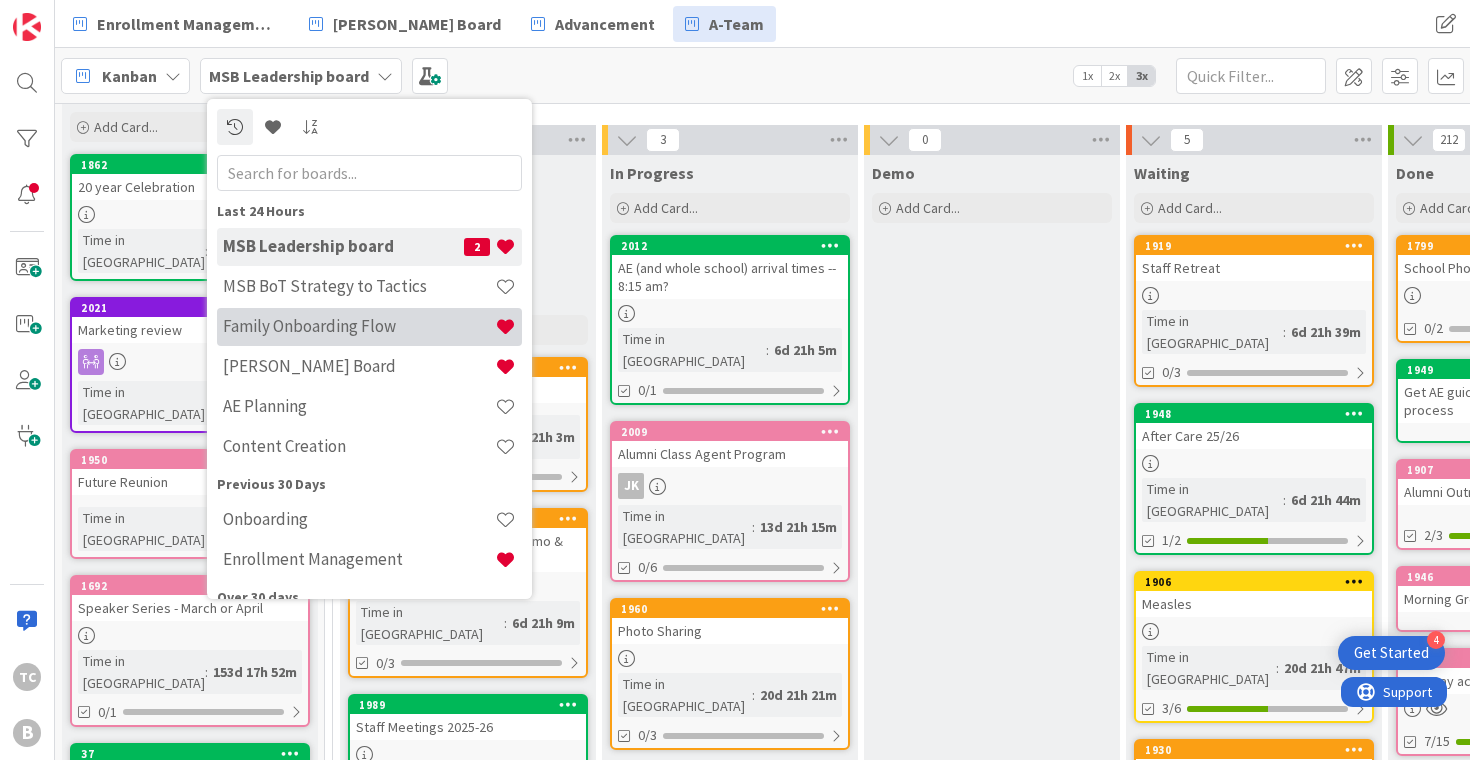 click on "Family Onboarding Flow" at bounding box center (359, 326) 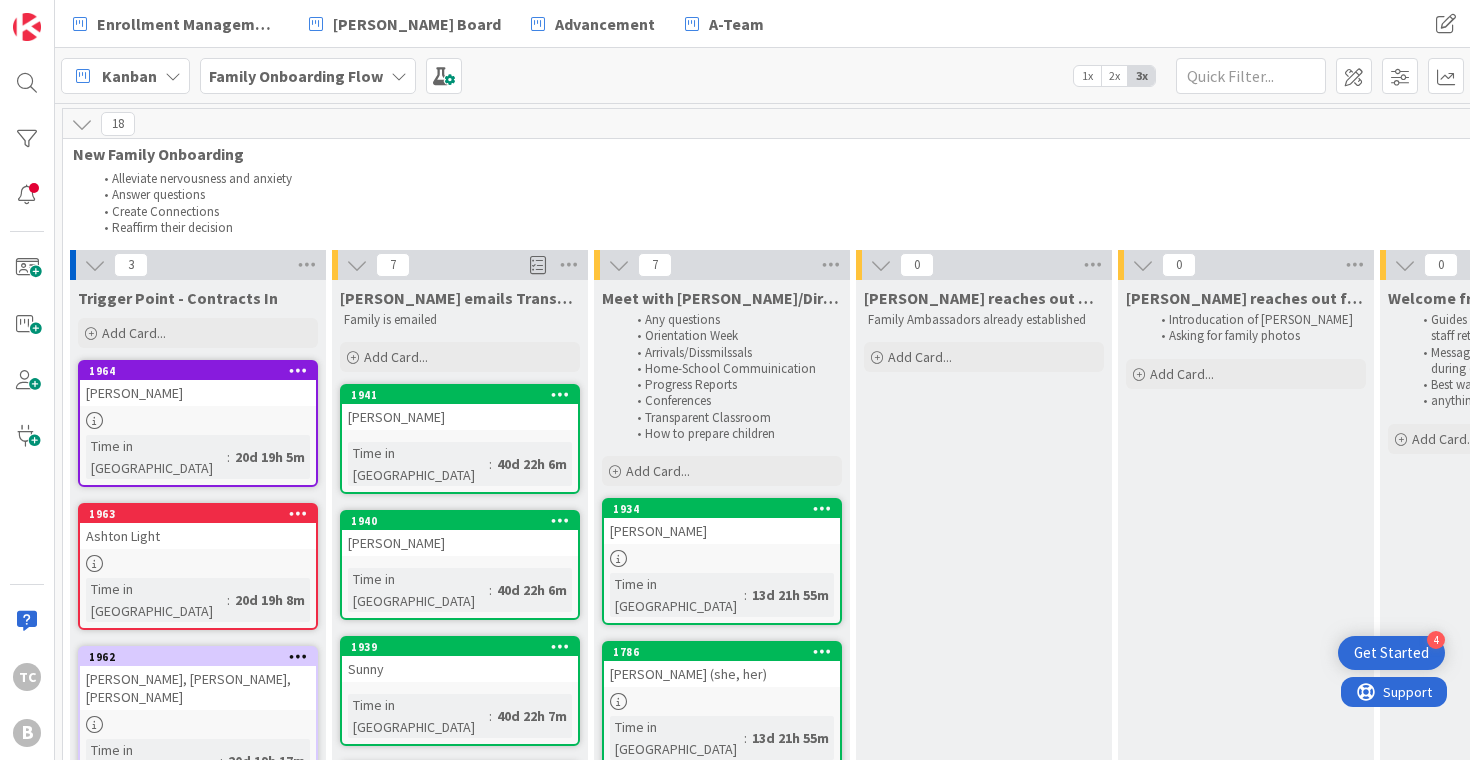 scroll, scrollTop: 0, scrollLeft: 0, axis: both 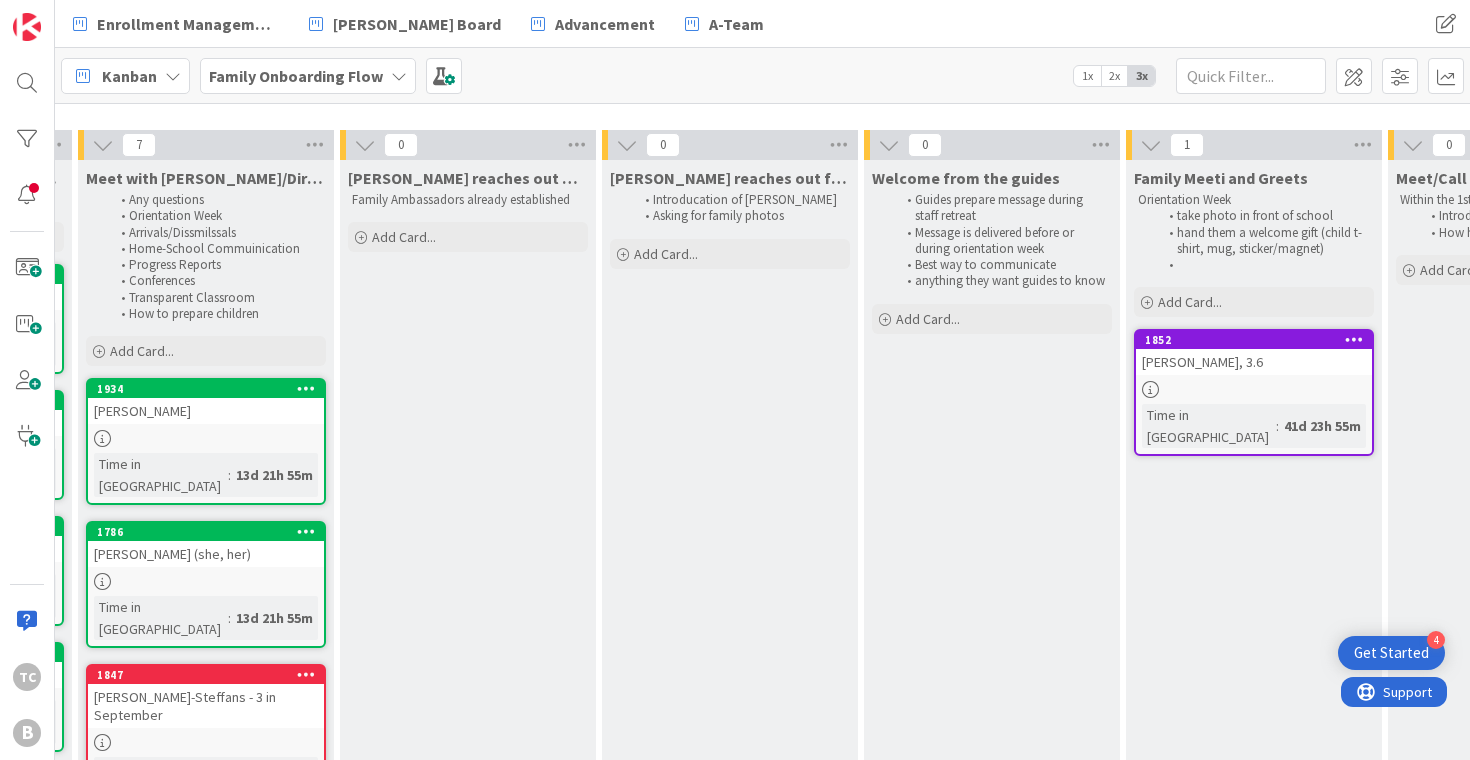 click on "Family Onboarding Flow" at bounding box center [296, 76] 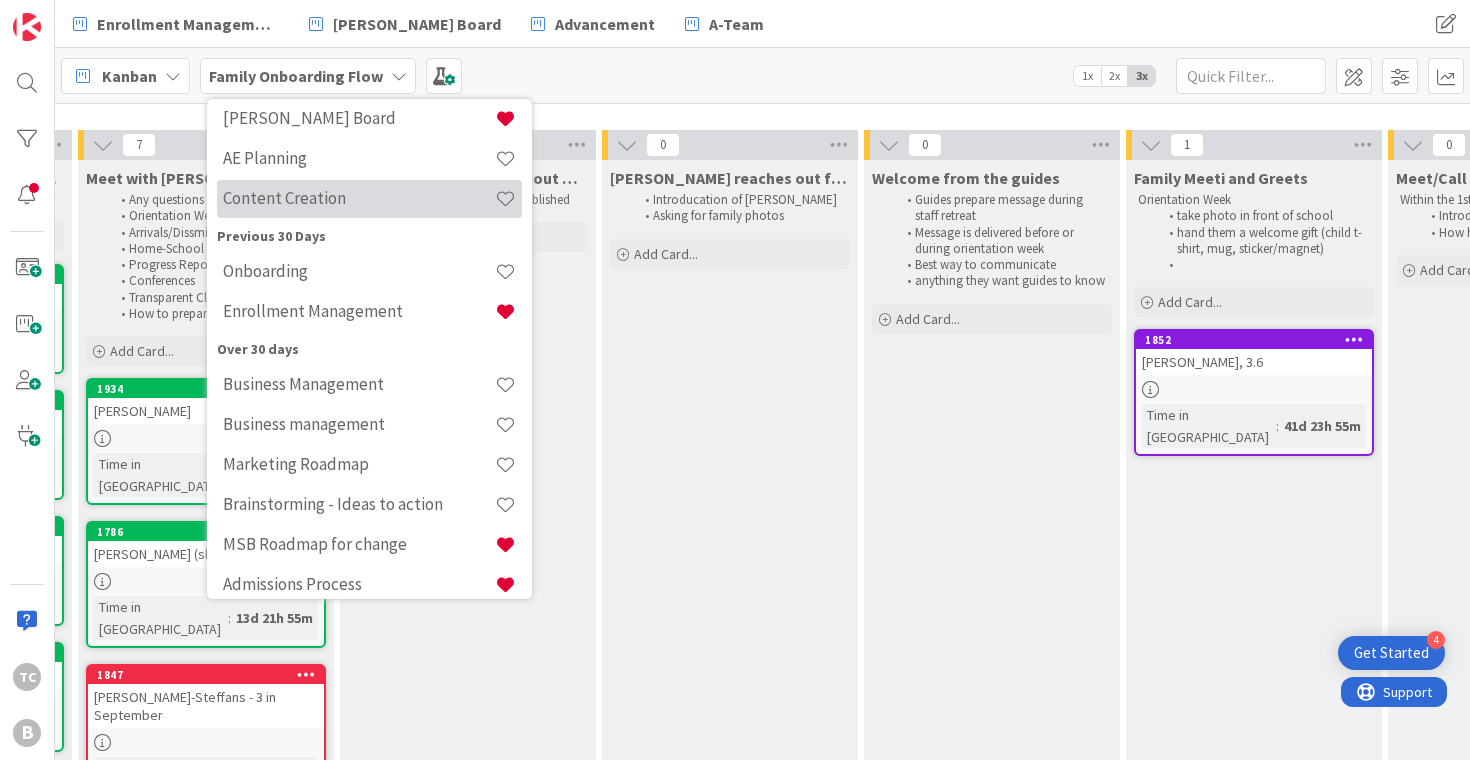 scroll, scrollTop: 261, scrollLeft: 0, axis: vertical 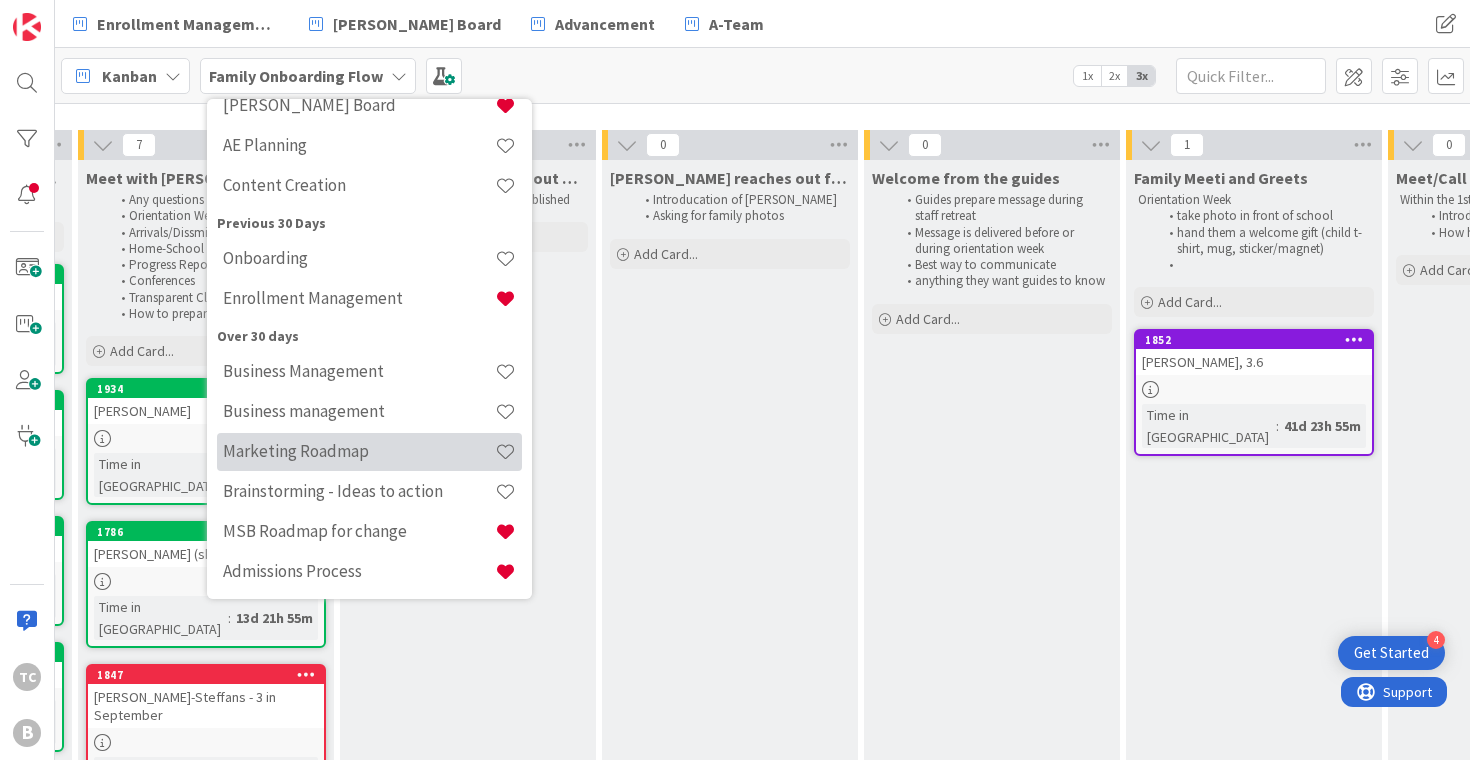 click on "Marketing Roadmap" at bounding box center [359, 451] 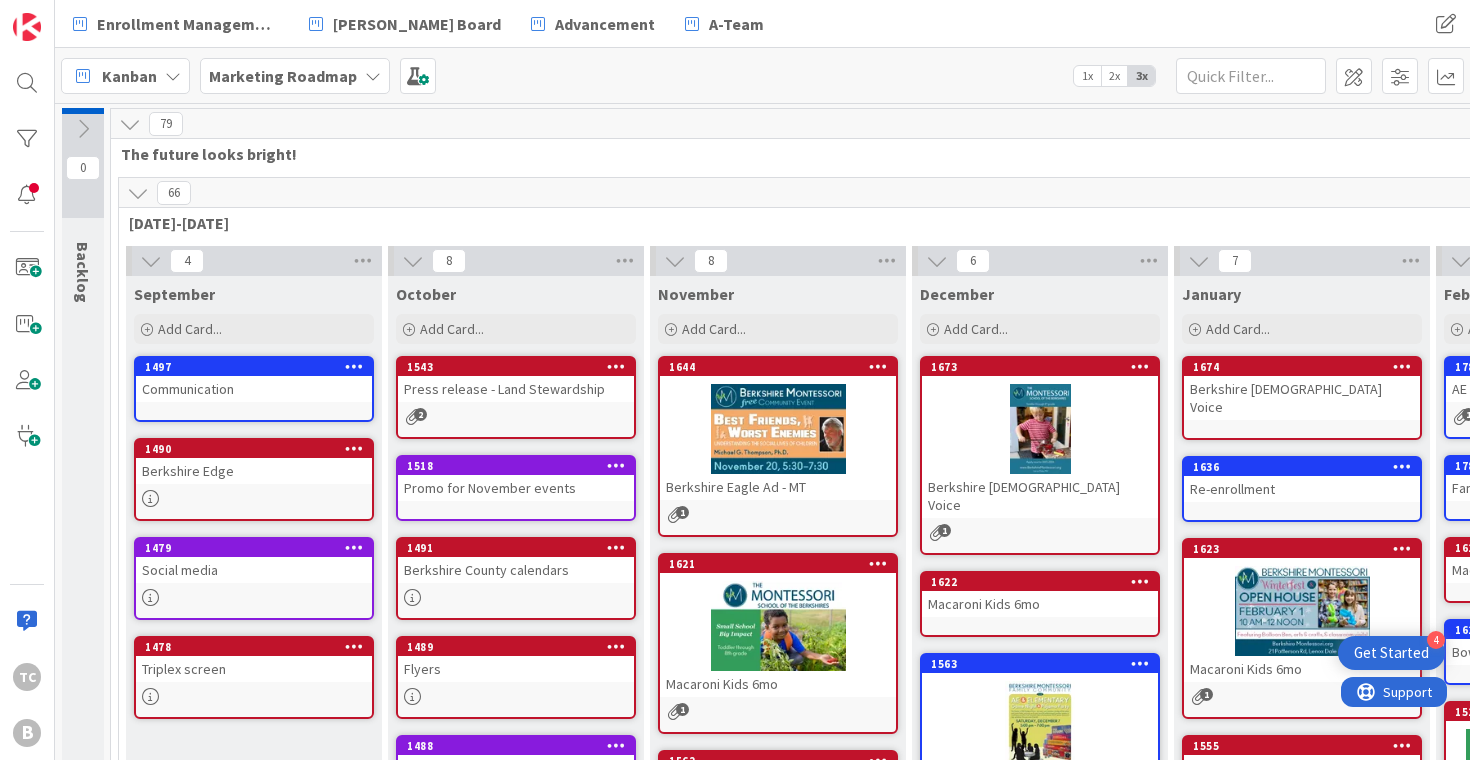 scroll, scrollTop: 0, scrollLeft: 0, axis: both 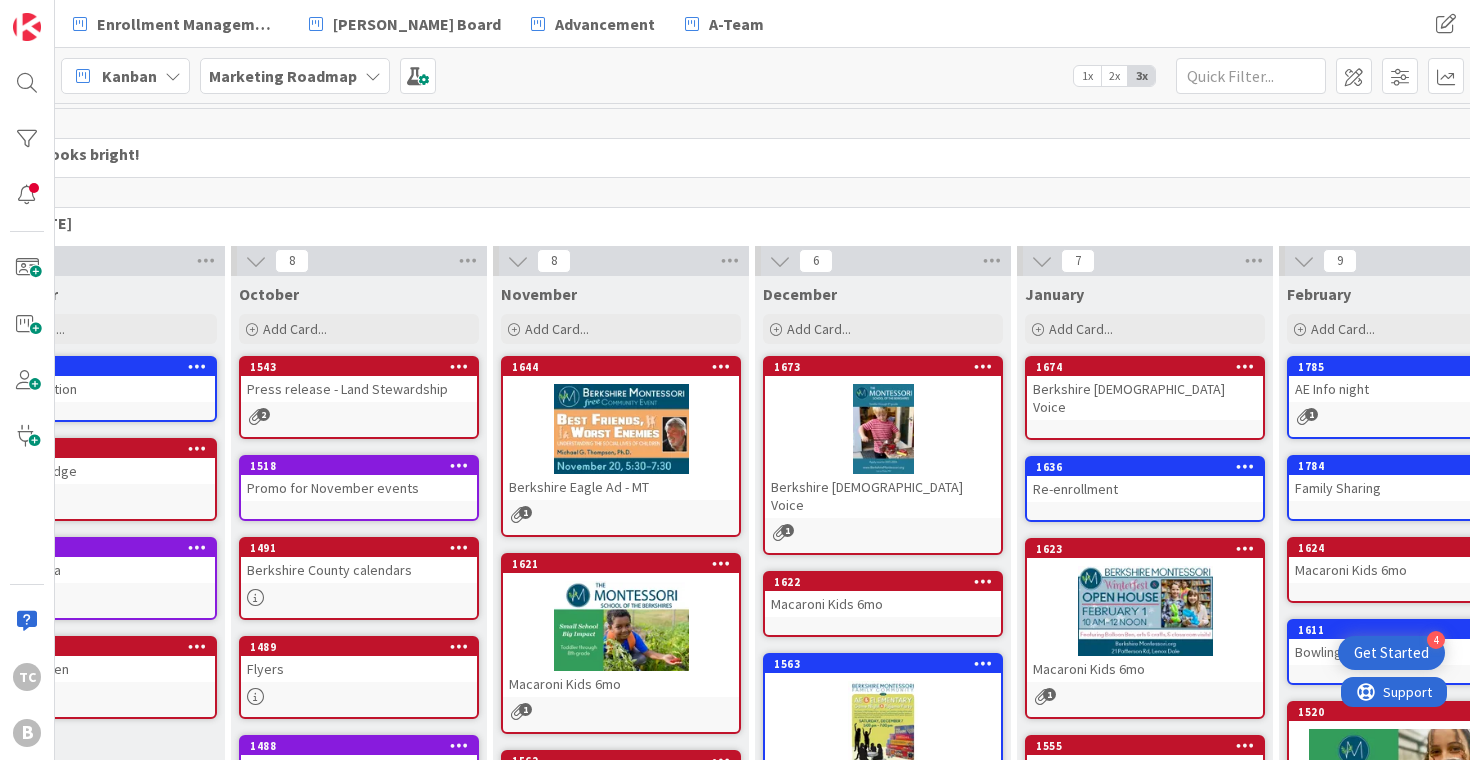 click on "Marketing Roadmap" at bounding box center (283, 76) 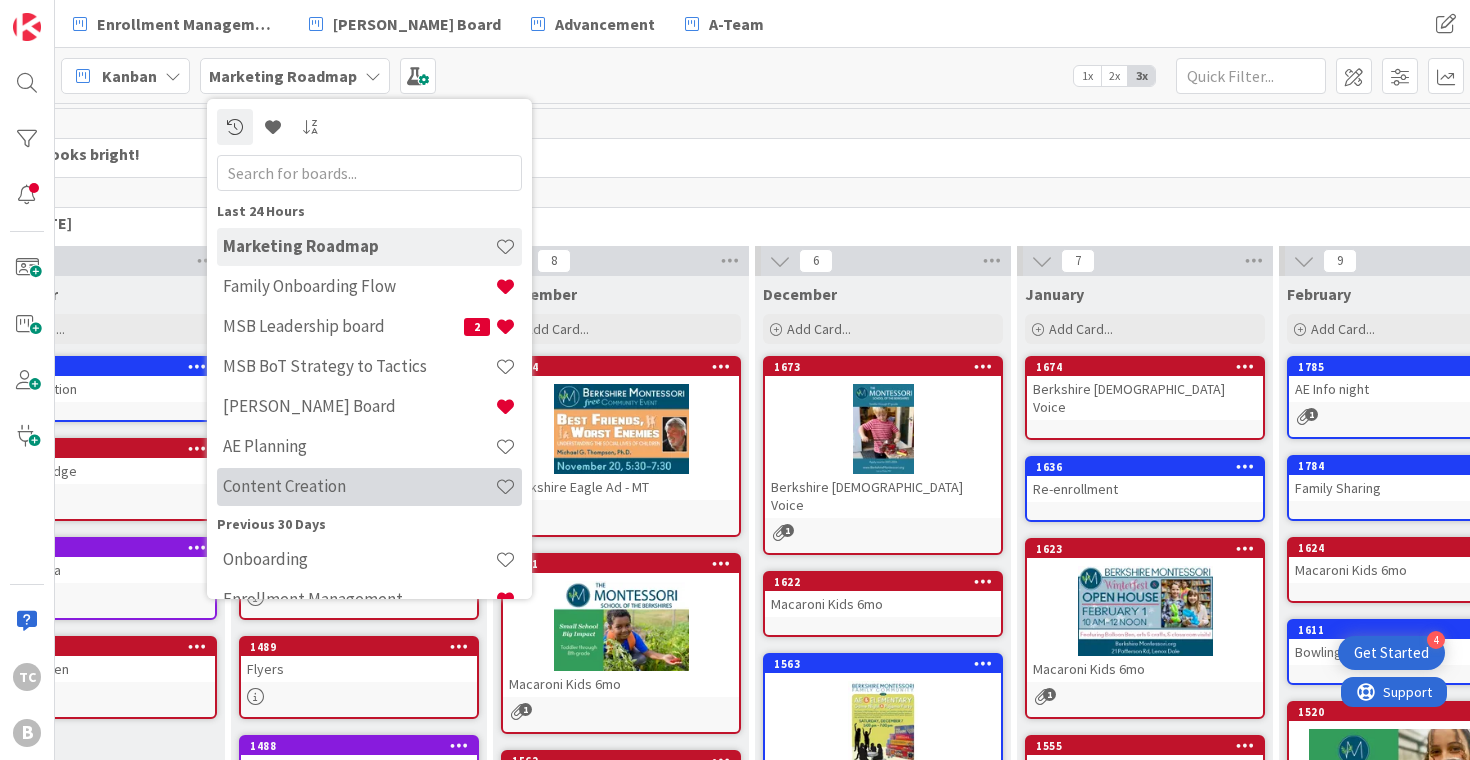click on "Content Creation" at bounding box center (359, 486) 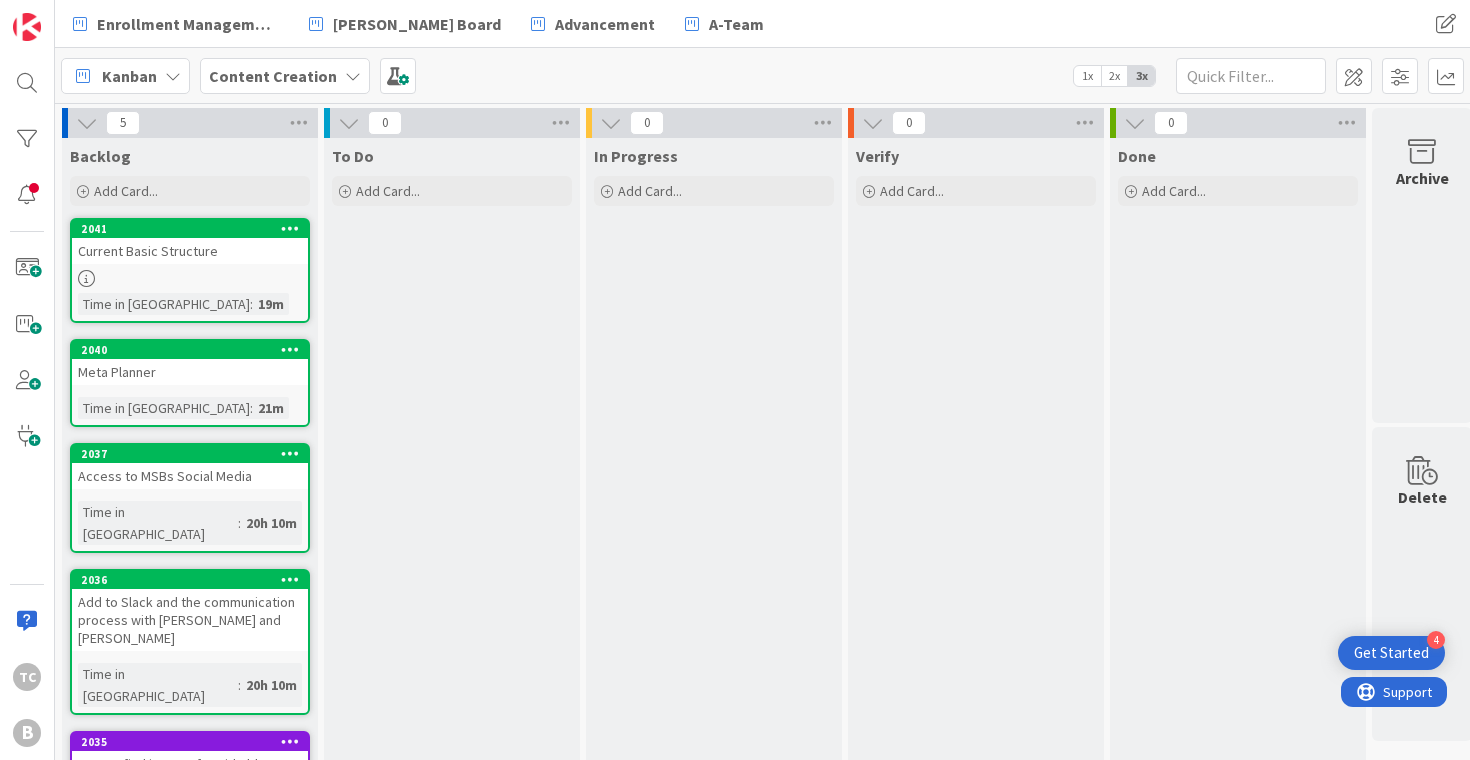 scroll, scrollTop: 0, scrollLeft: 0, axis: both 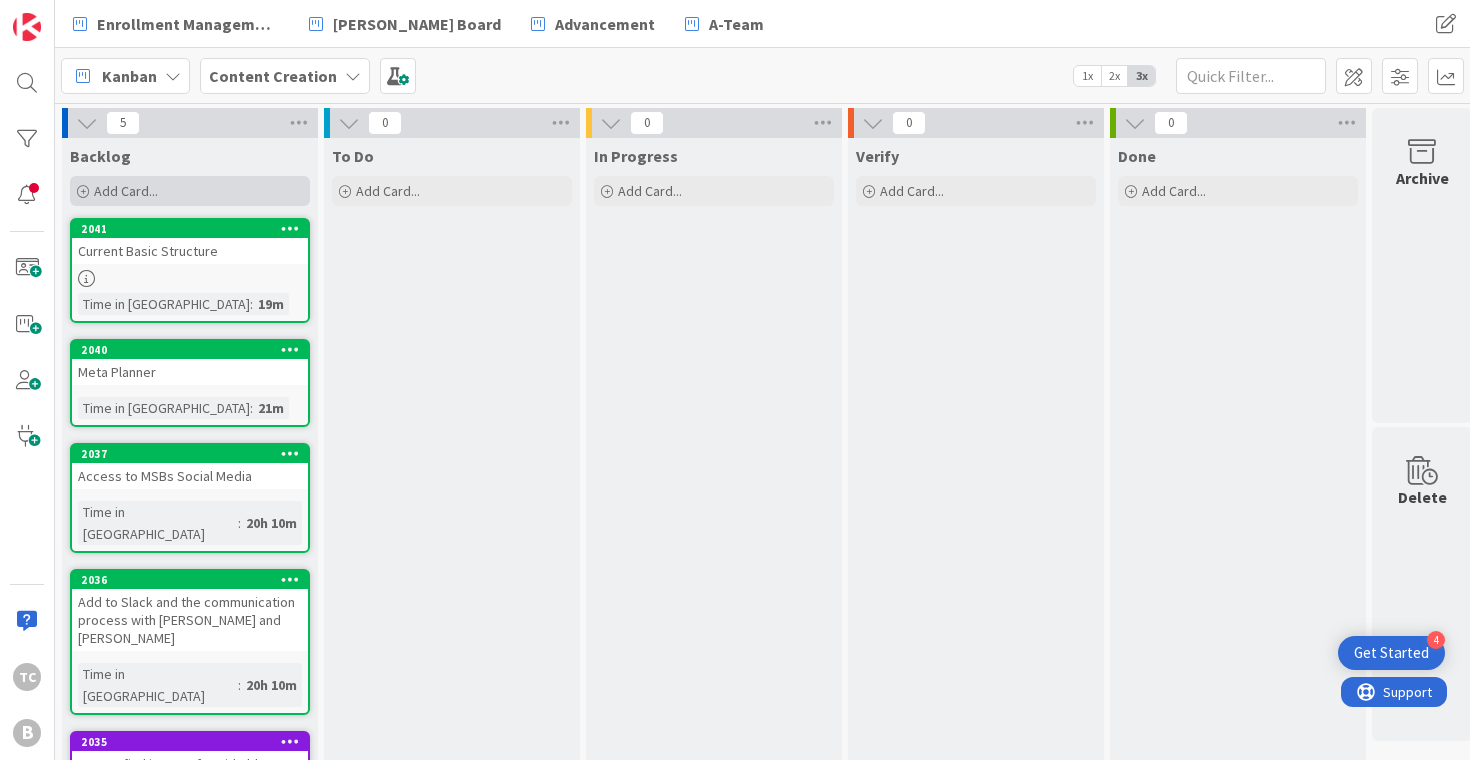 click on "Add Card..." at bounding box center (190, 191) 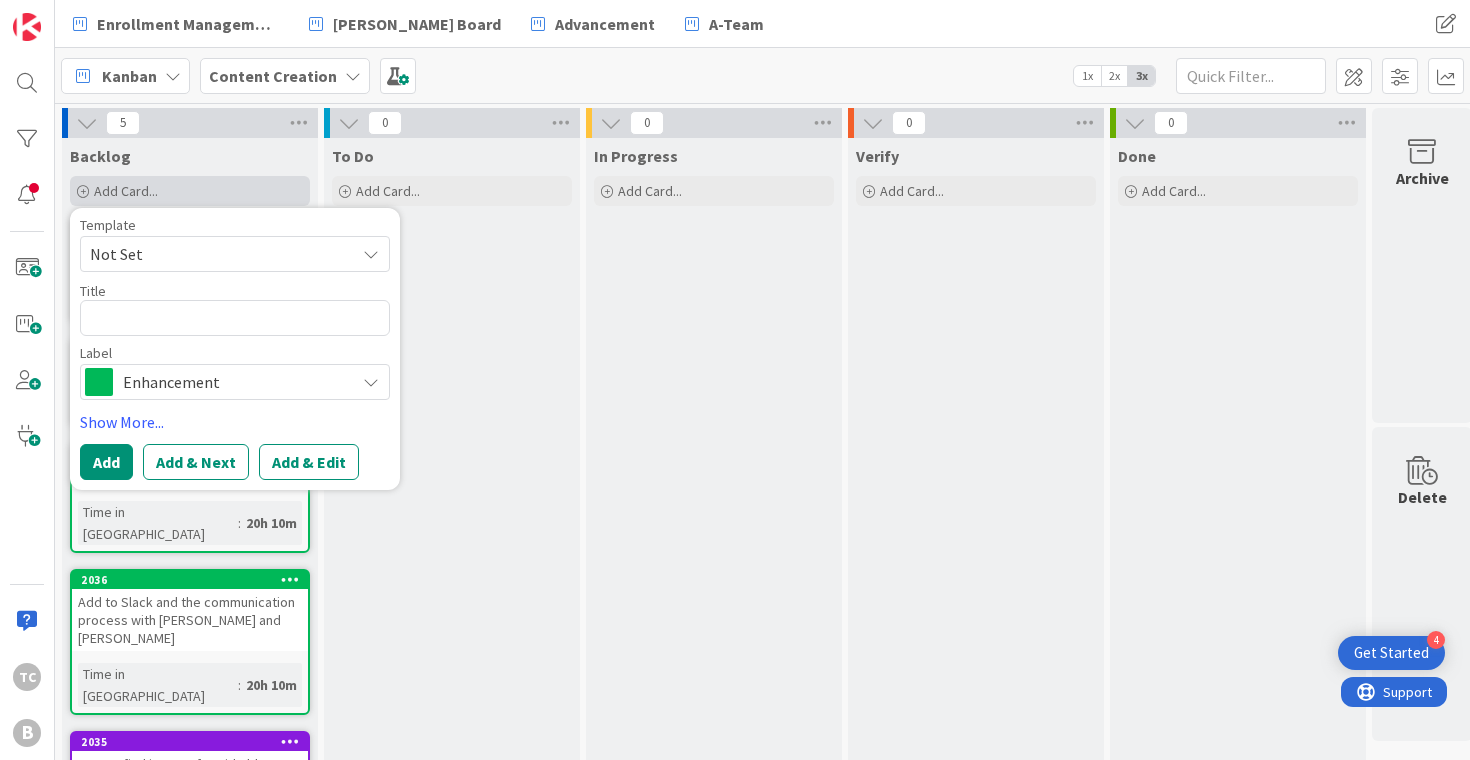 scroll, scrollTop: 0, scrollLeft: 0, axis: both 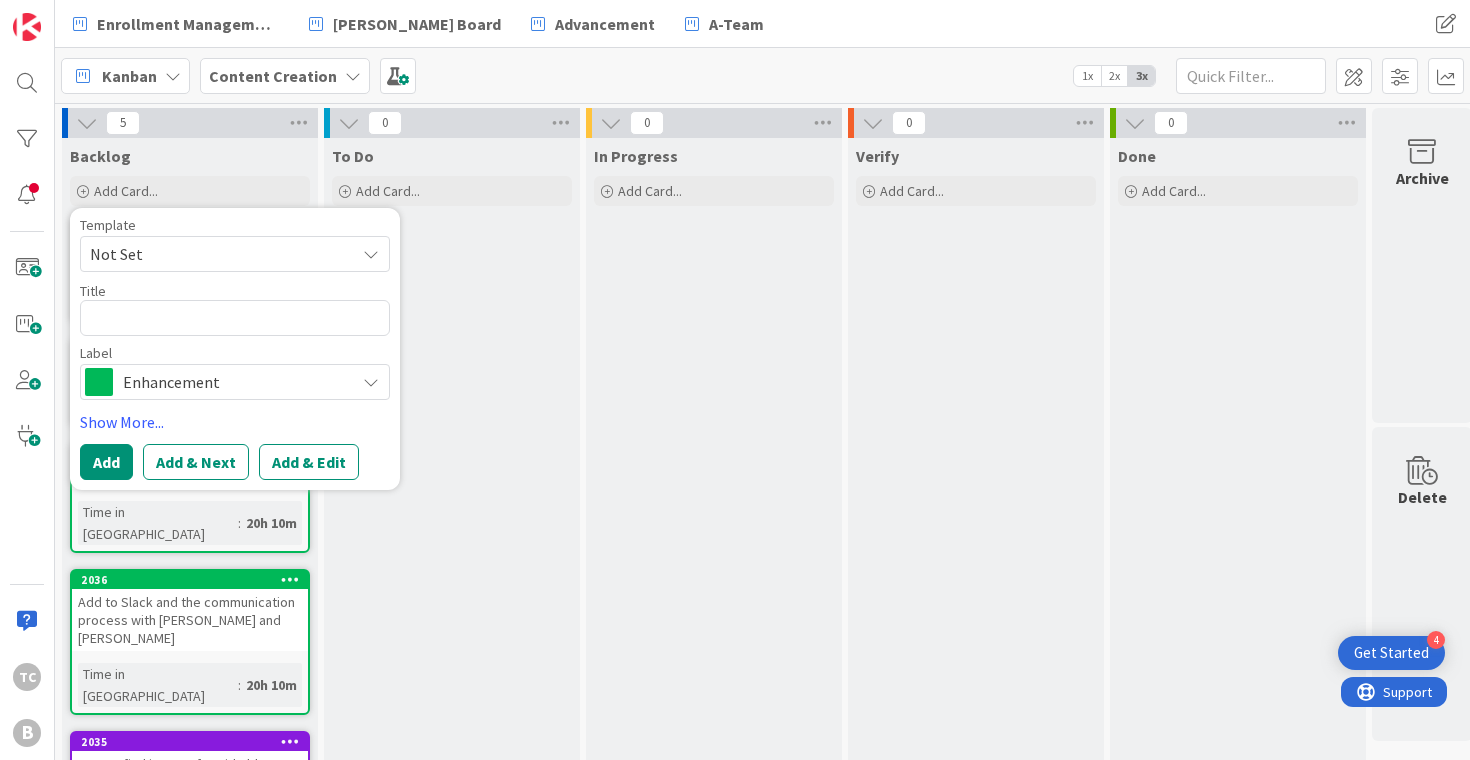 type on "x" 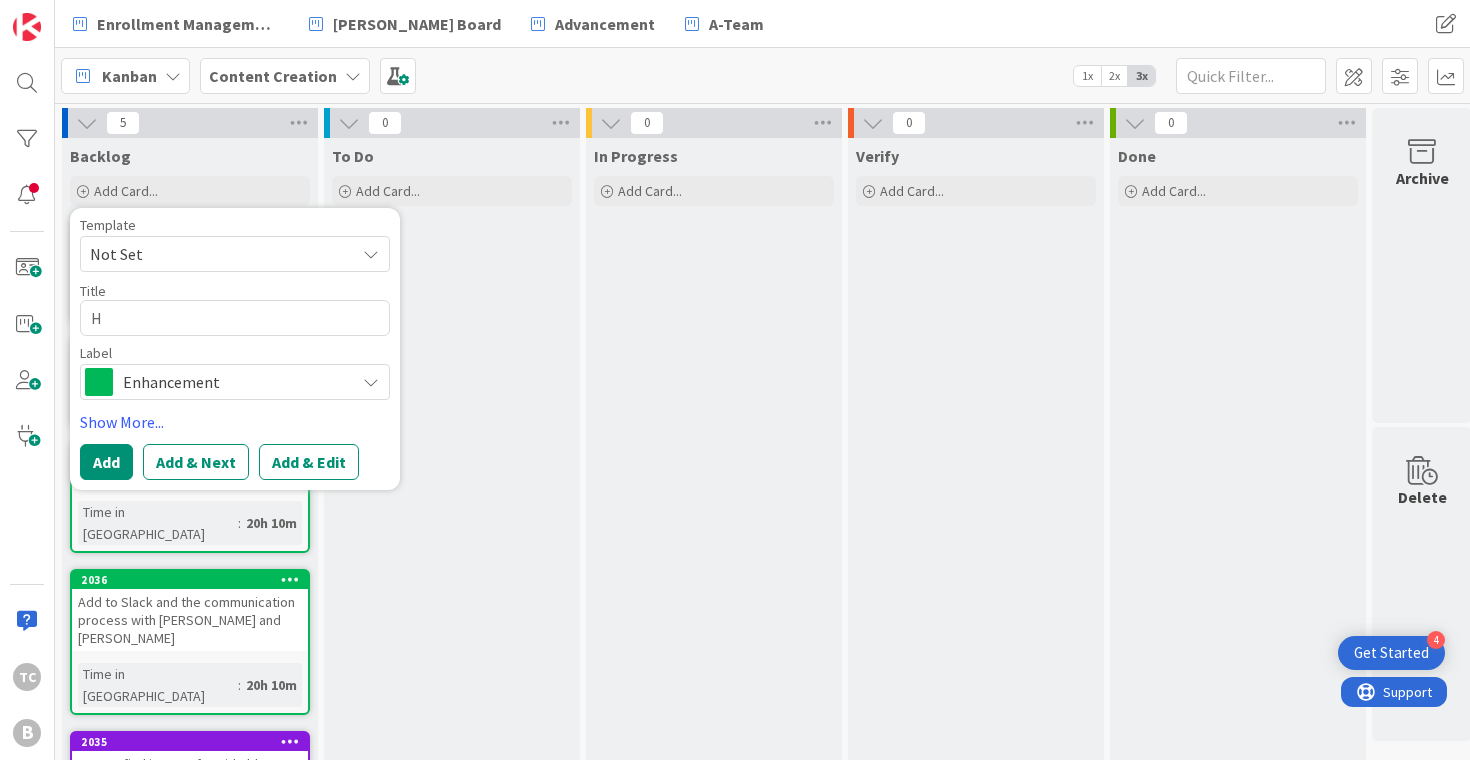 type on "x" 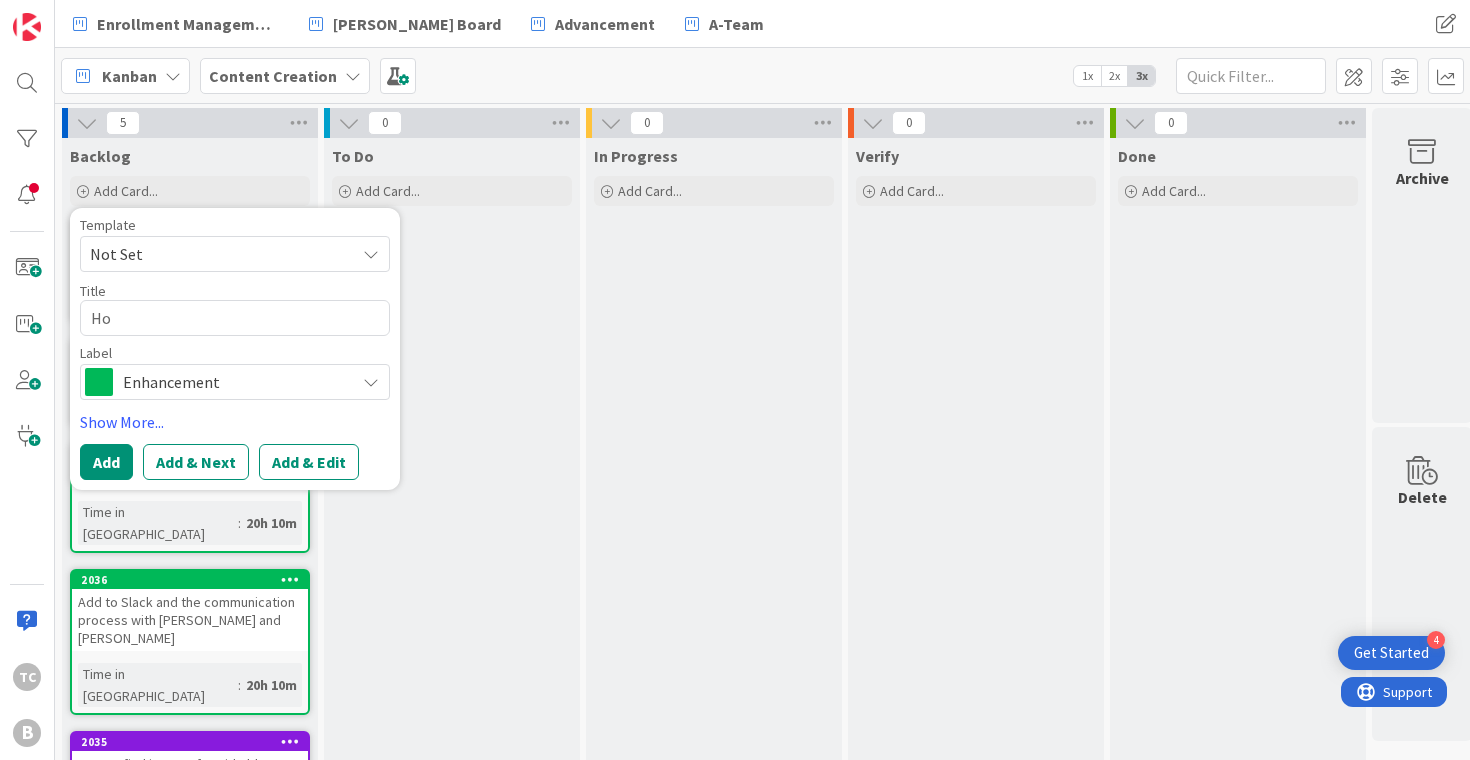 type on "x" 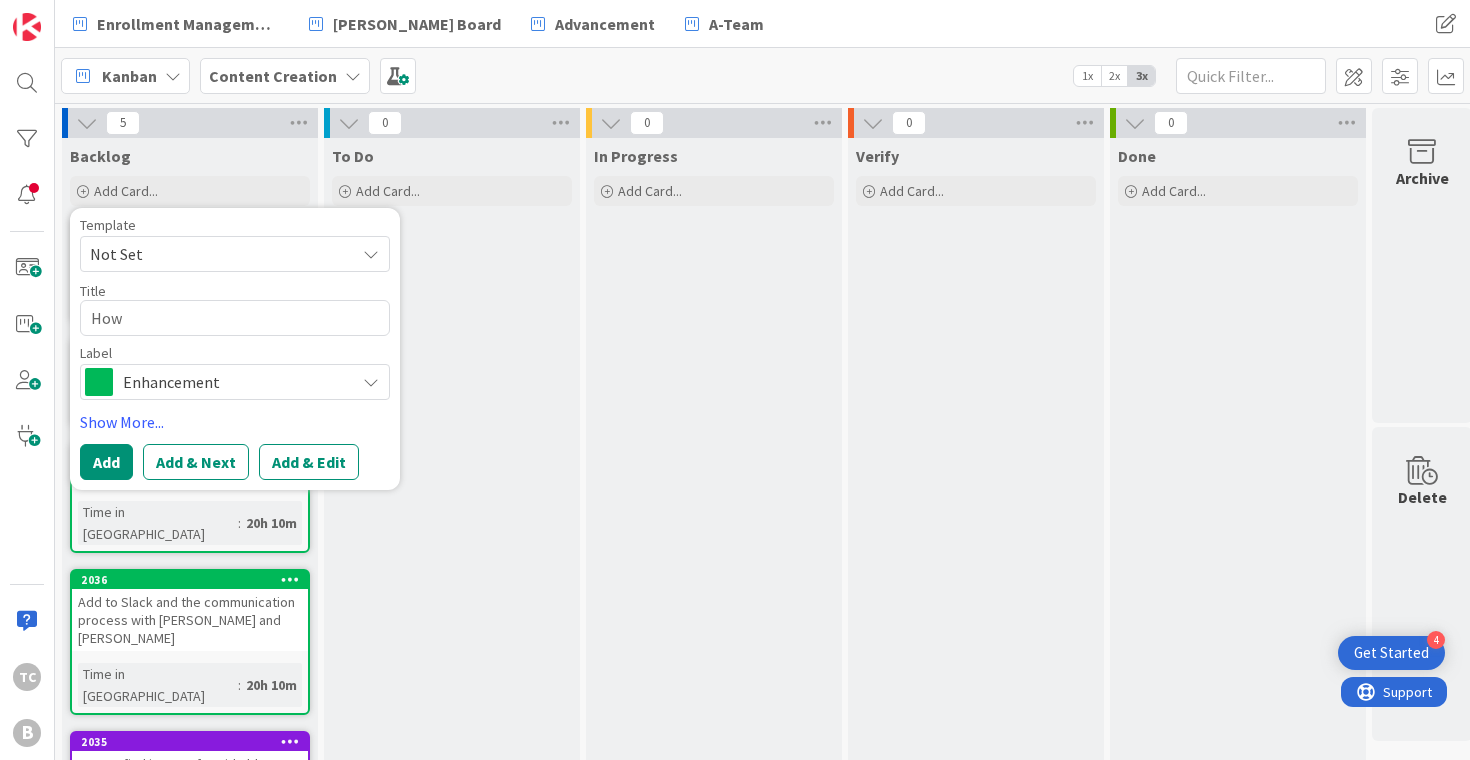 type on "x" 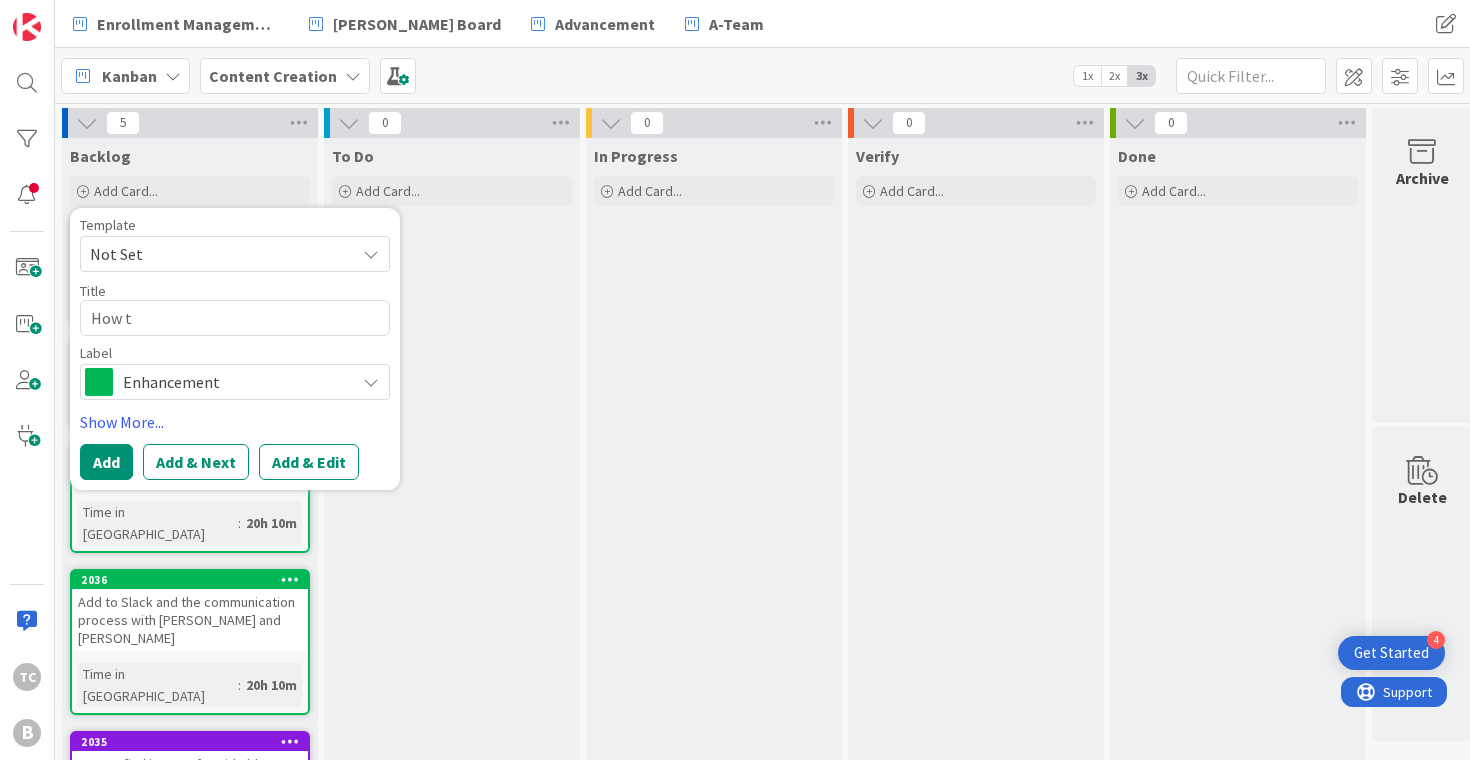 type on "x" 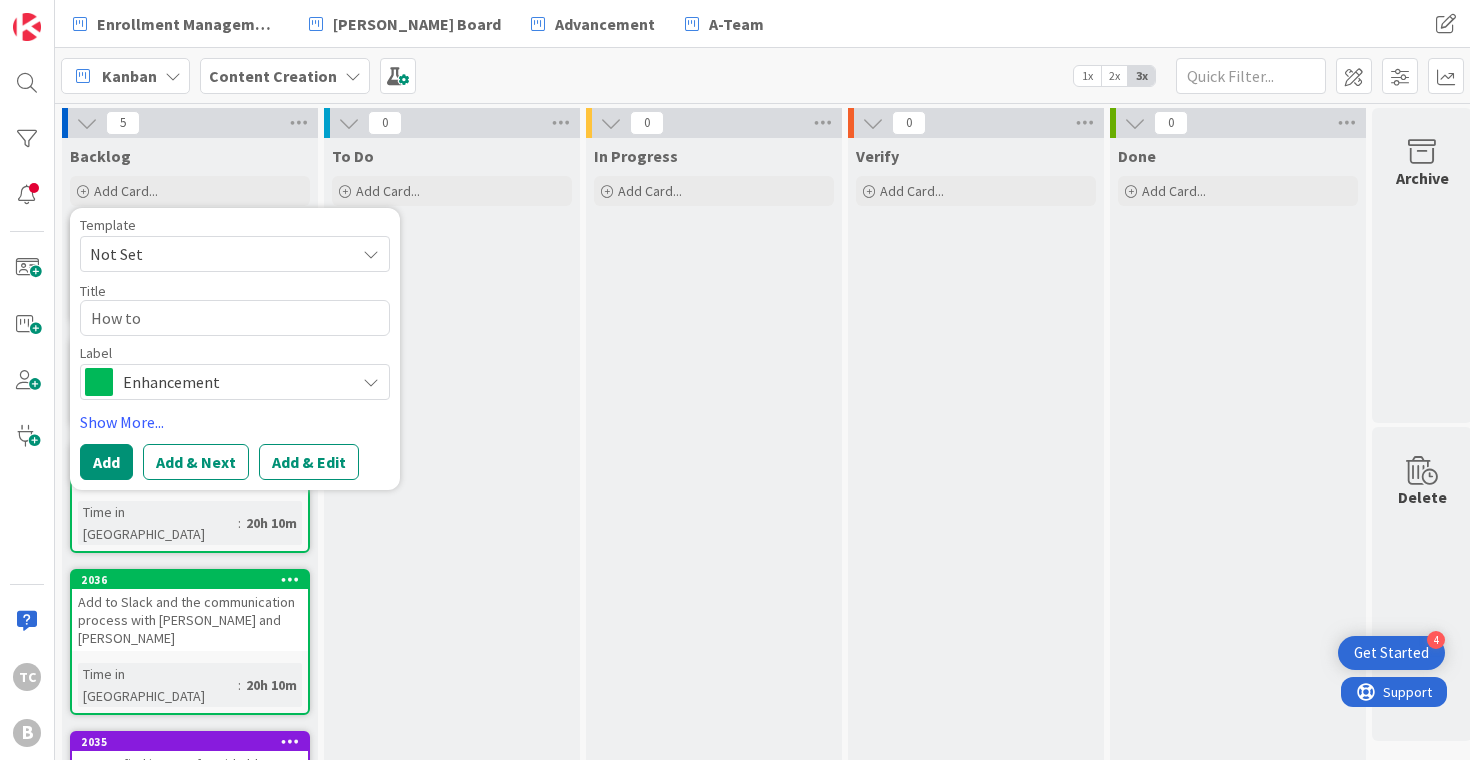 type on "x" 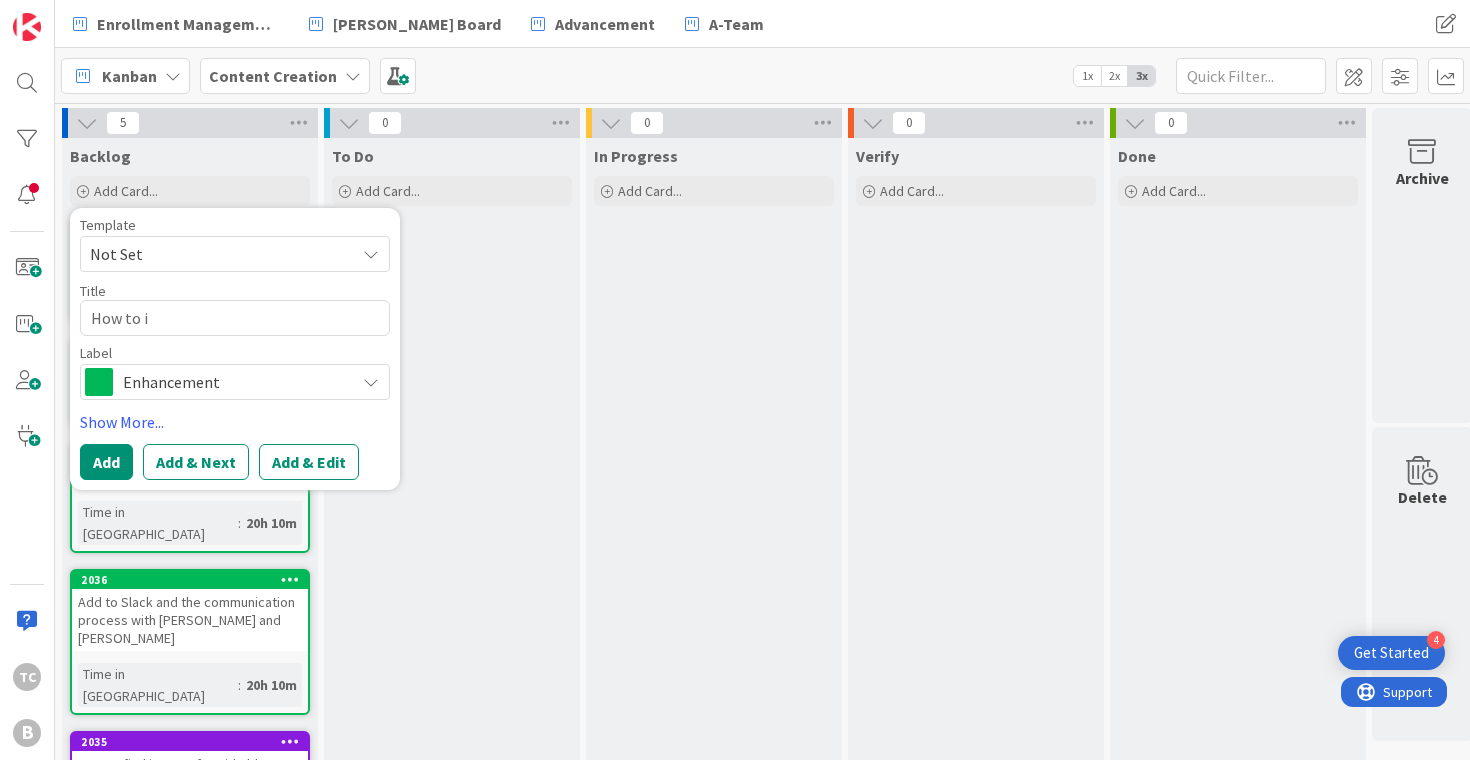 type on "x" 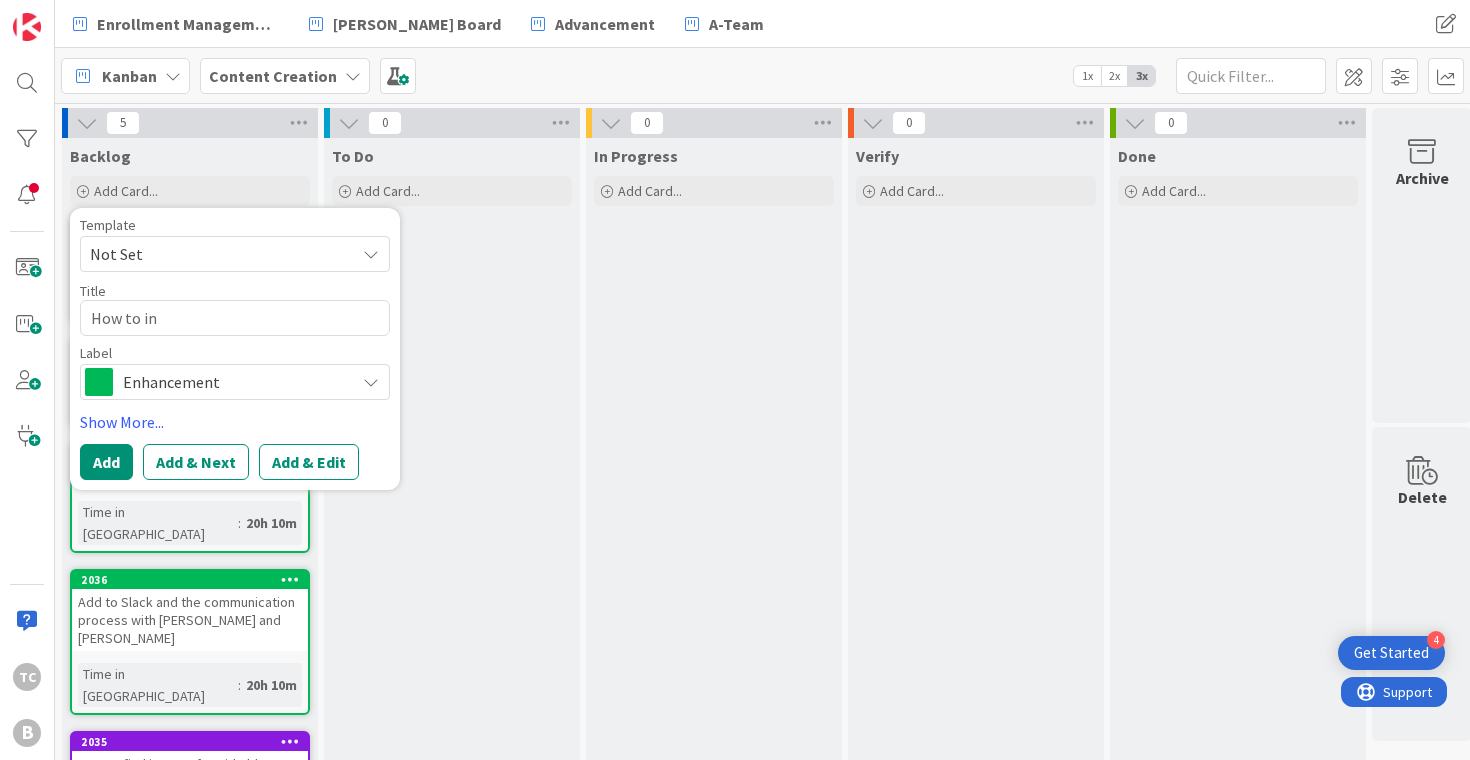 type on "x" 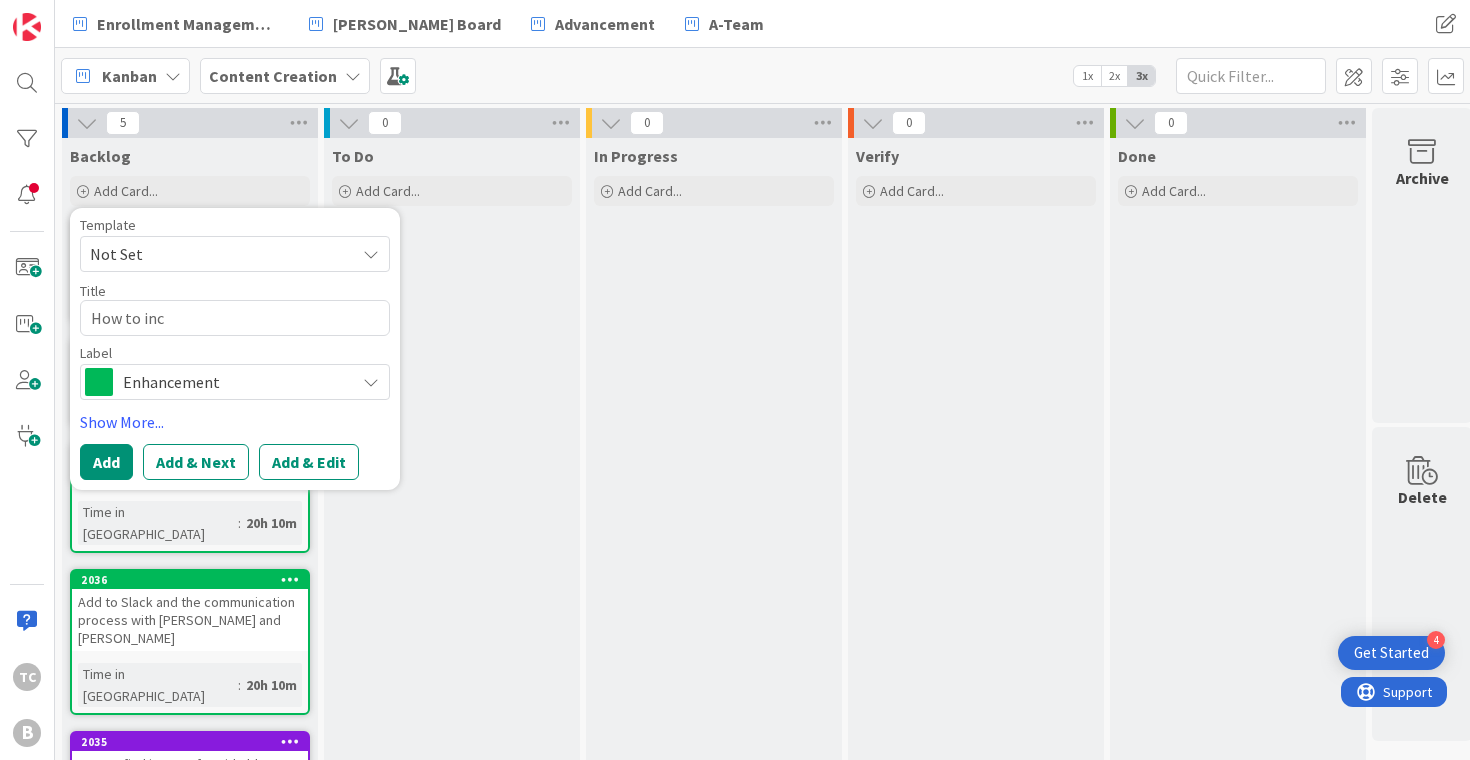type on "x" 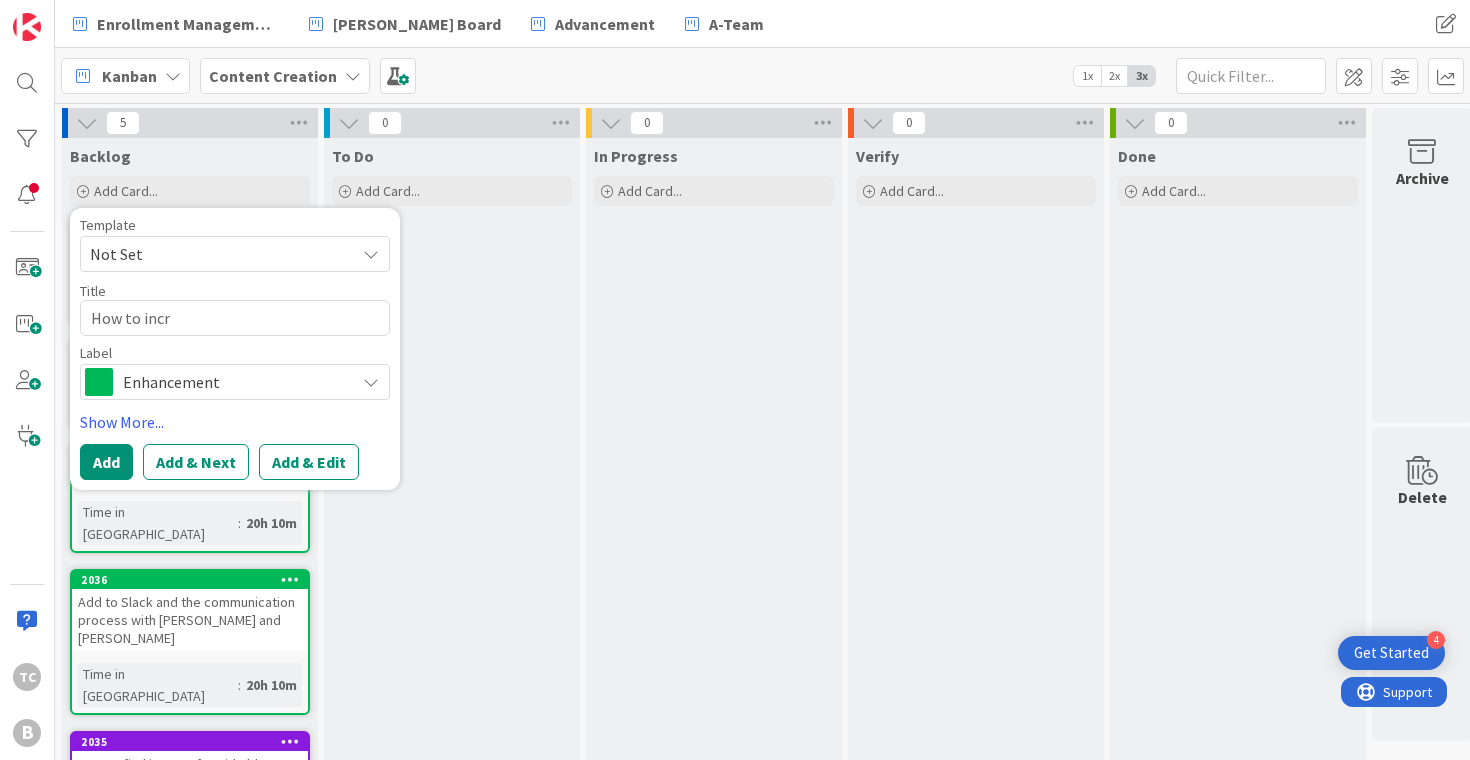 type on "x" 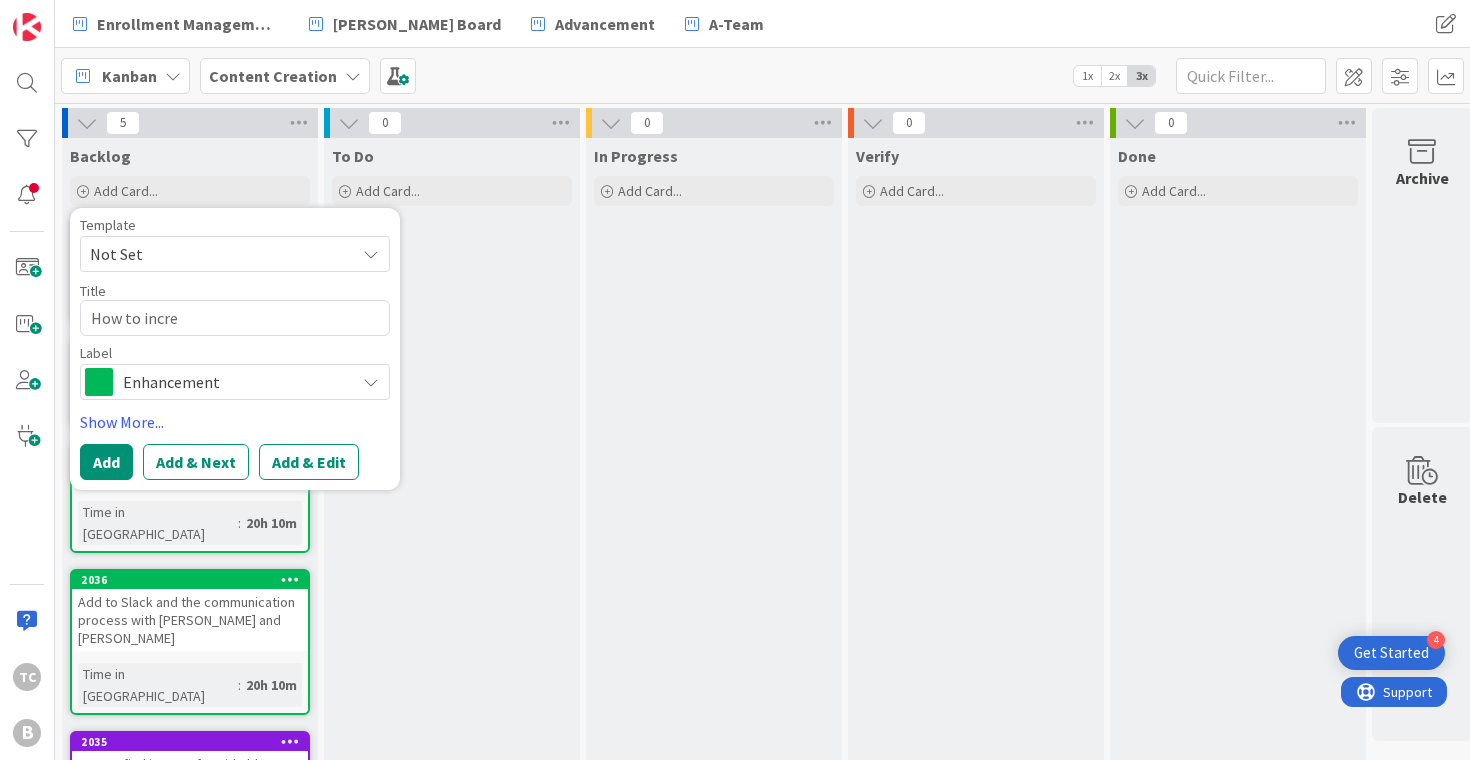 type on "x" 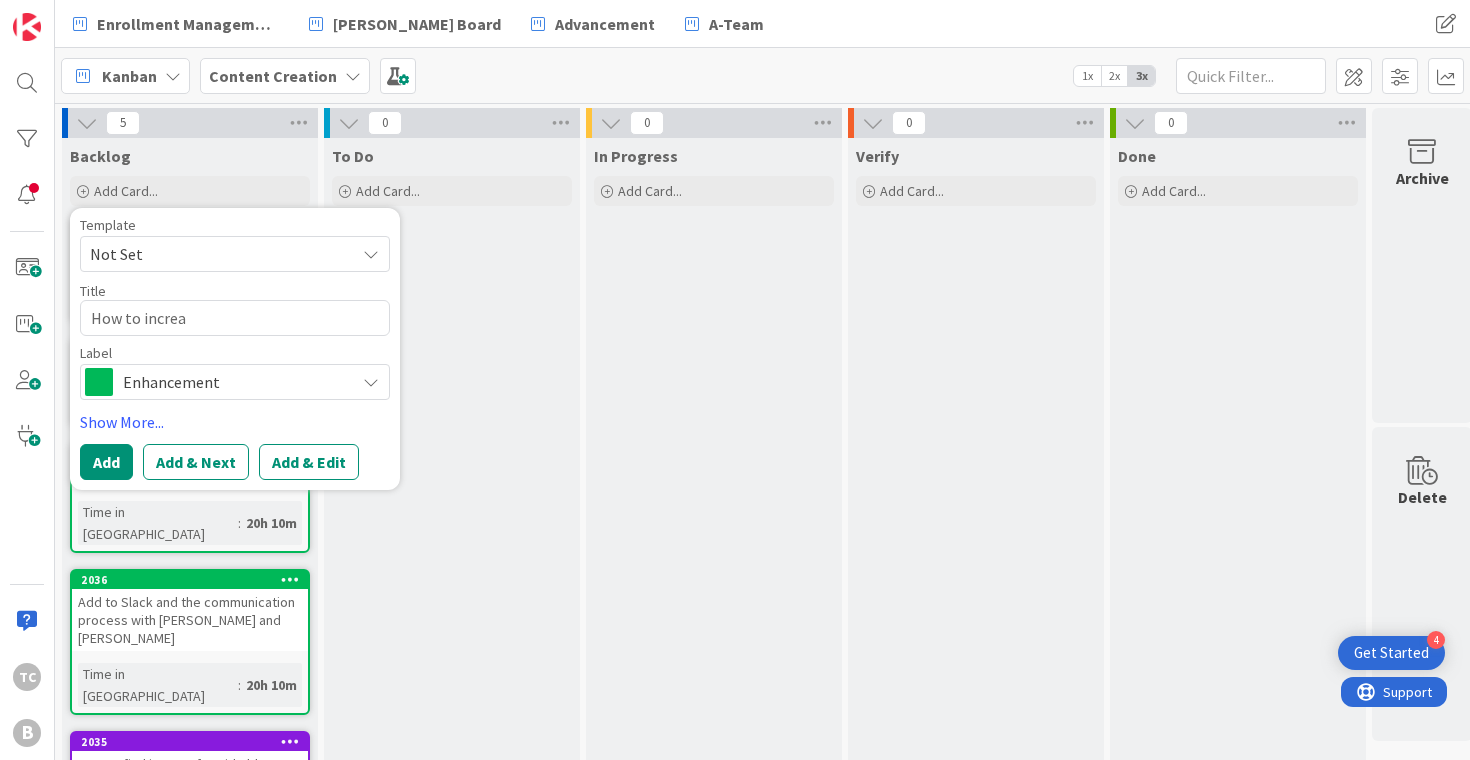 type on "x" 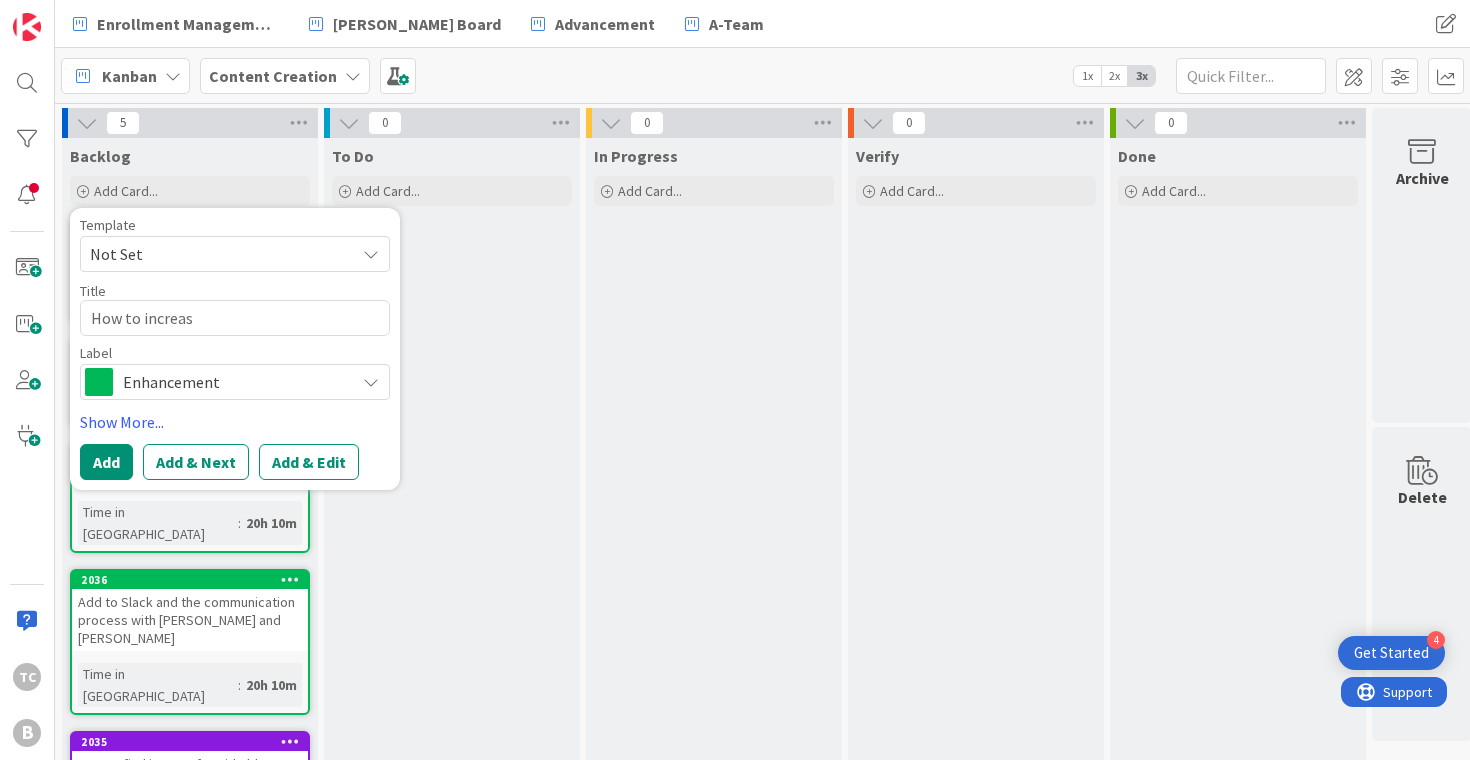 type on "x" 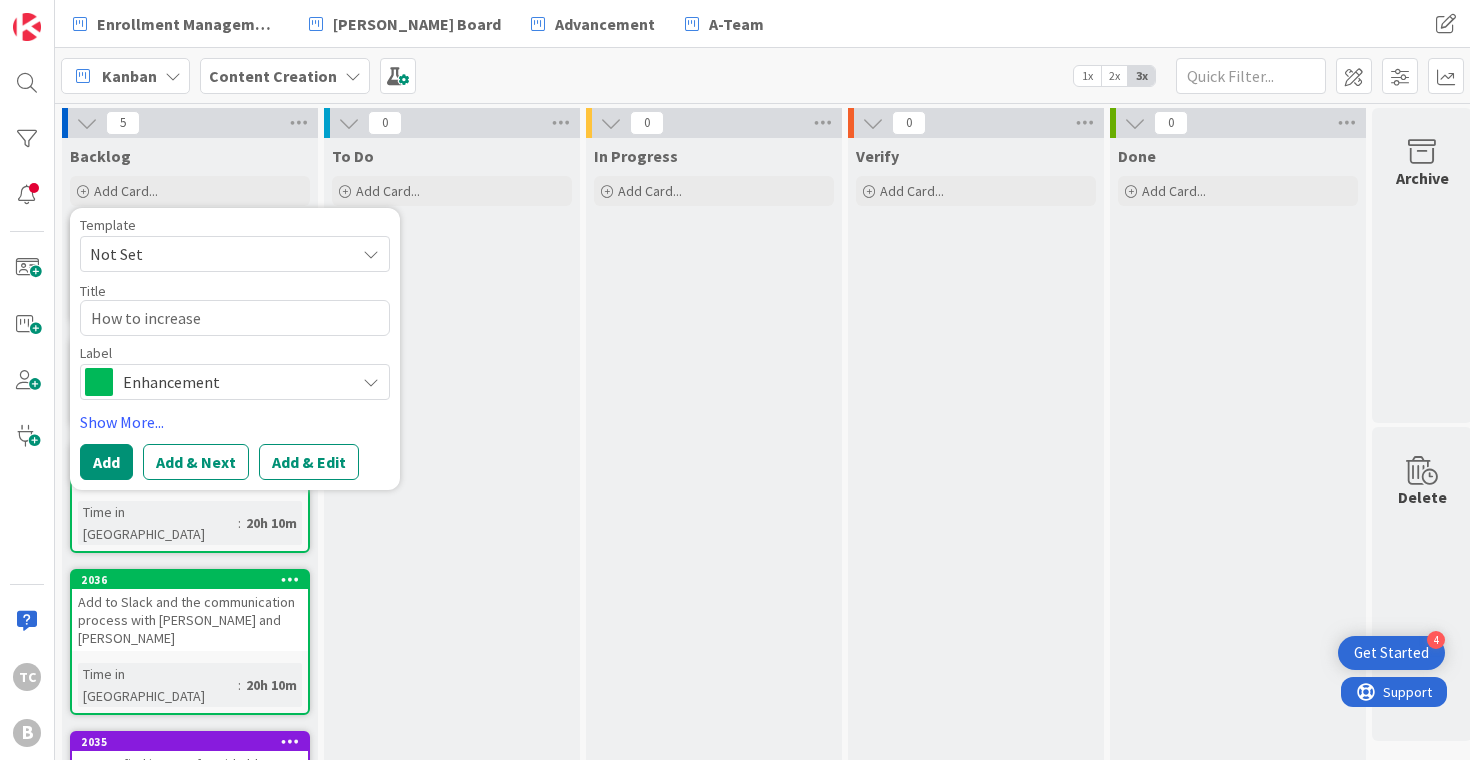 type on "x" 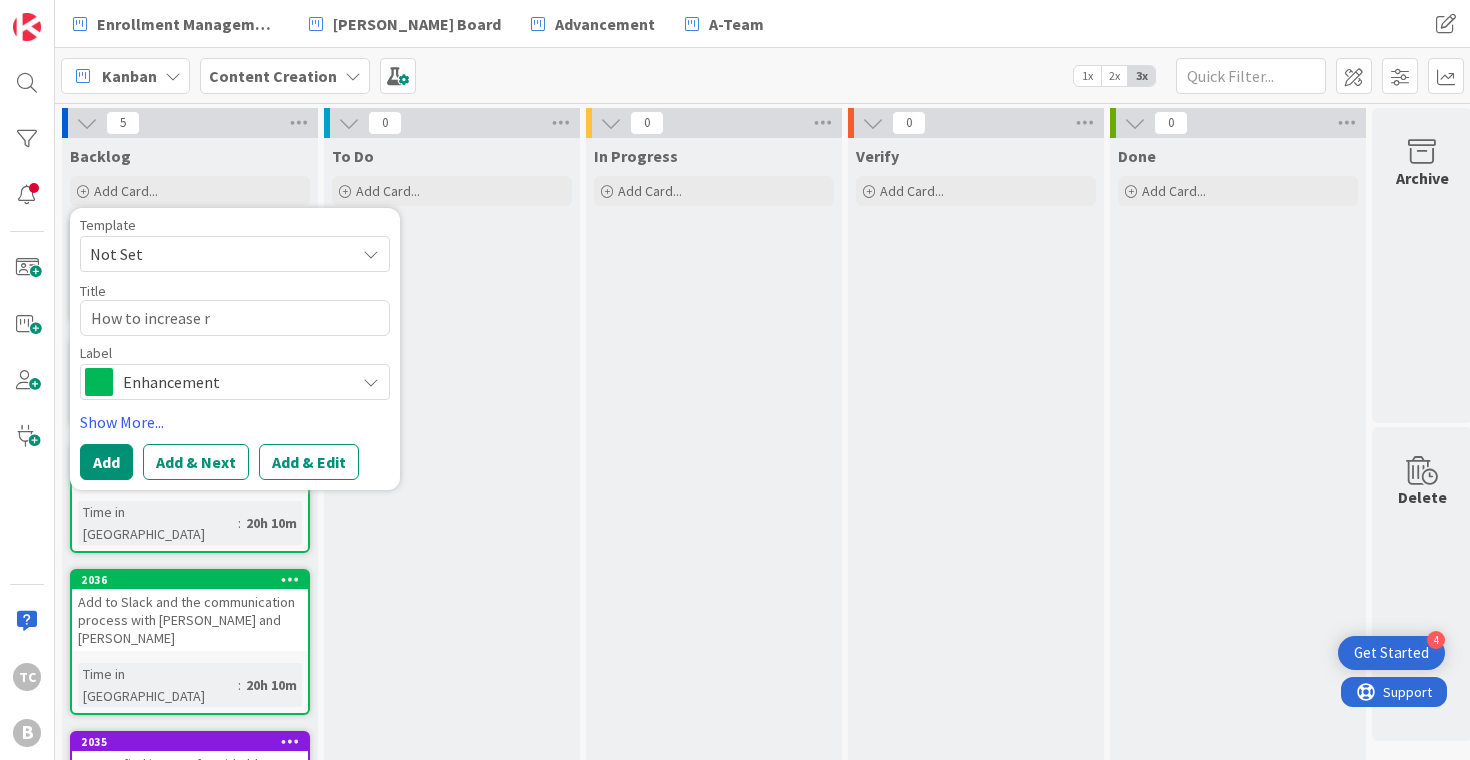 type on "x" 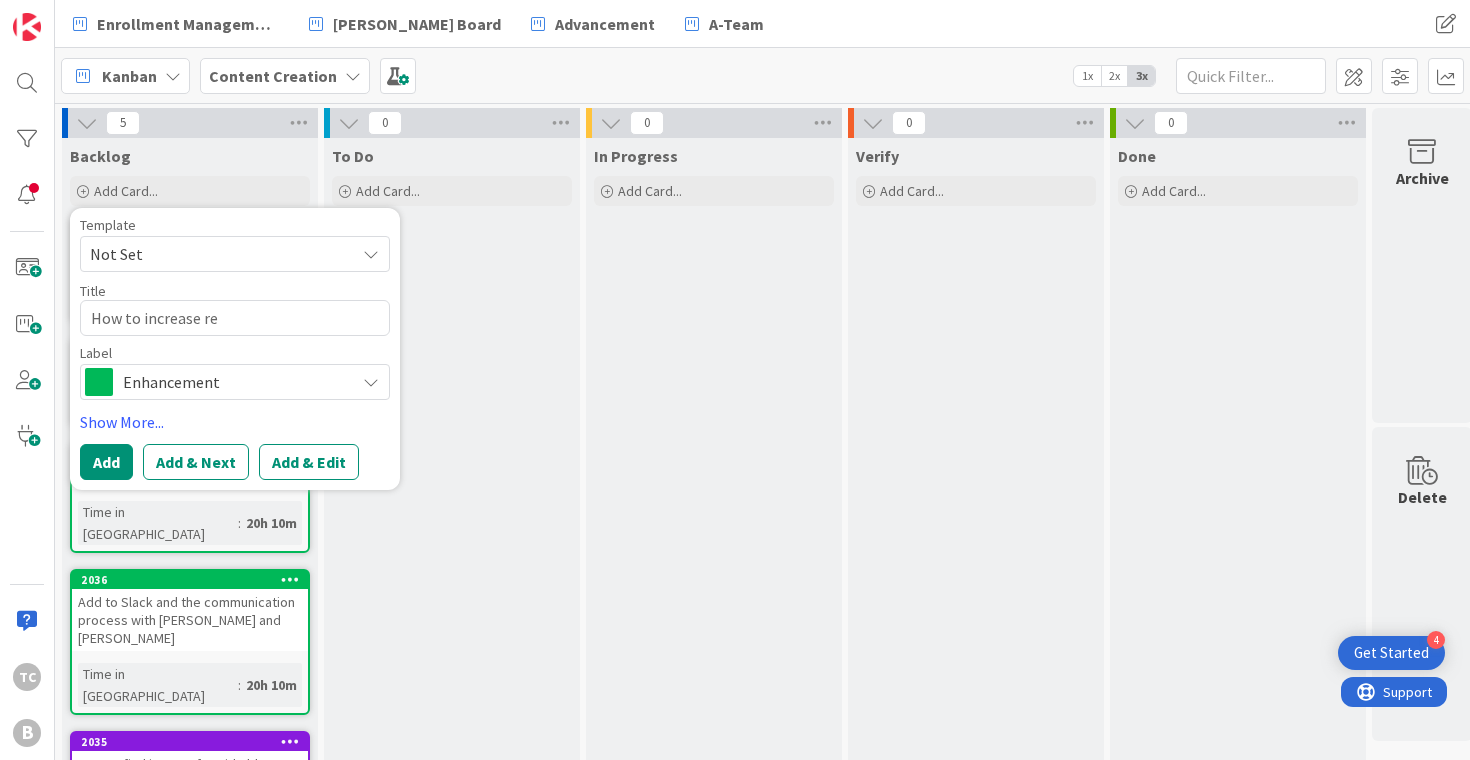 type on "x" 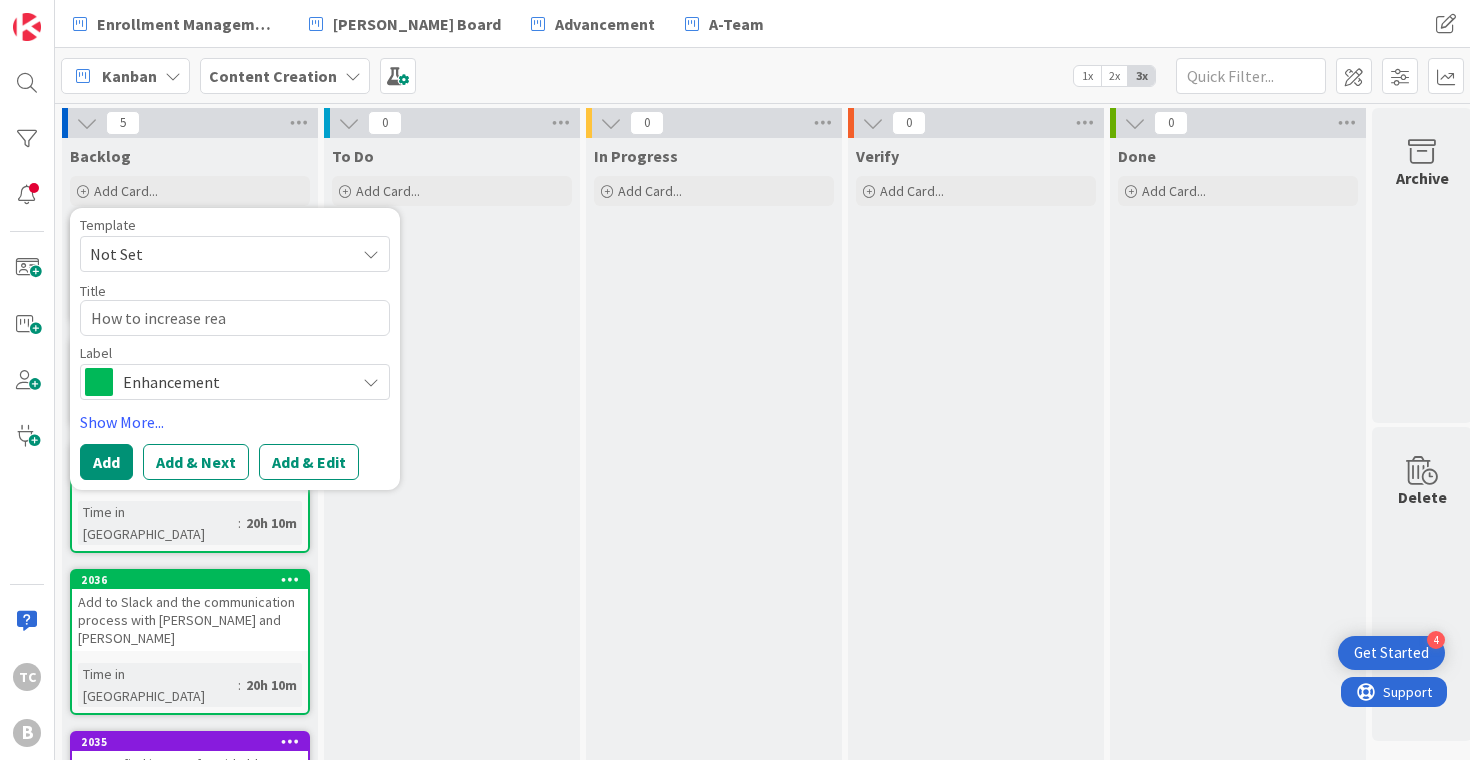 type on "x" 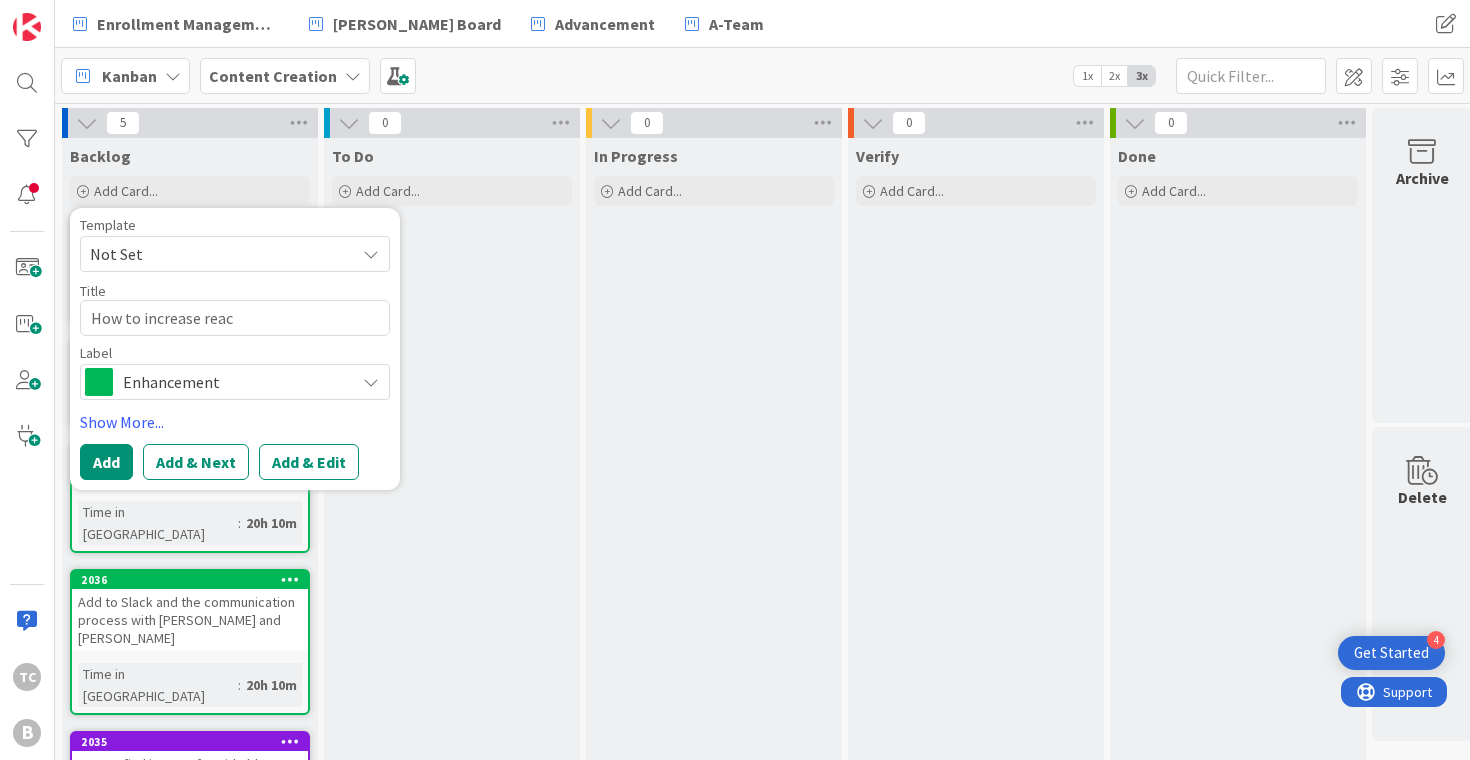 type on "x" 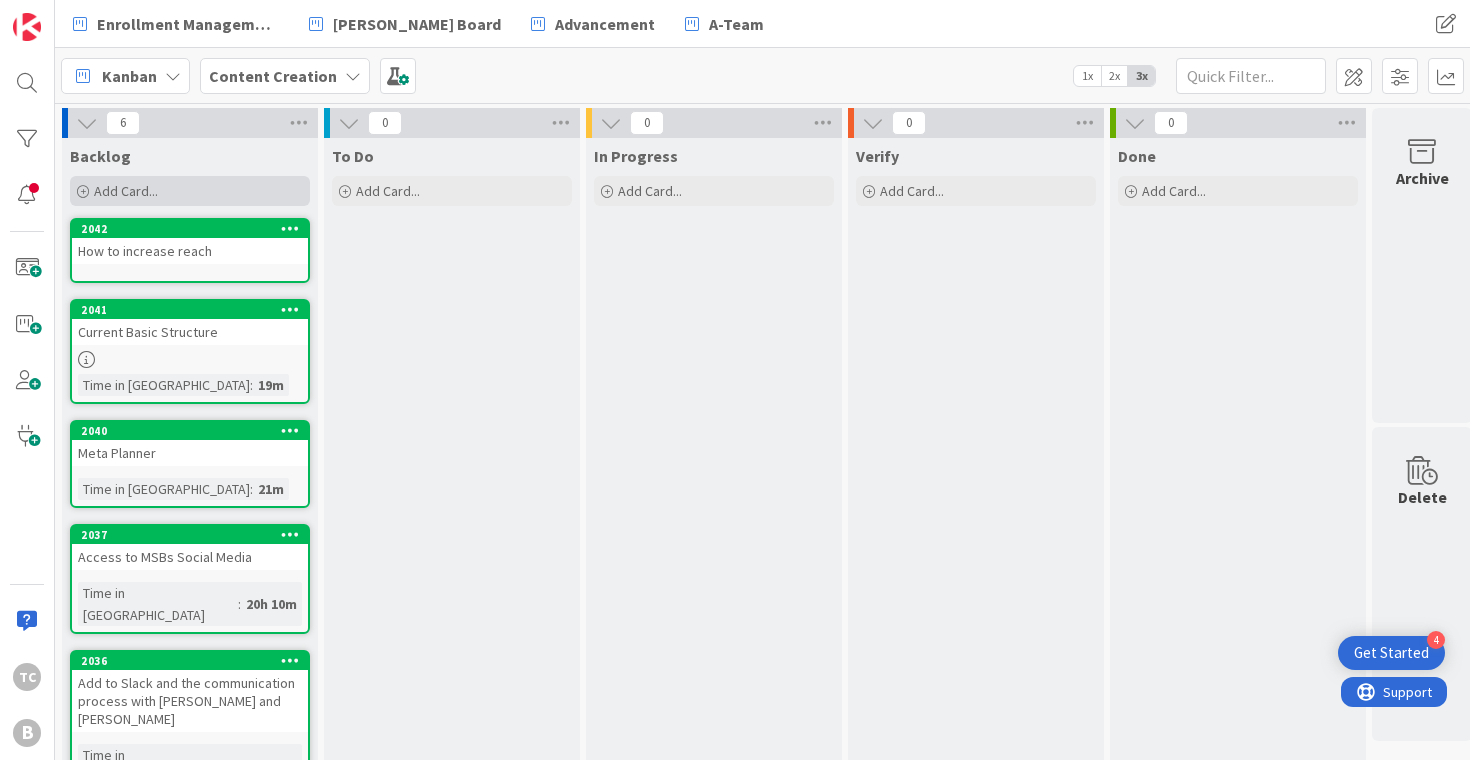 click on "Add Card..." at bounding box center [190, 191] 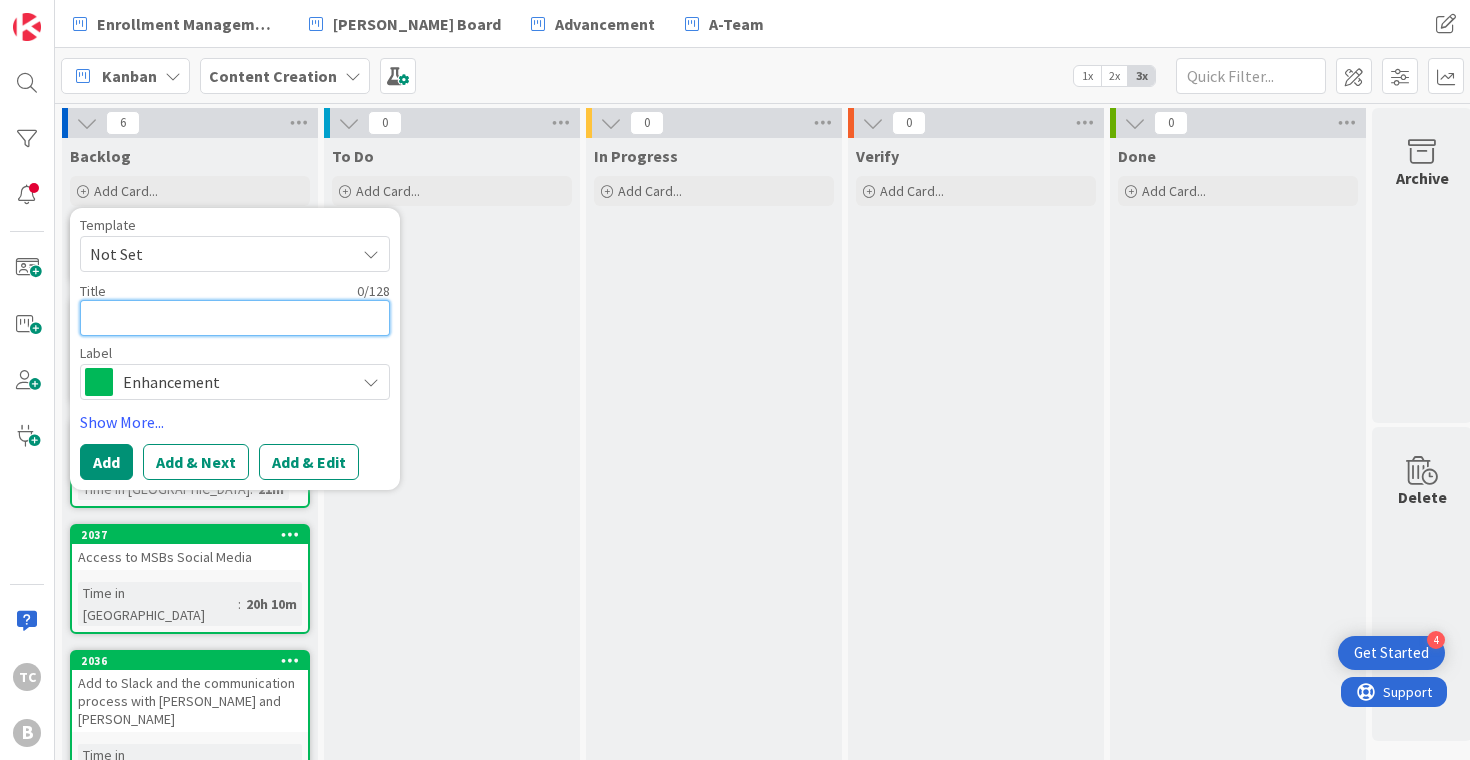 type on "x" 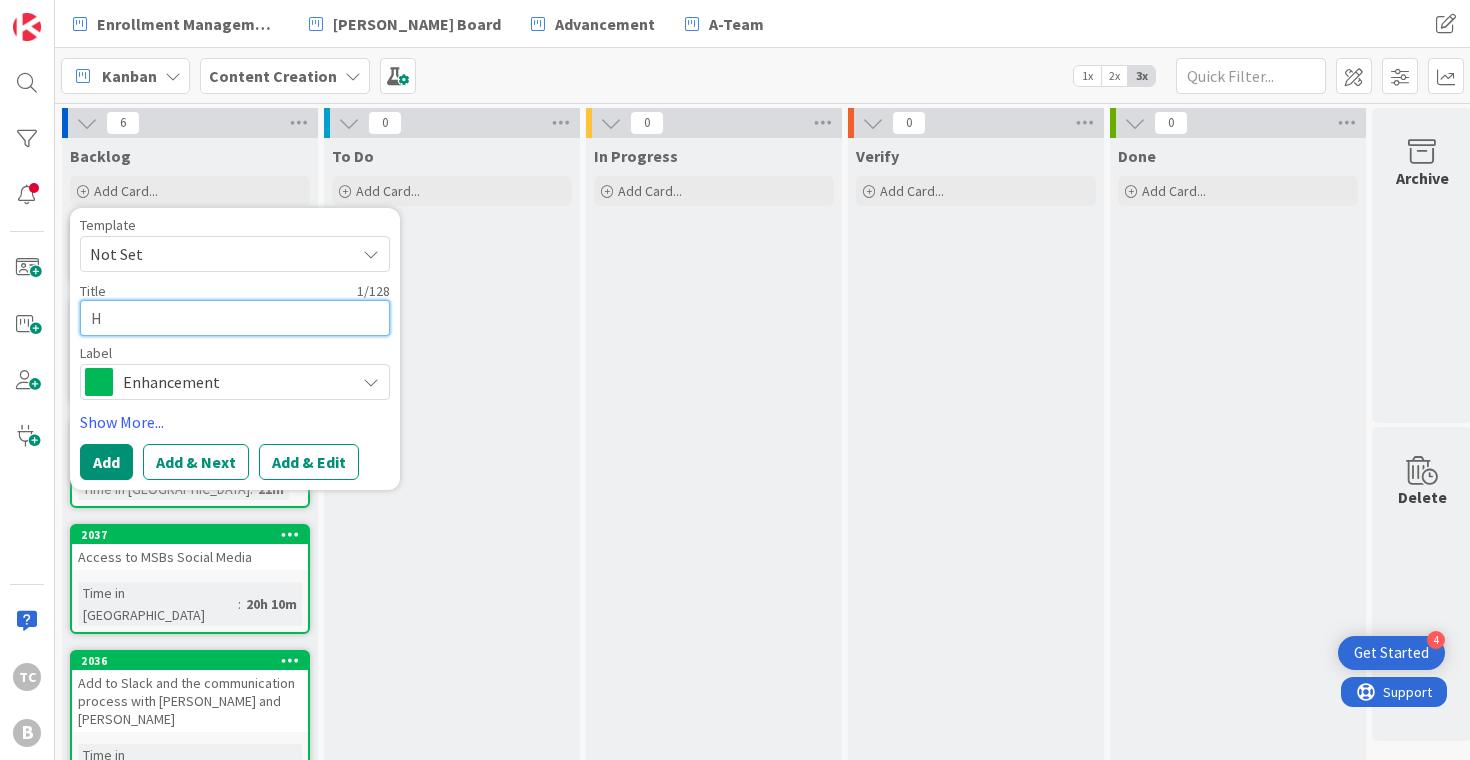 type on "x" 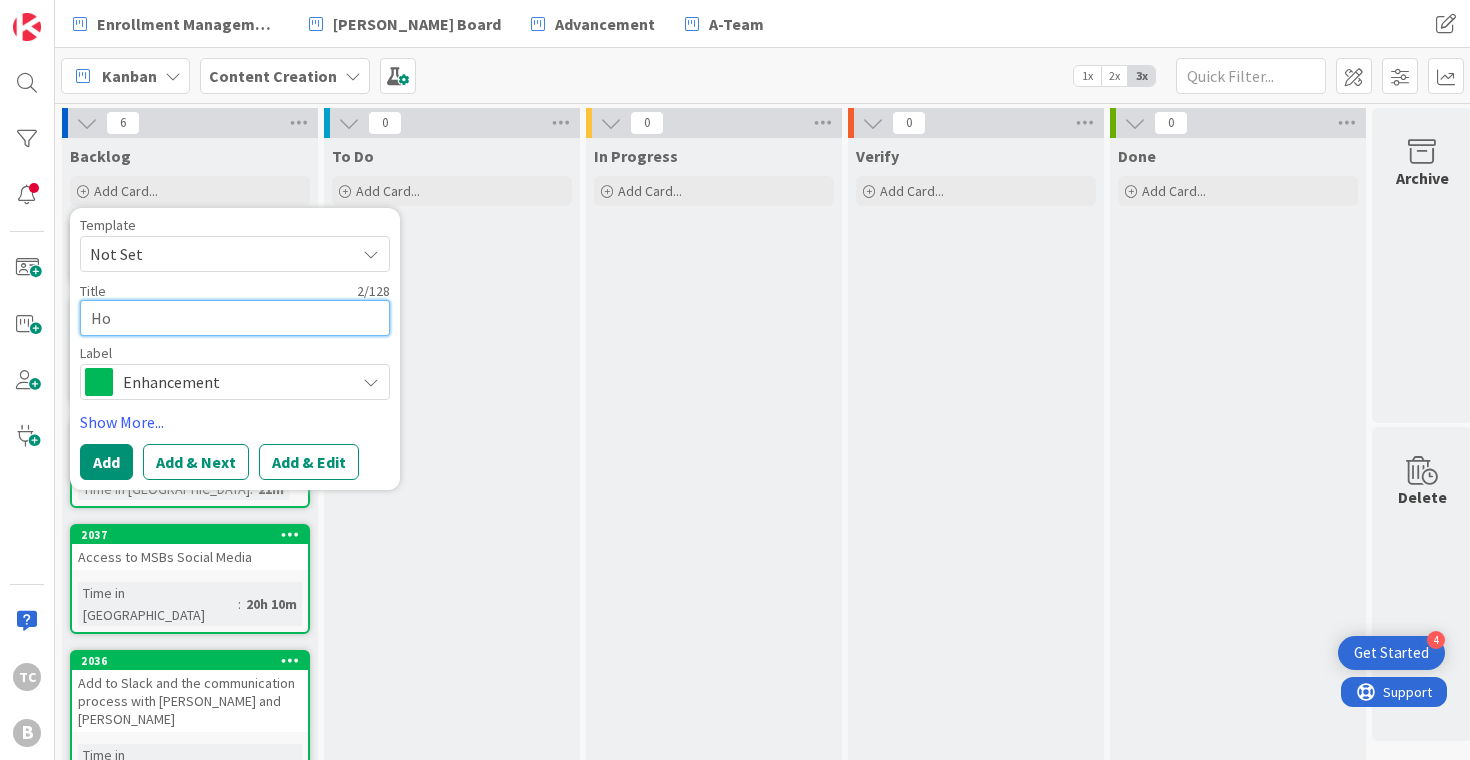 type on "x" 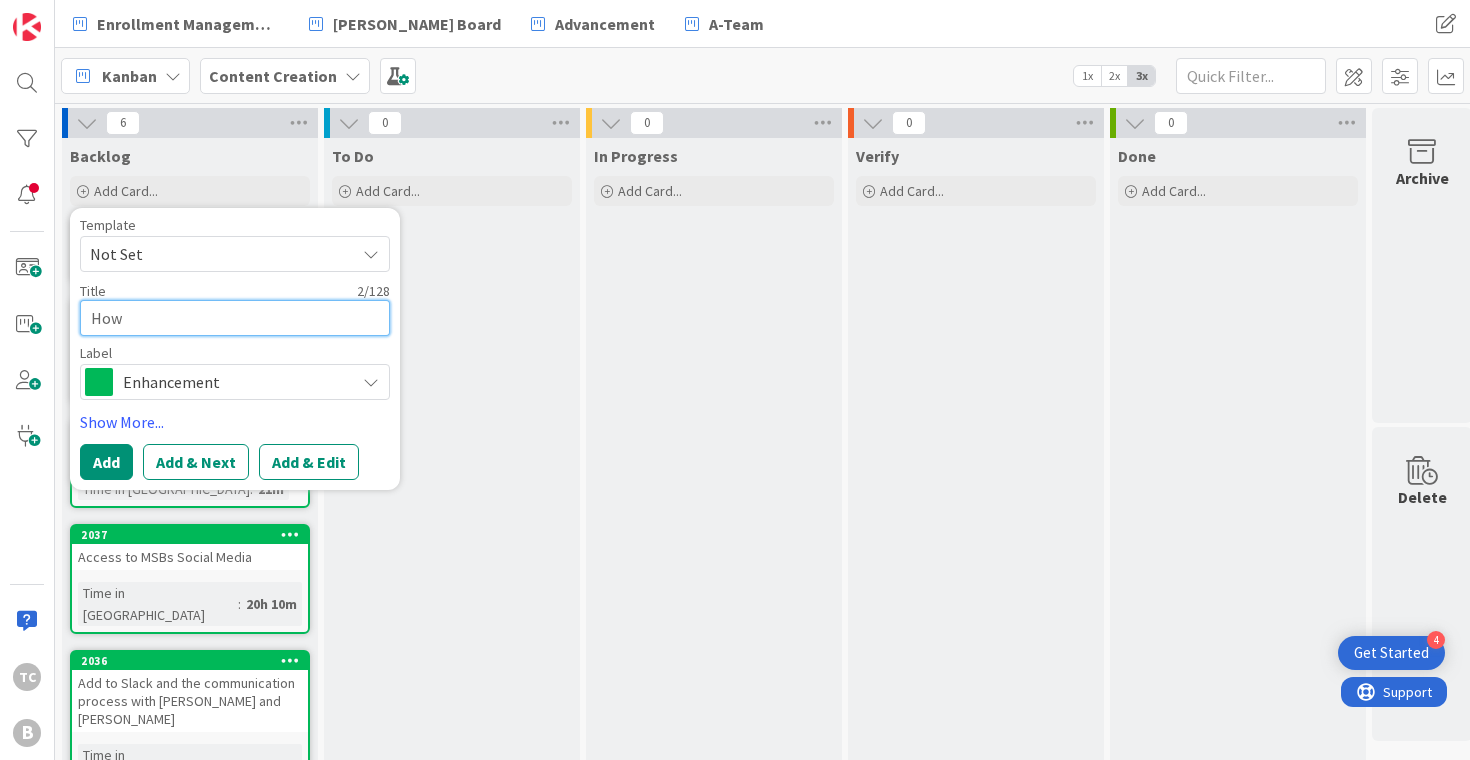 type on "x" 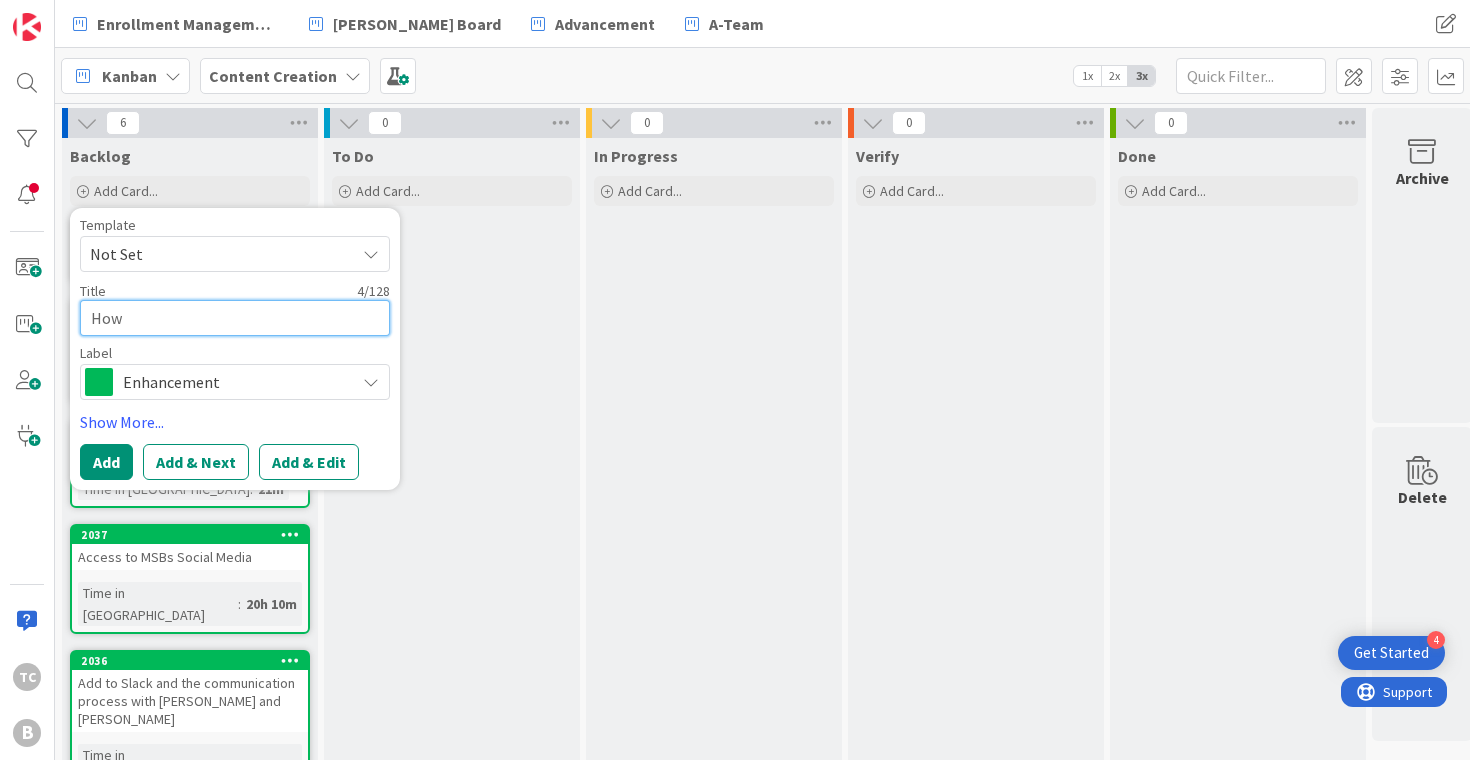 type on "x" 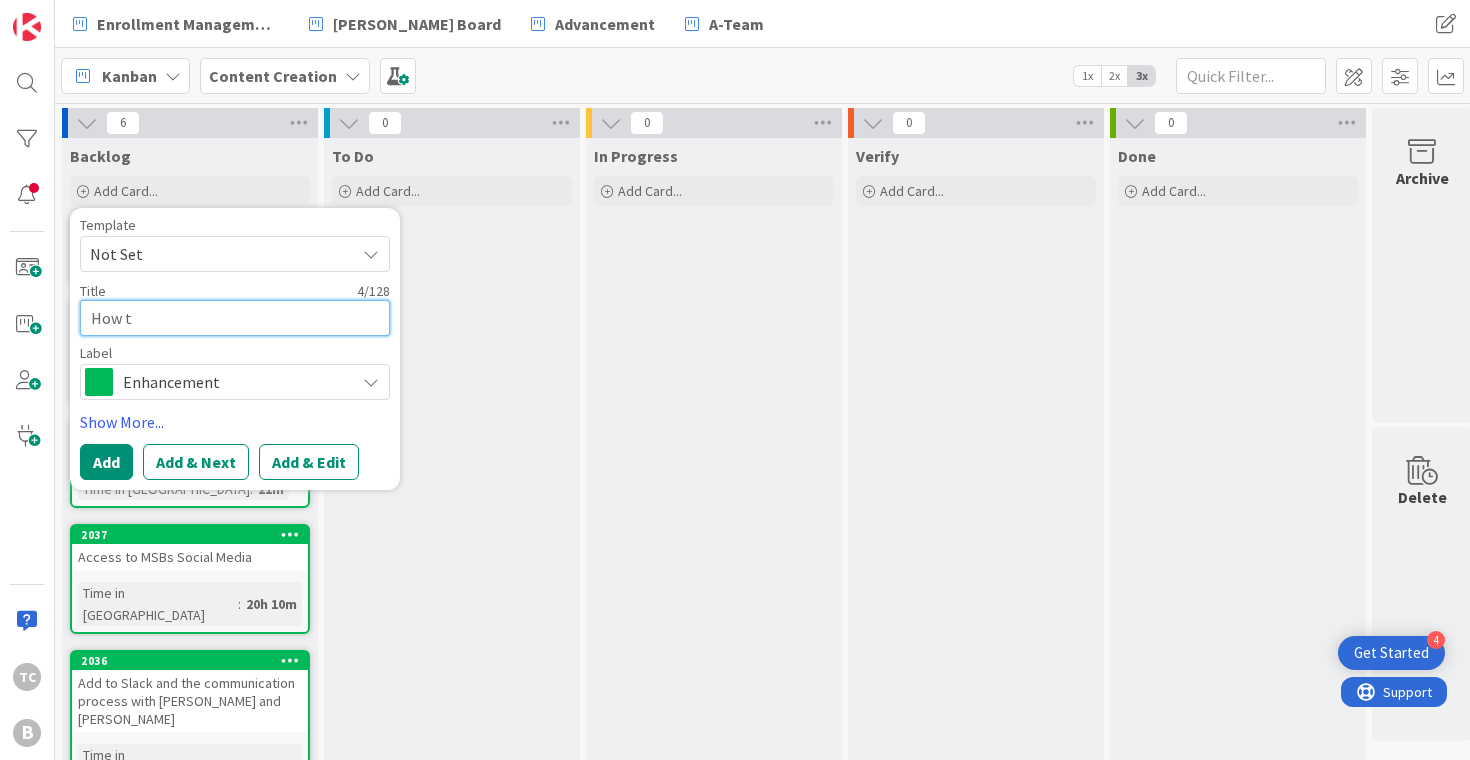 type on "x" 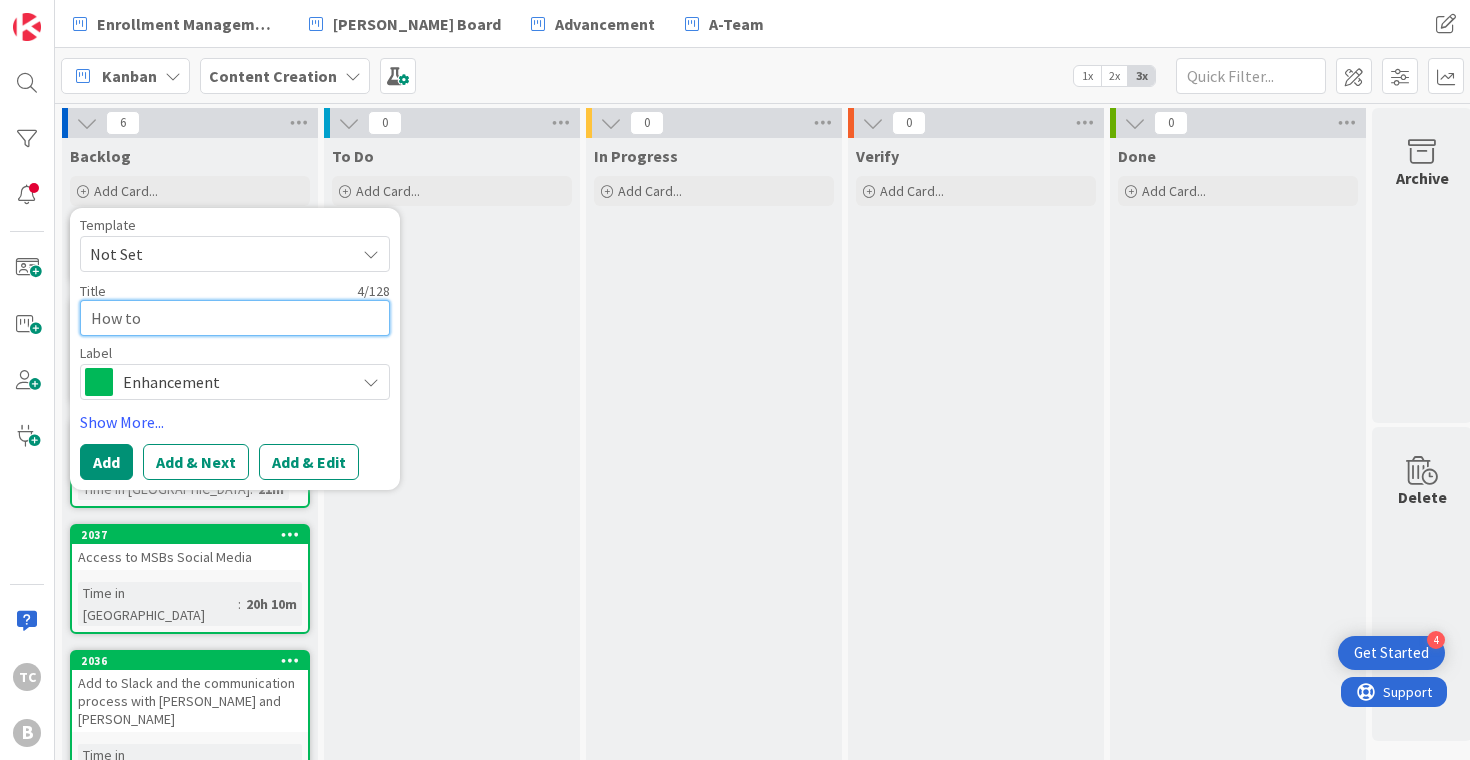 type on "x" 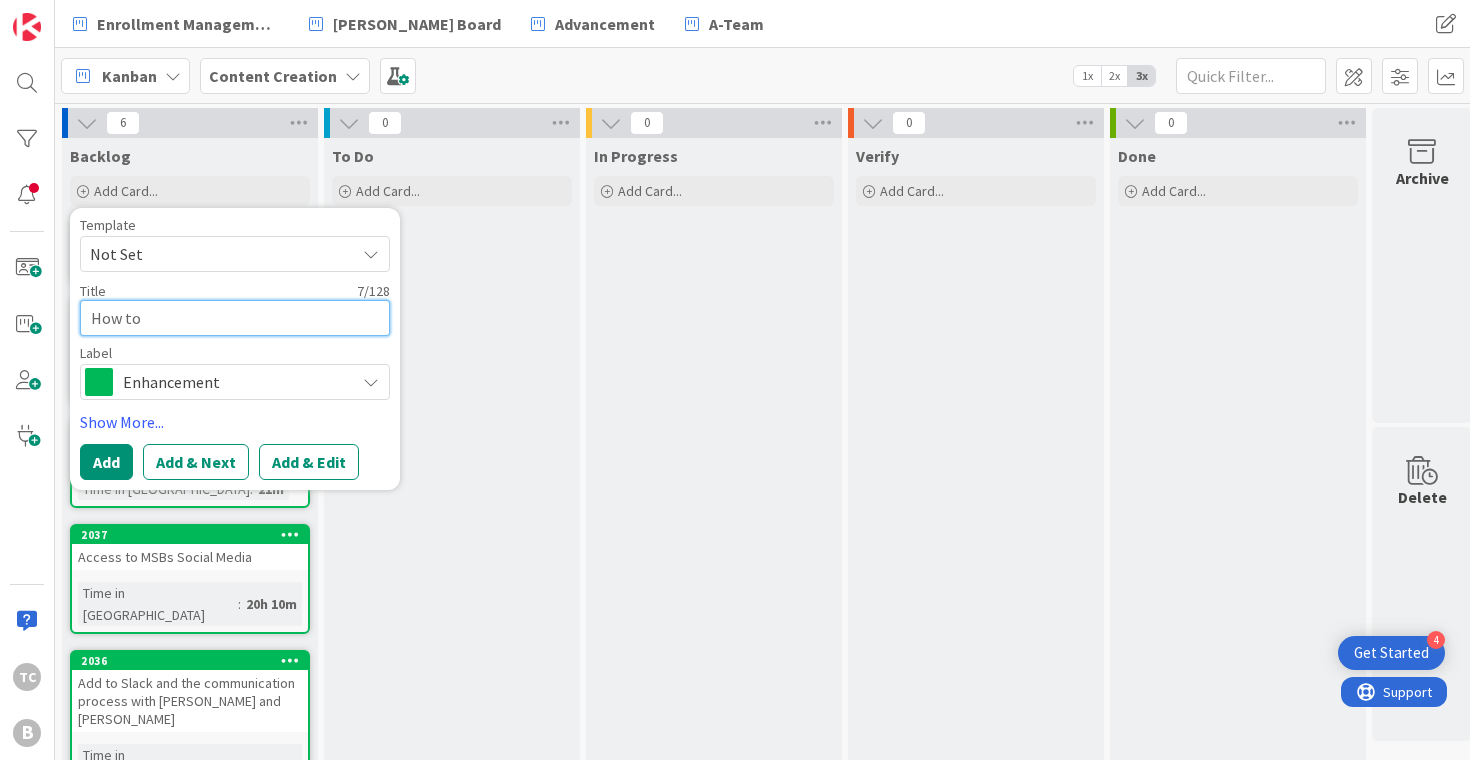 type on "x" 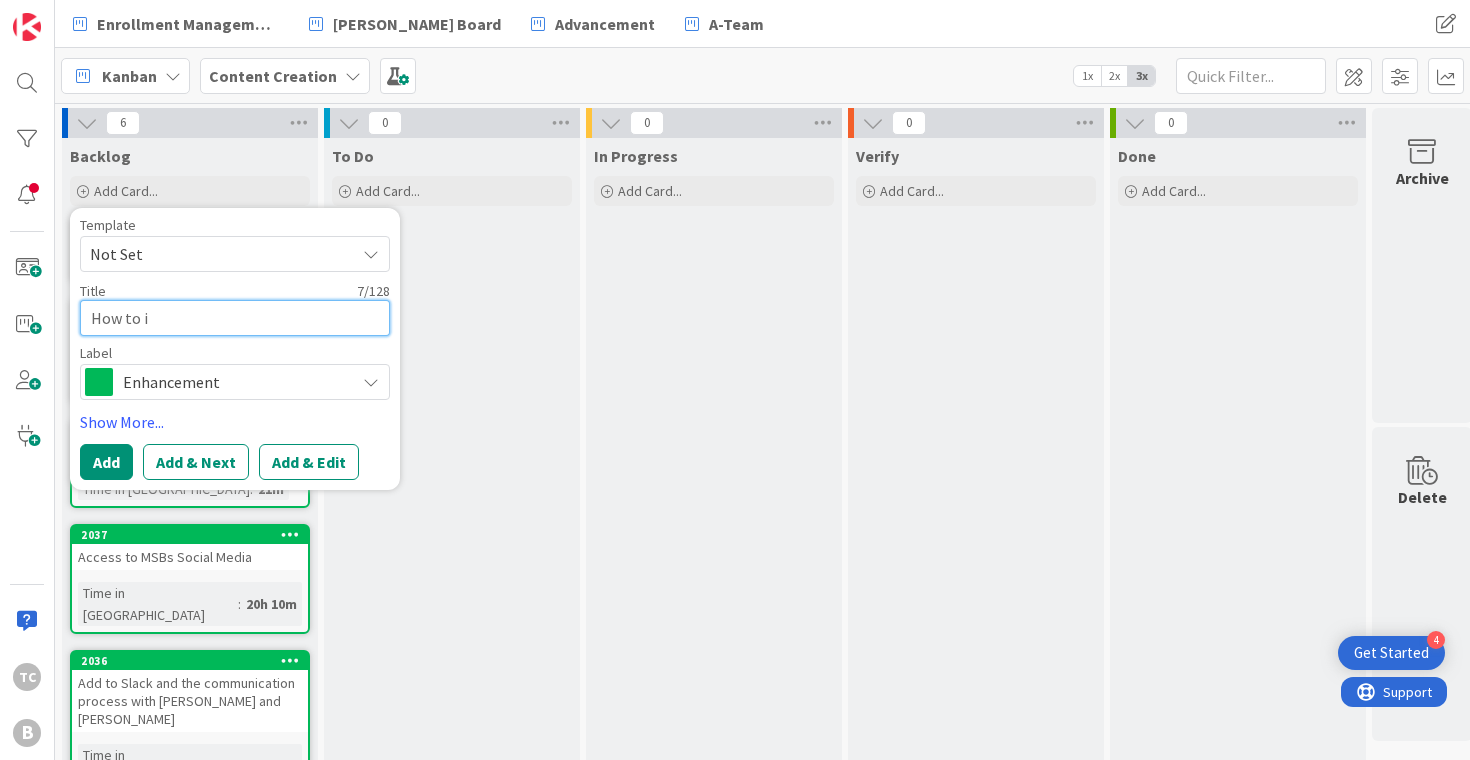 type on "x" 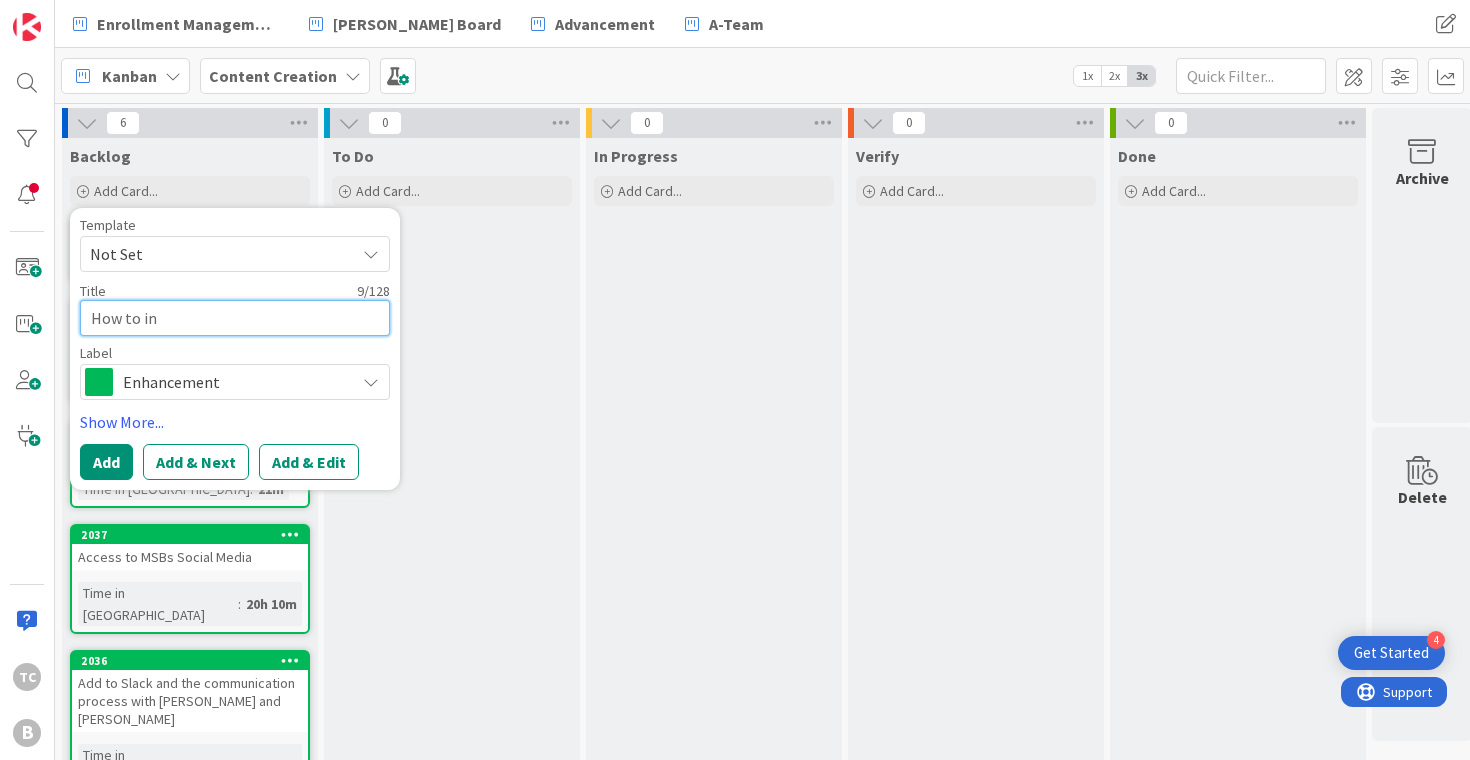 type on "x" 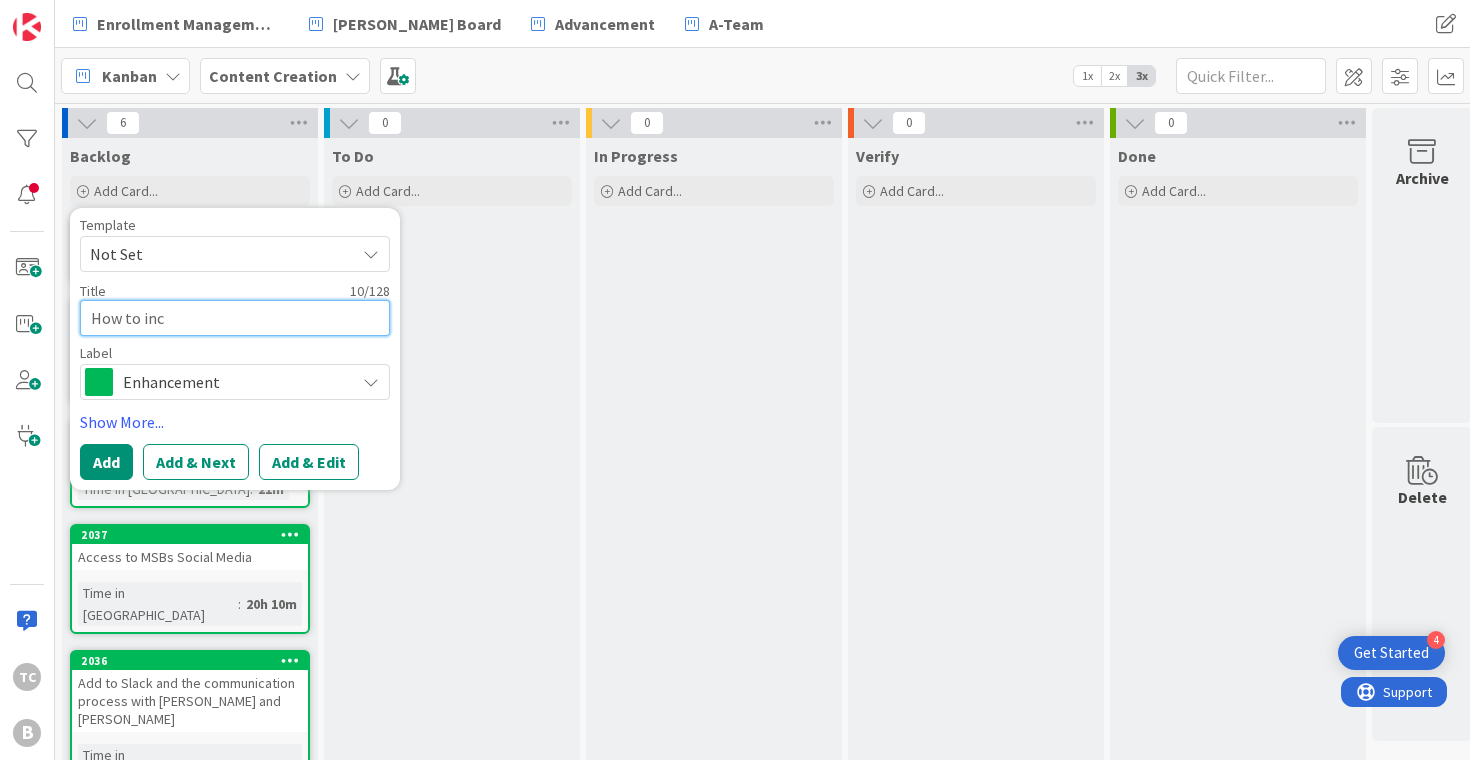 type on "x" 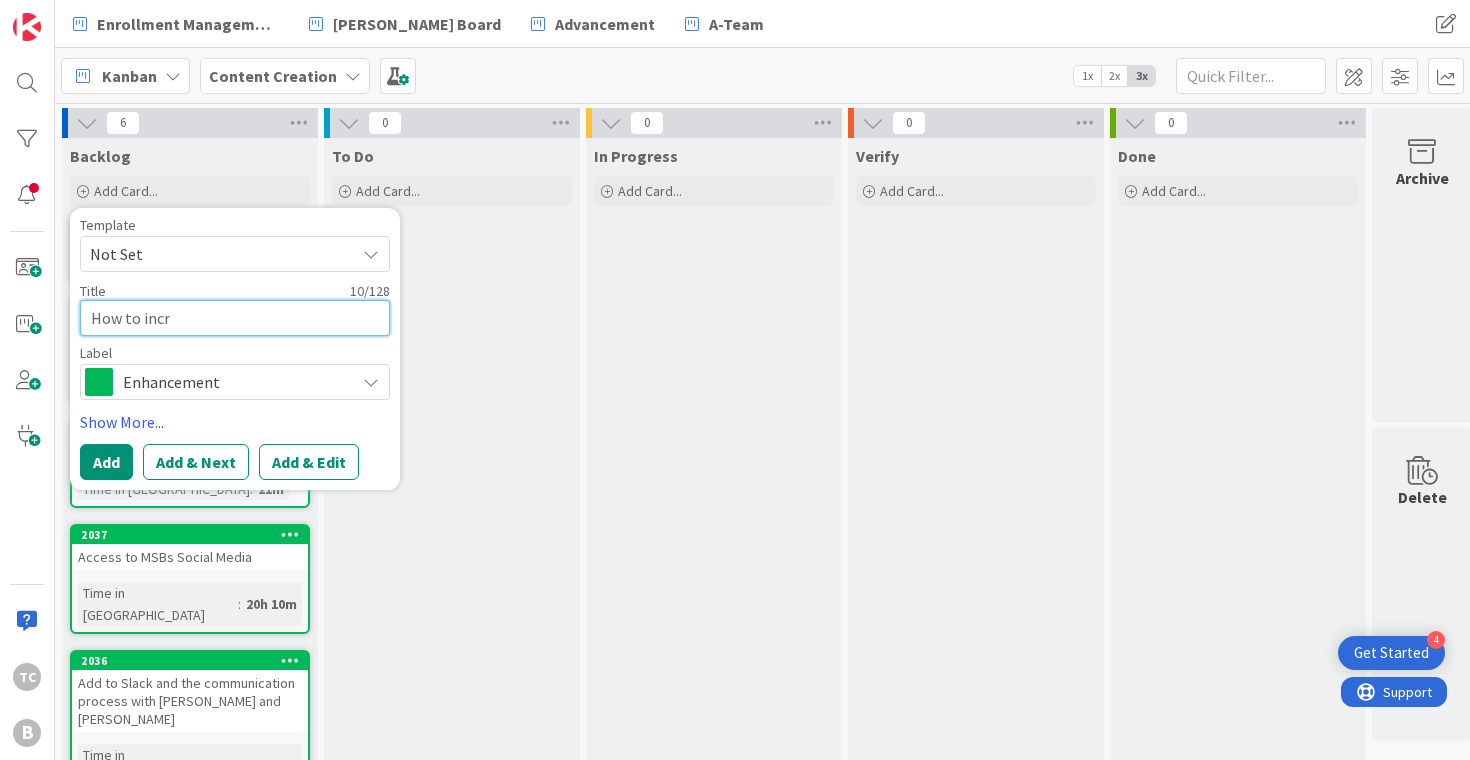 type on "x" 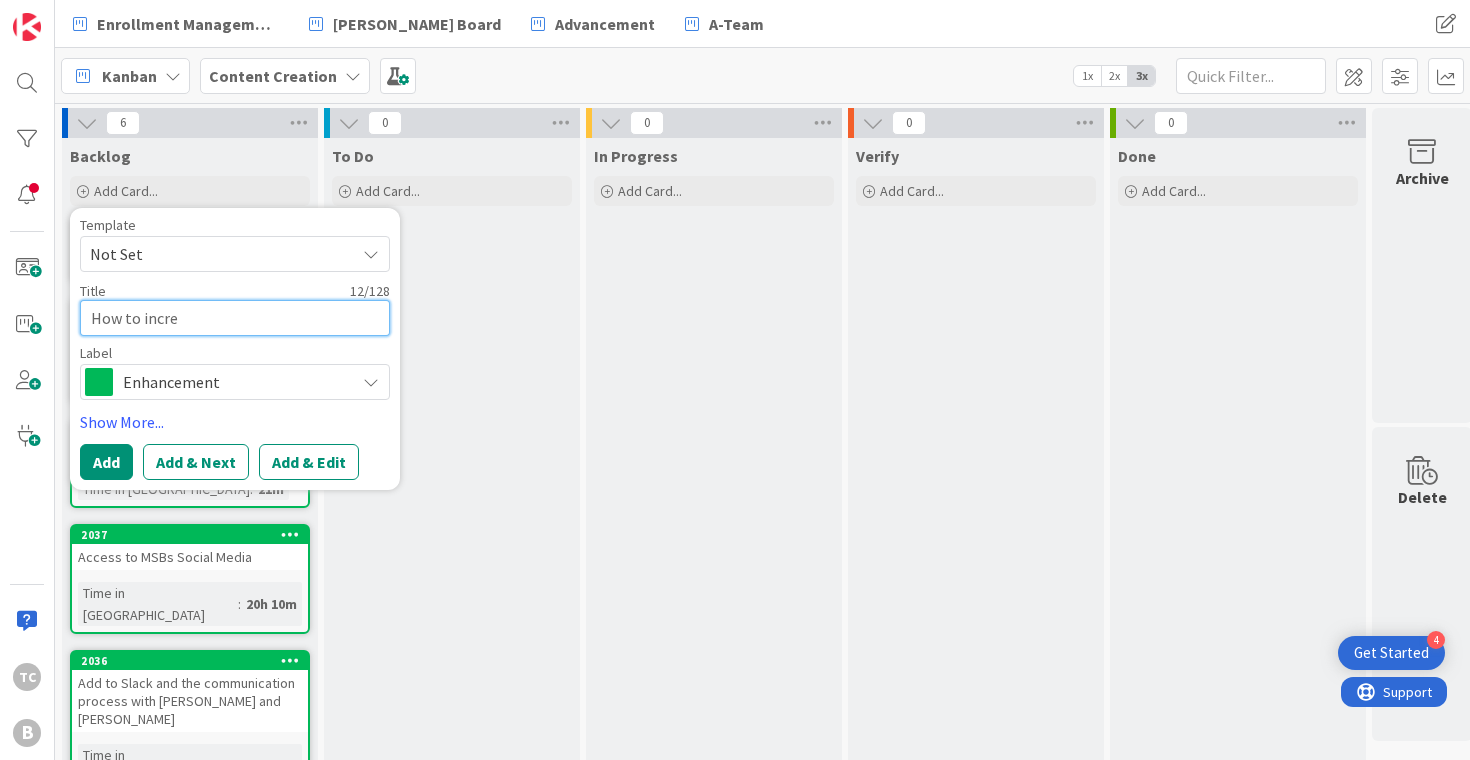 type on "x" 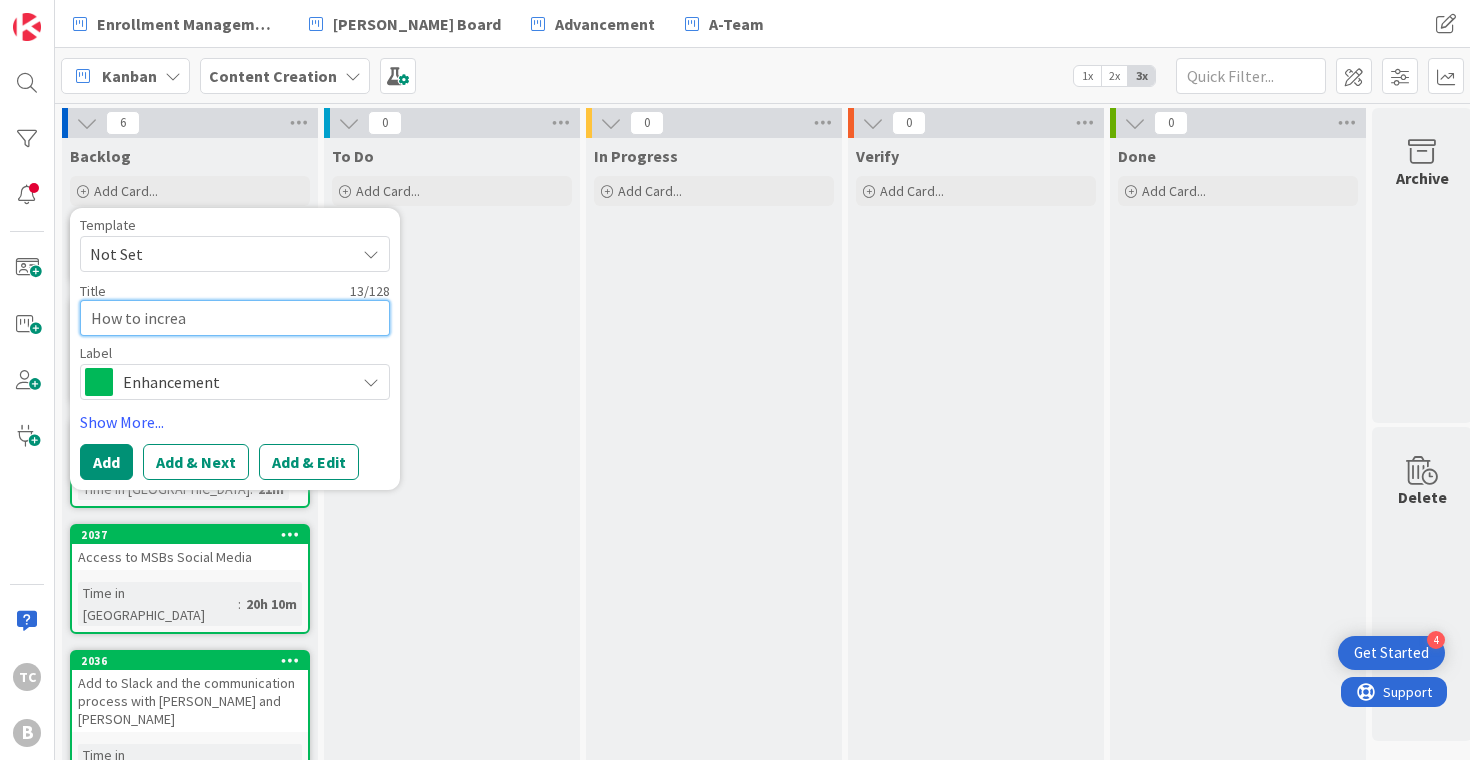 type on "x" 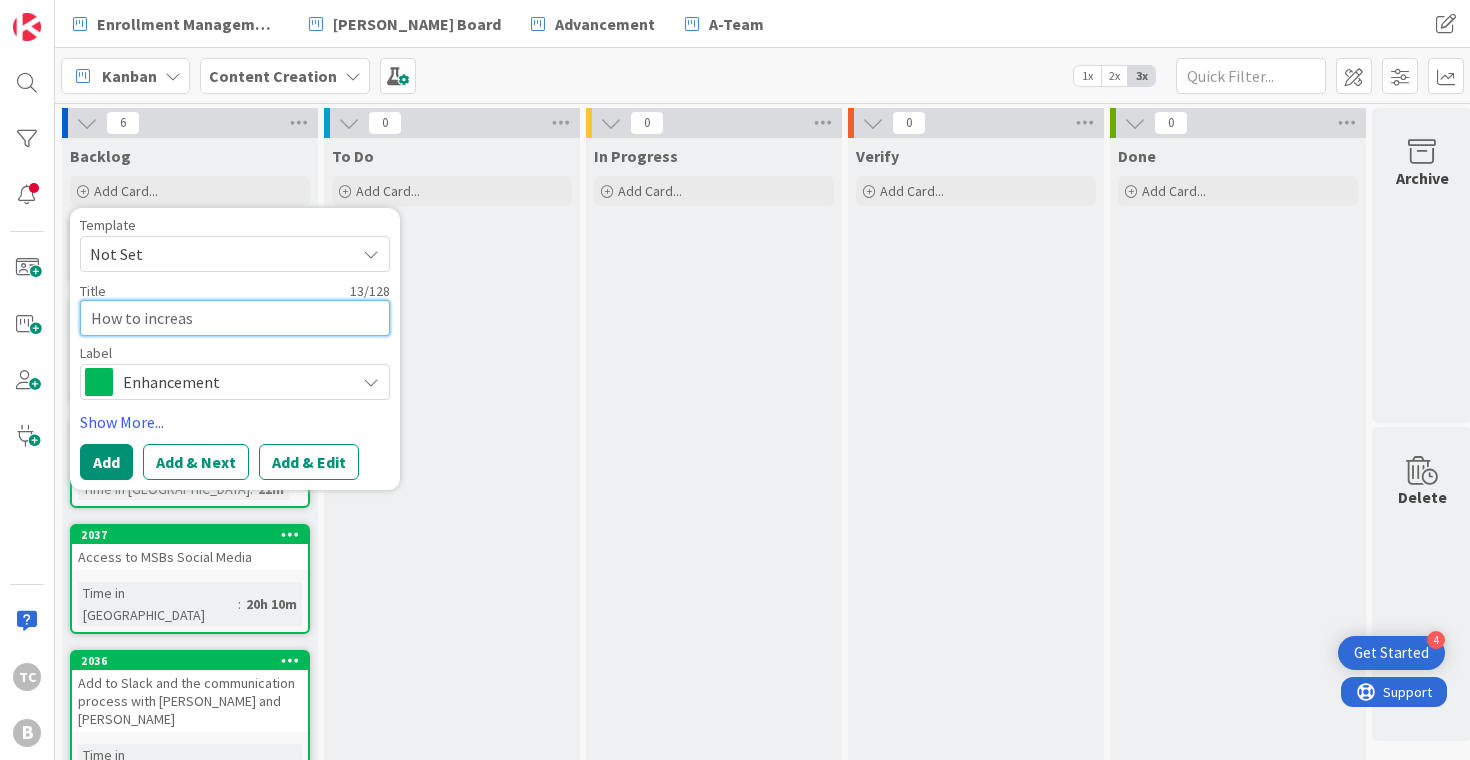 type on "x" 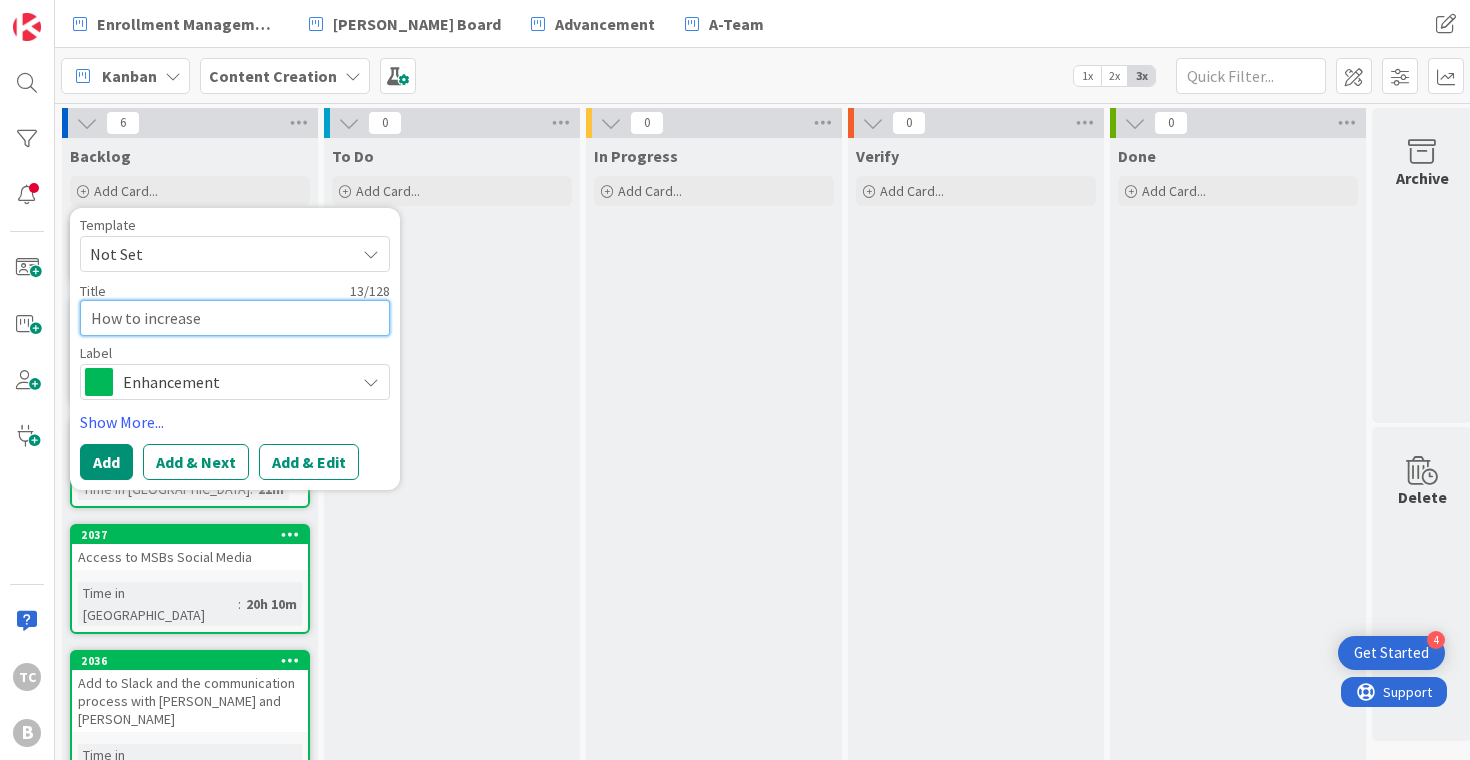 type on "x" 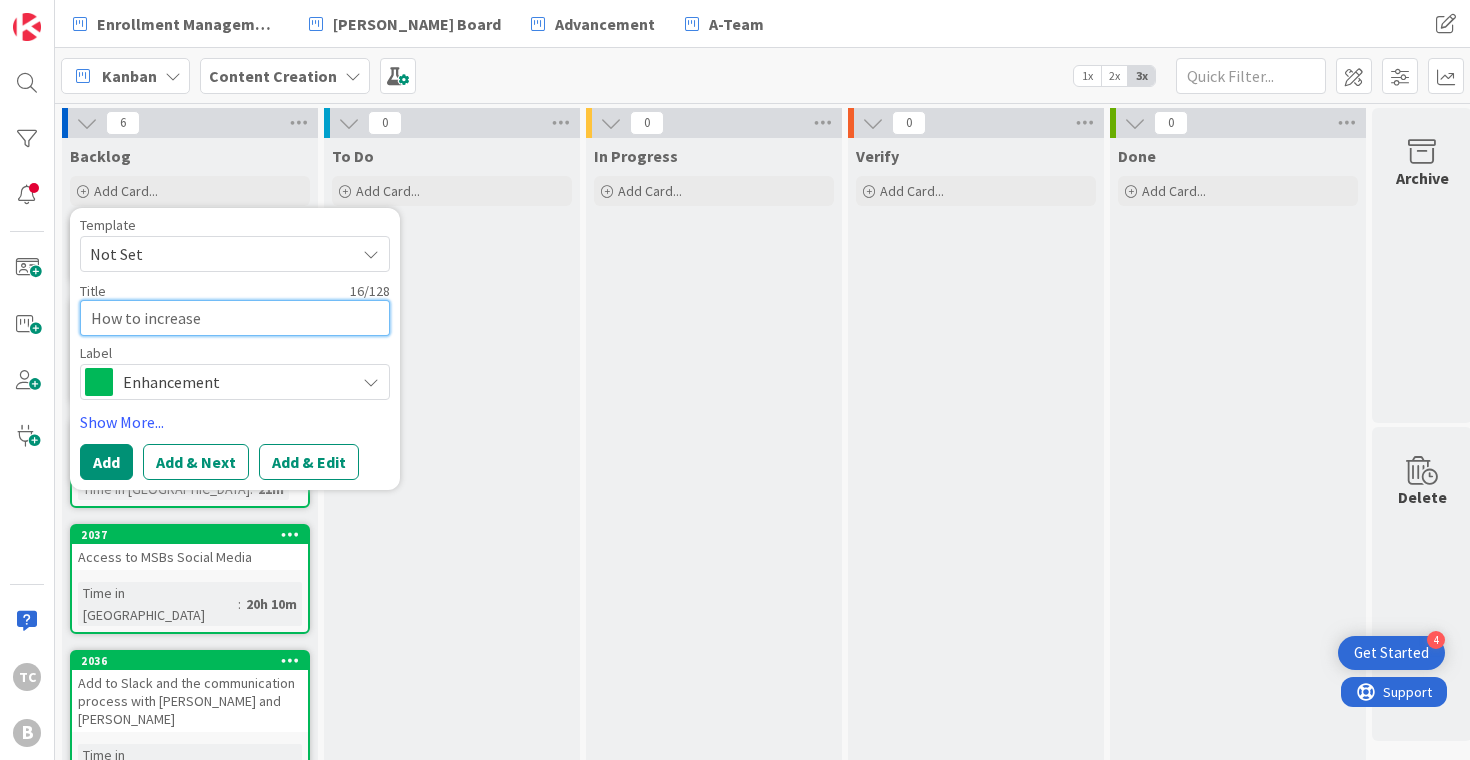 type on "x" 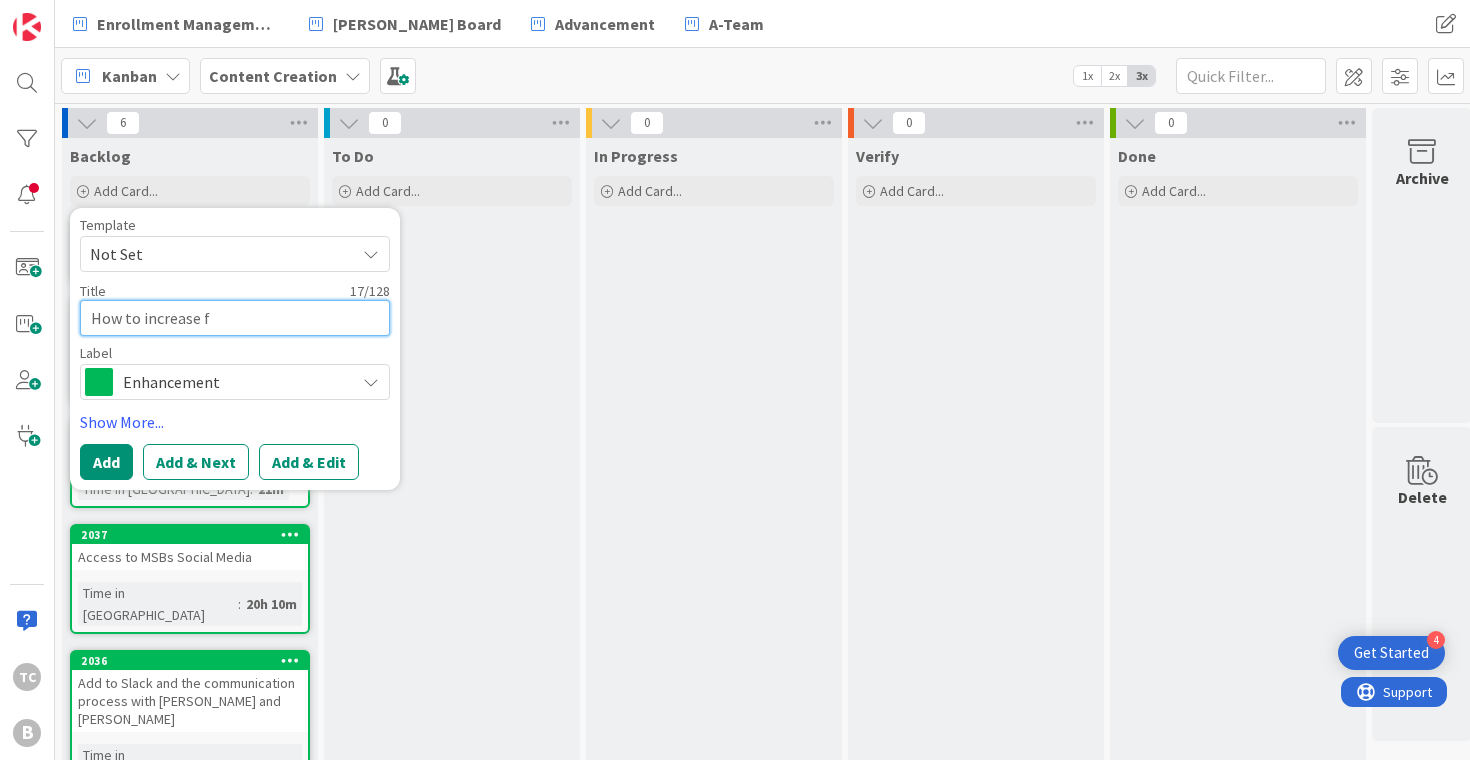 type on "x" 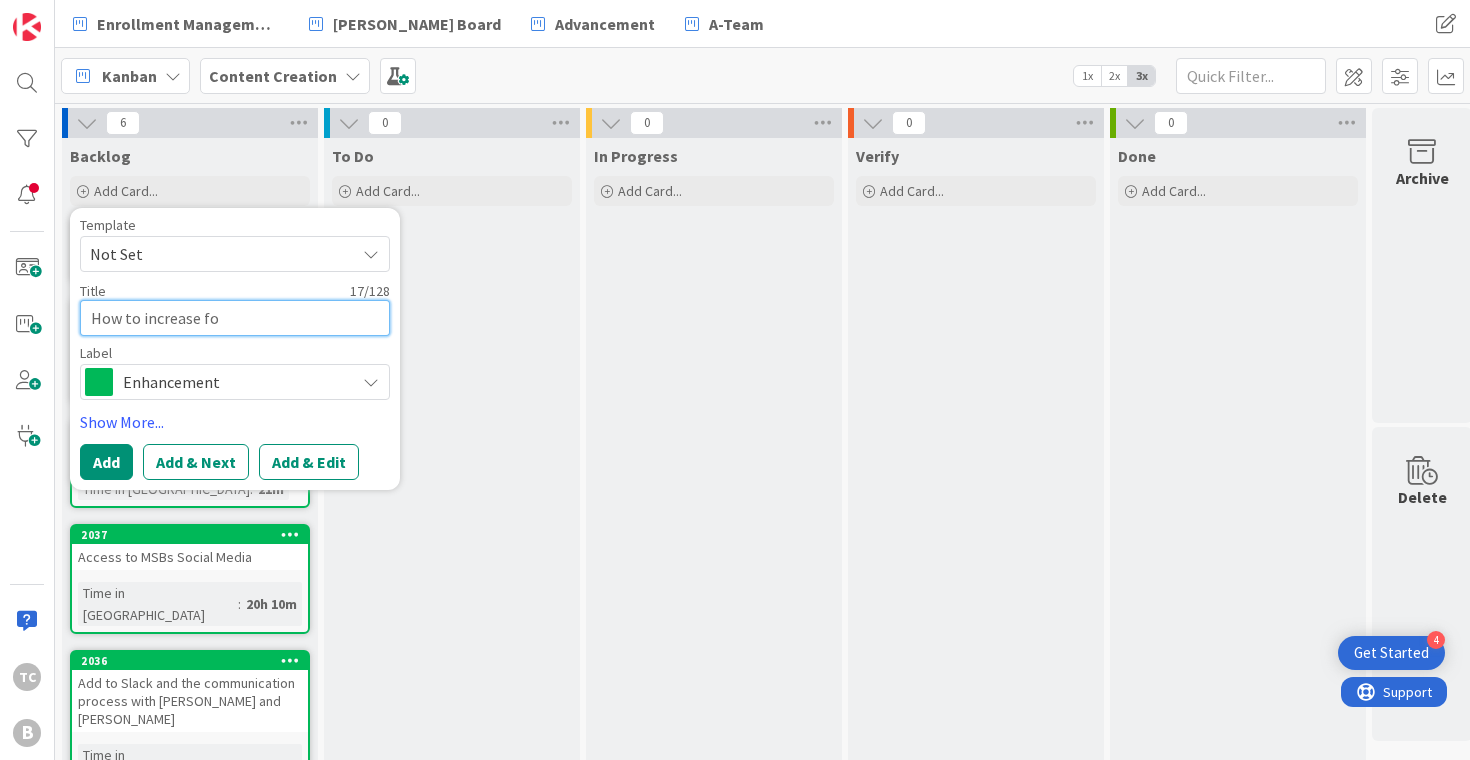 type on "x" 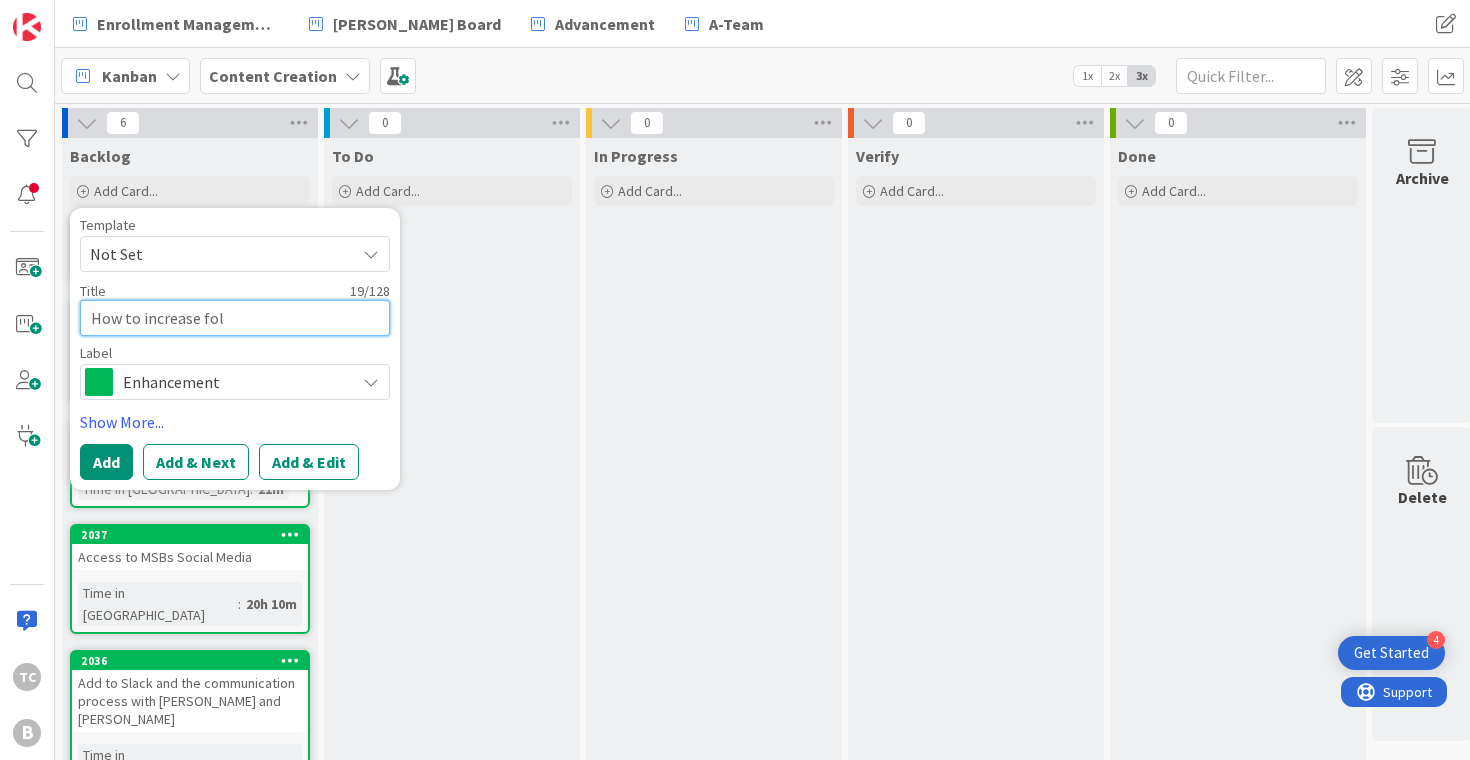 type on "x" 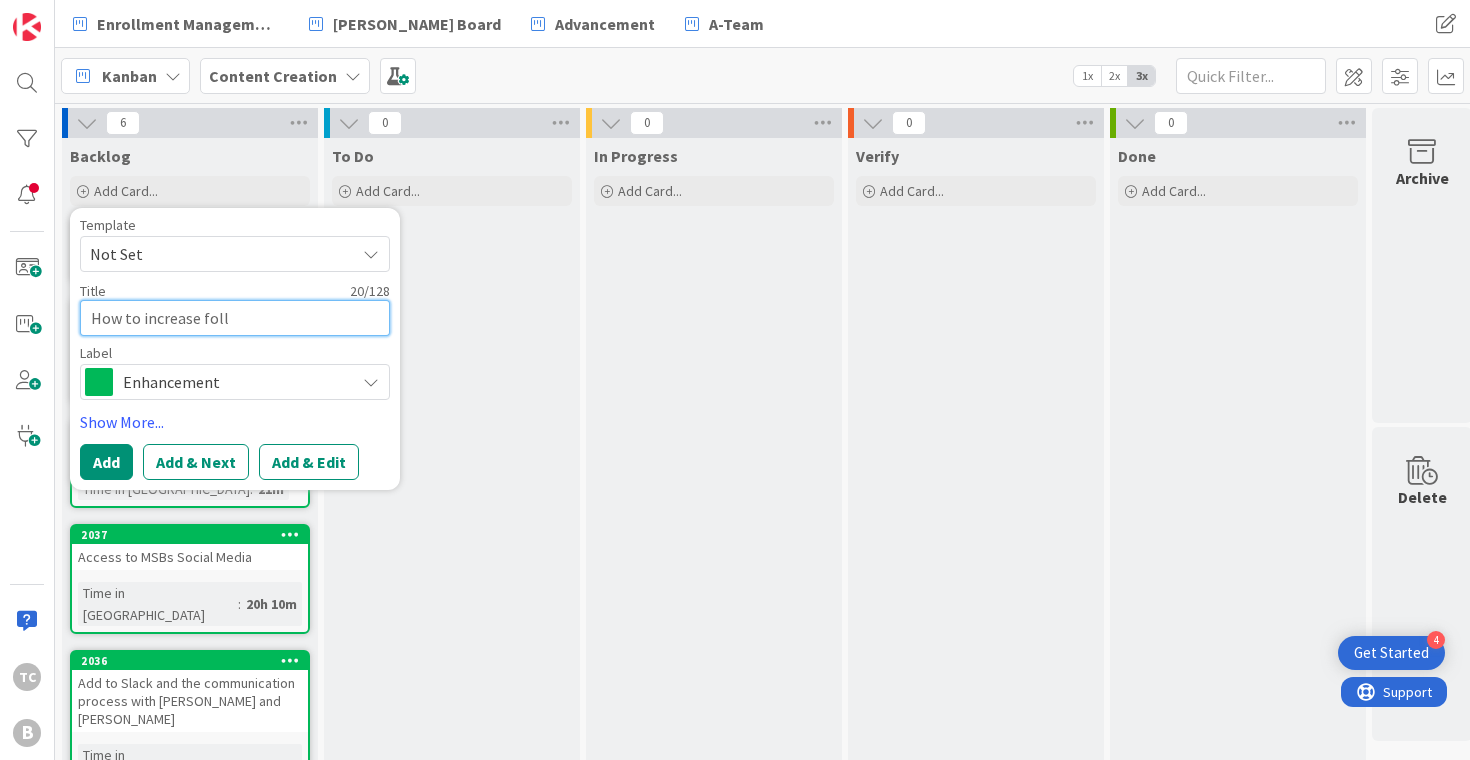 type on "x" 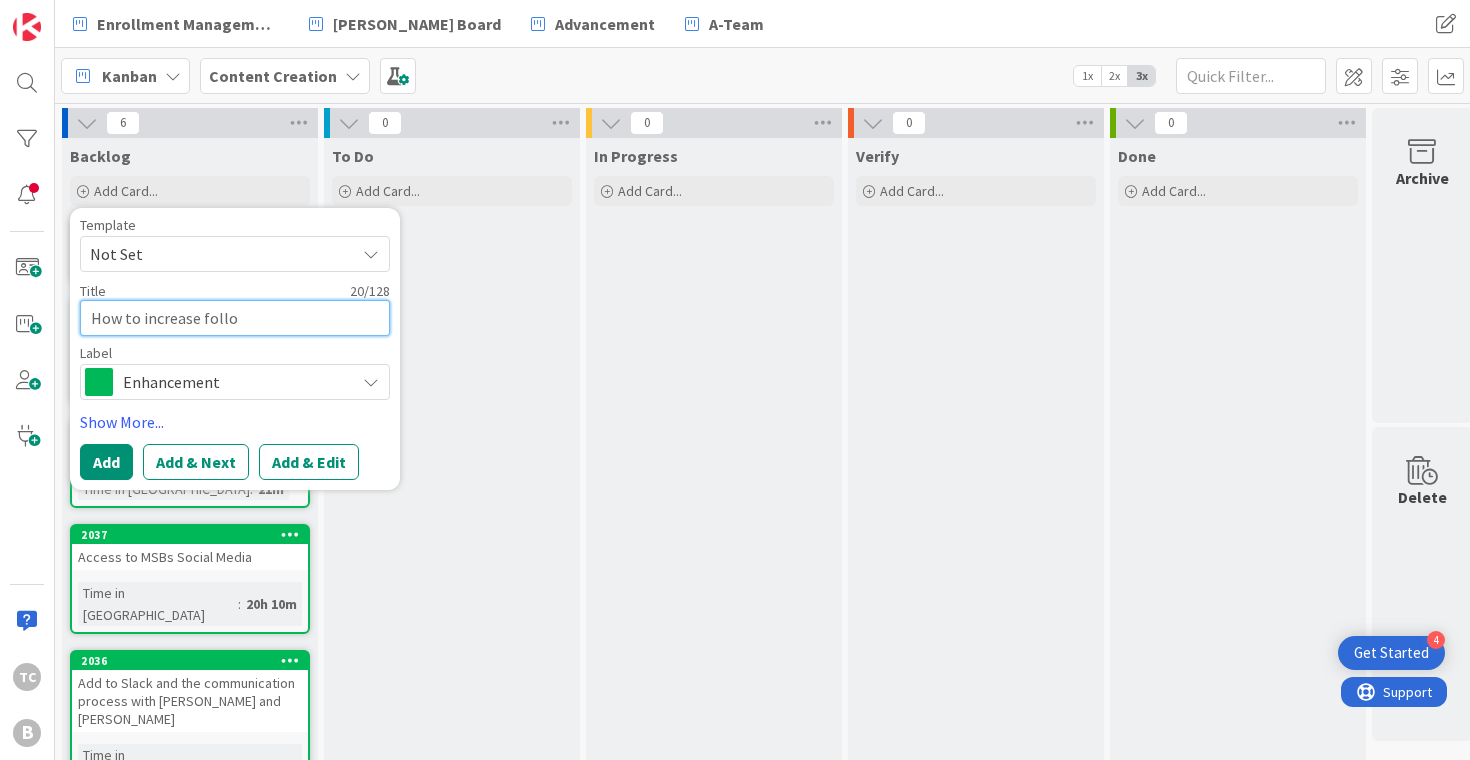 type on "x" 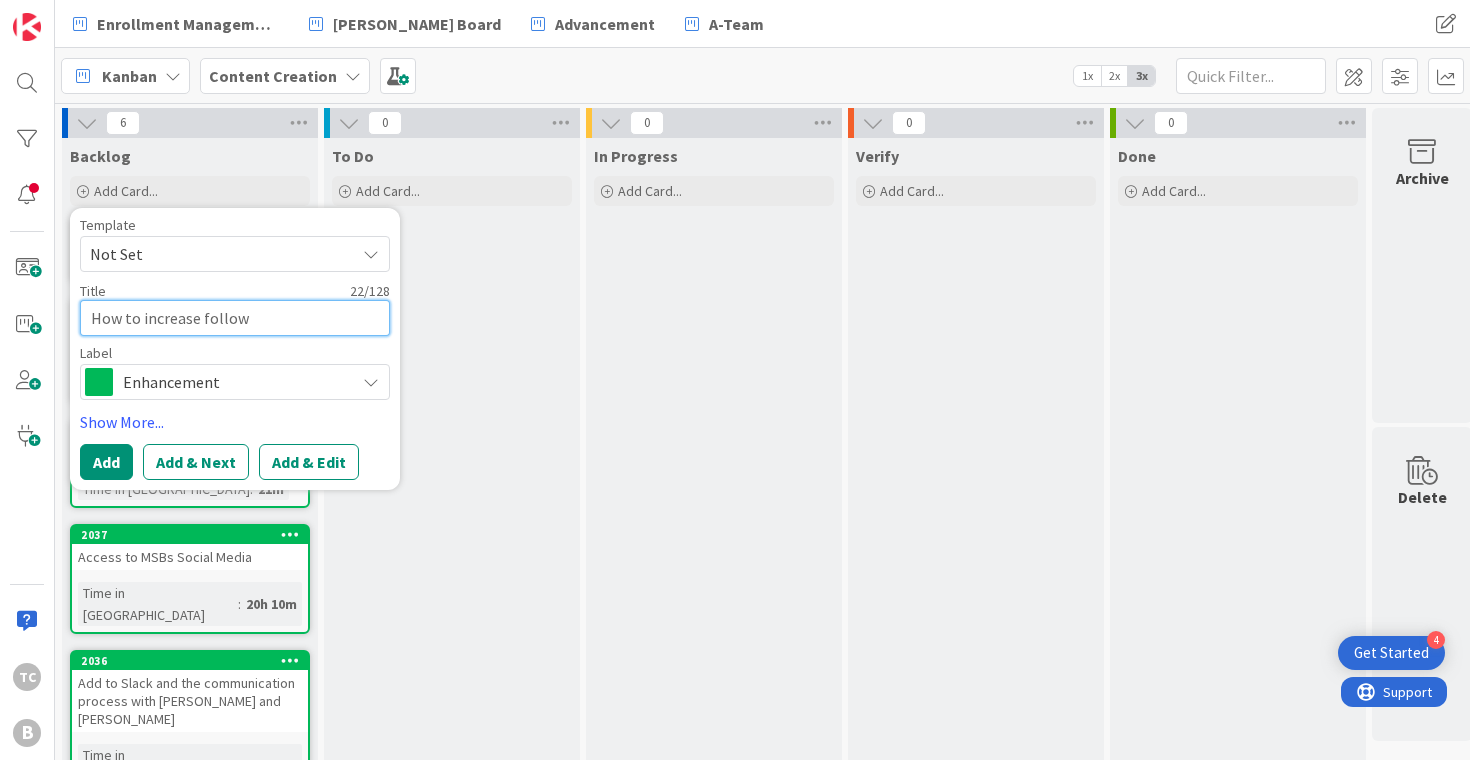 type on "x" 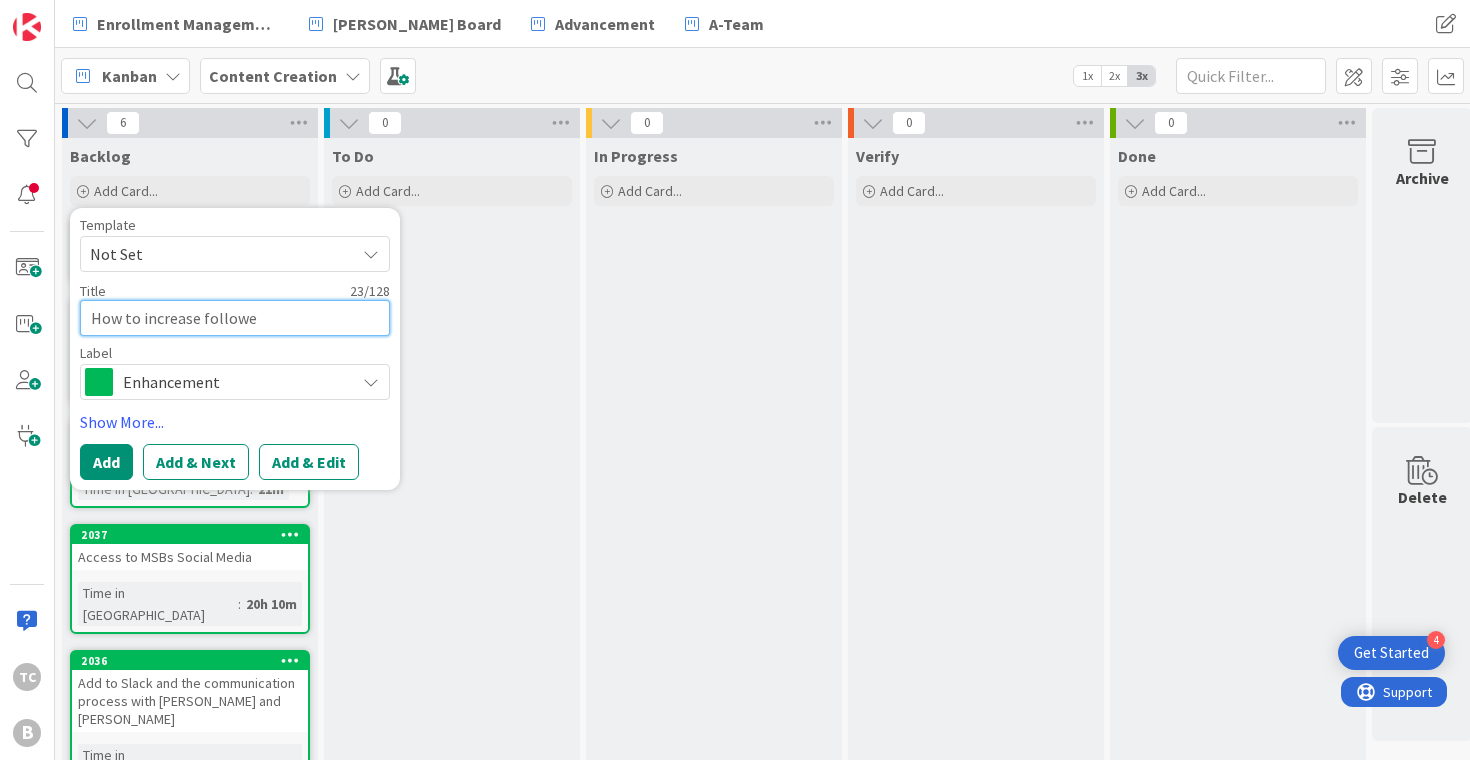 type on "x" 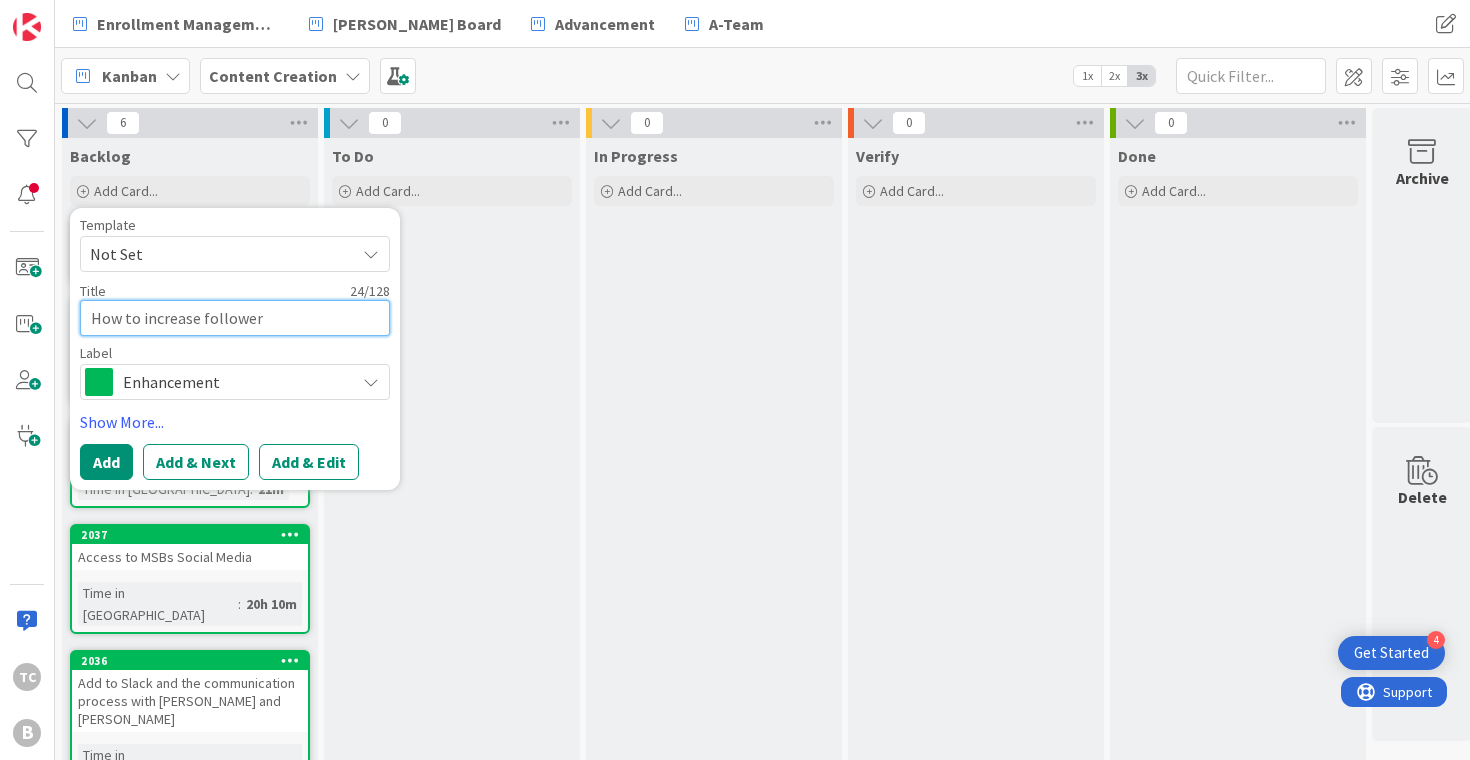 type on "x" 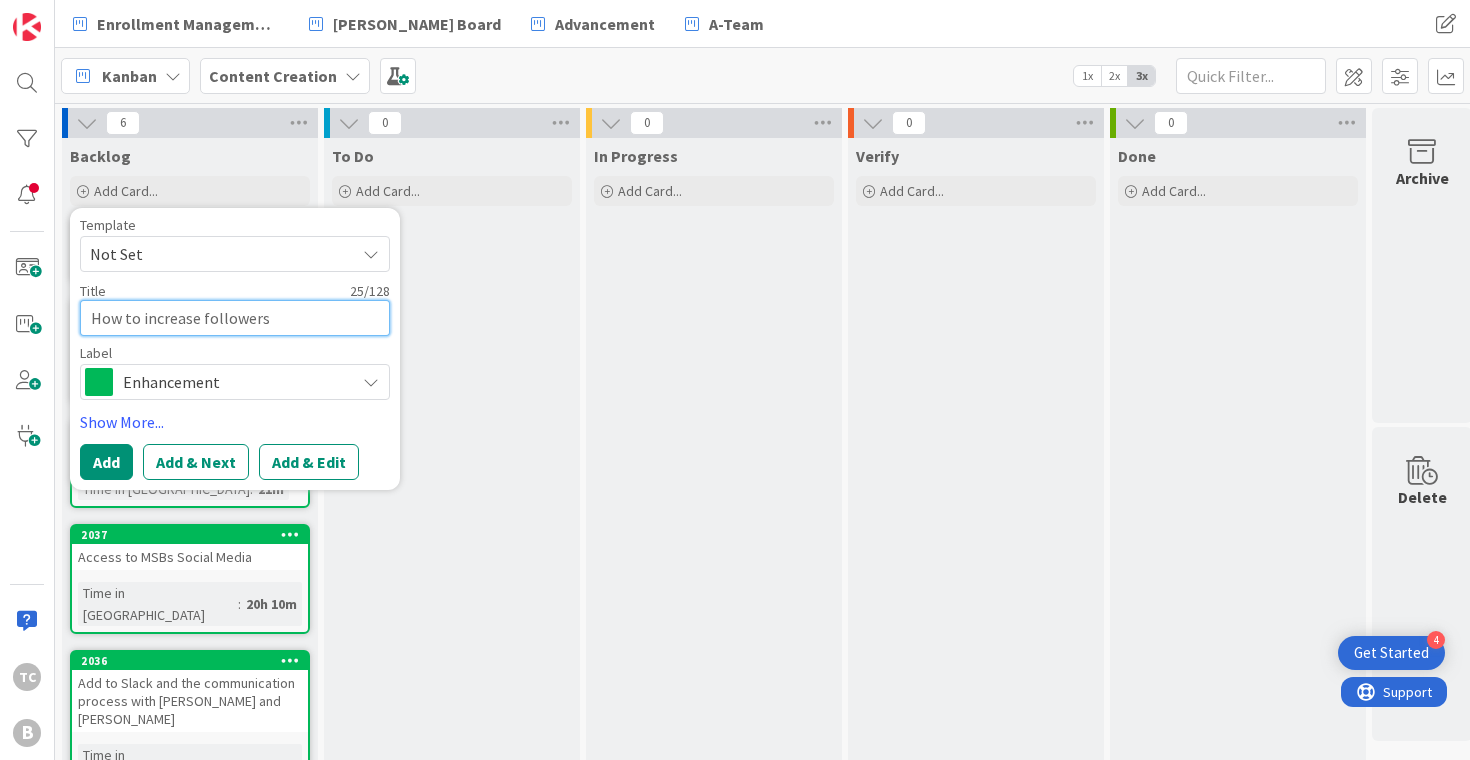 type on "x" 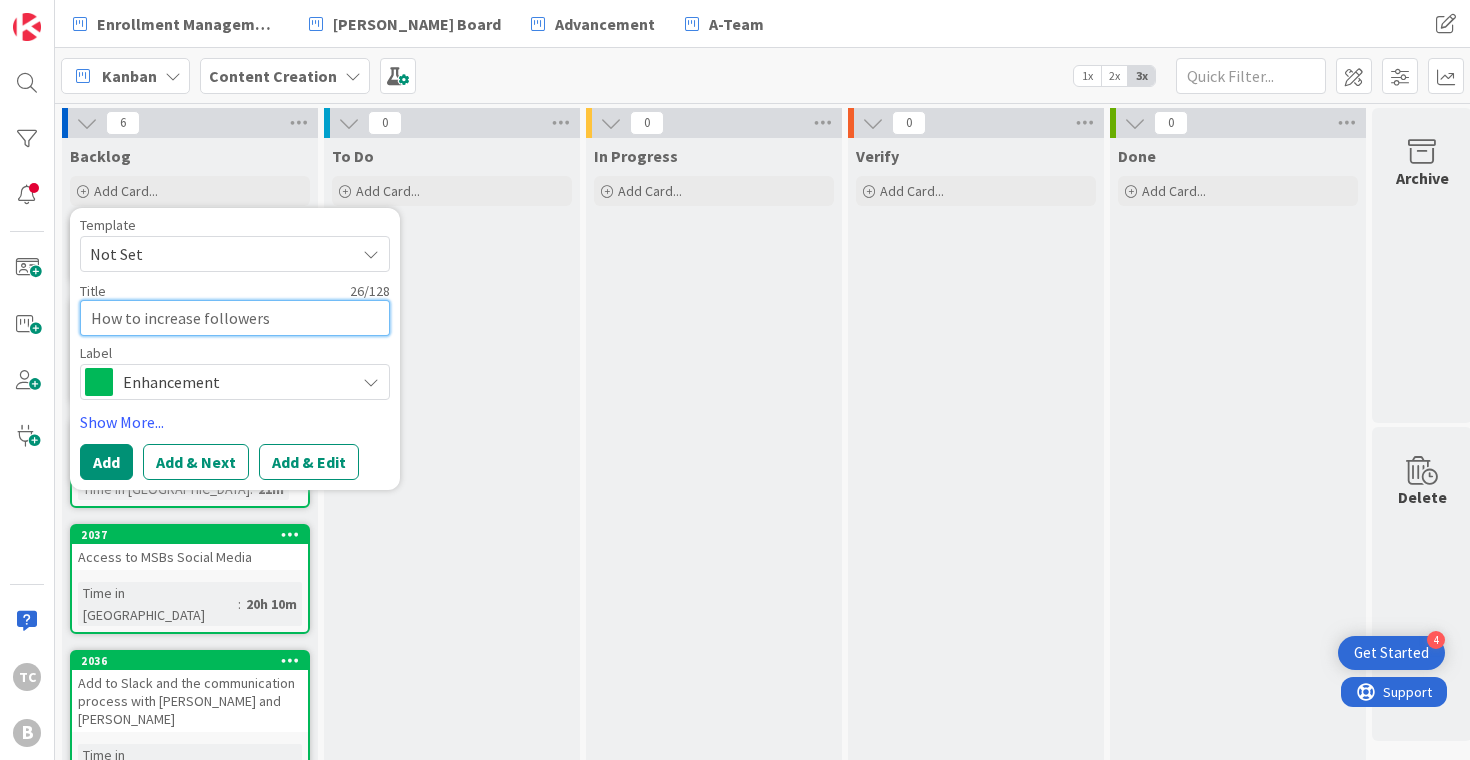 type on "x" 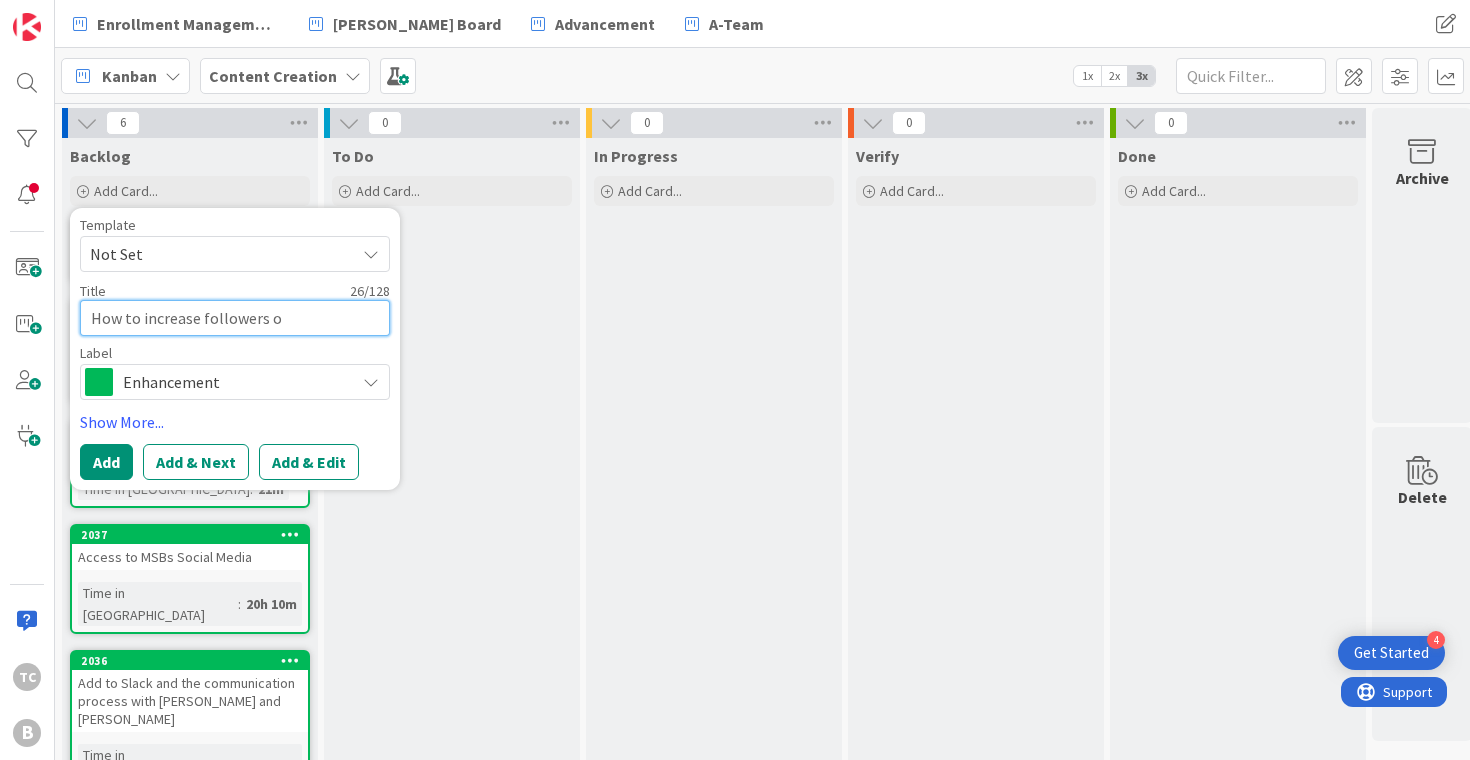 type on "x" 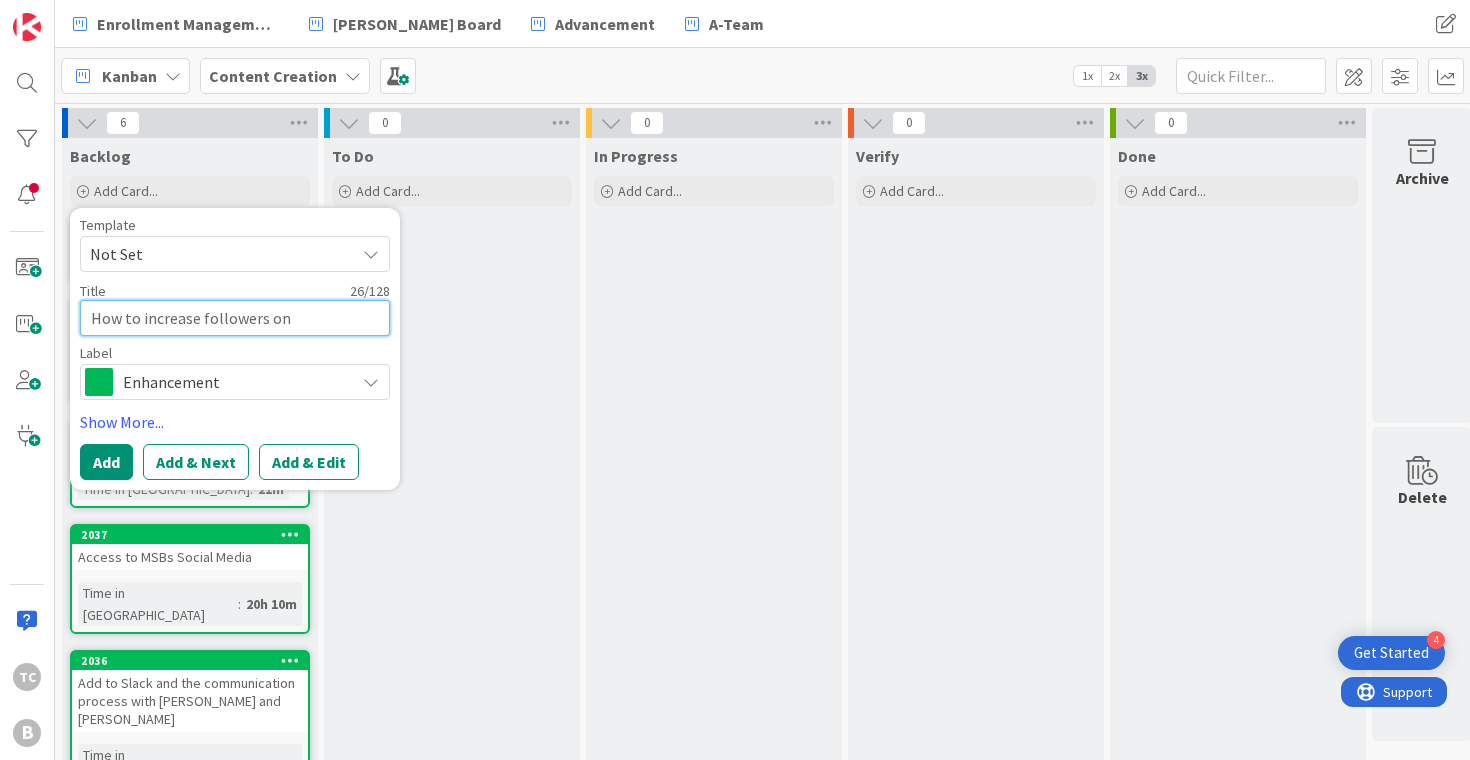 type on "x" 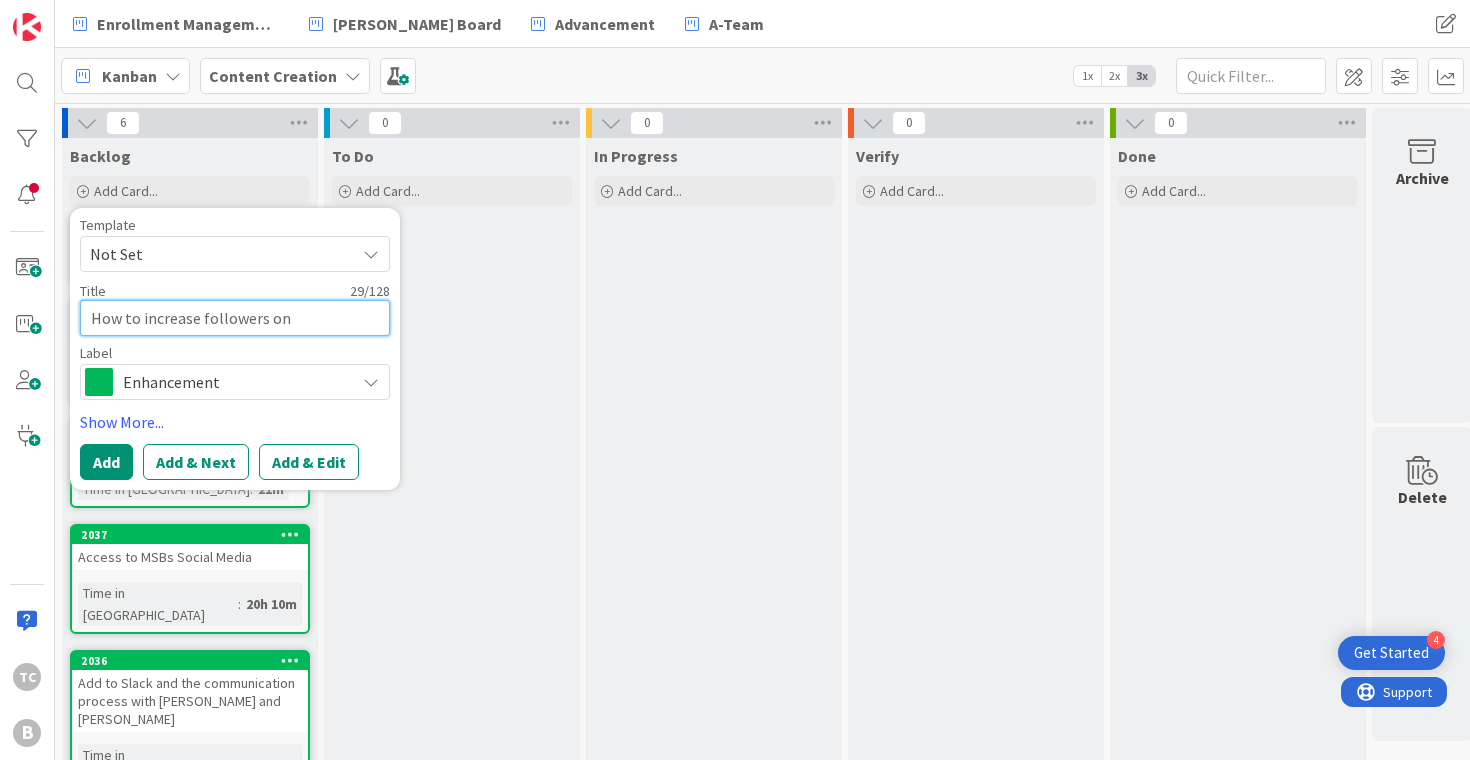 type on "x" 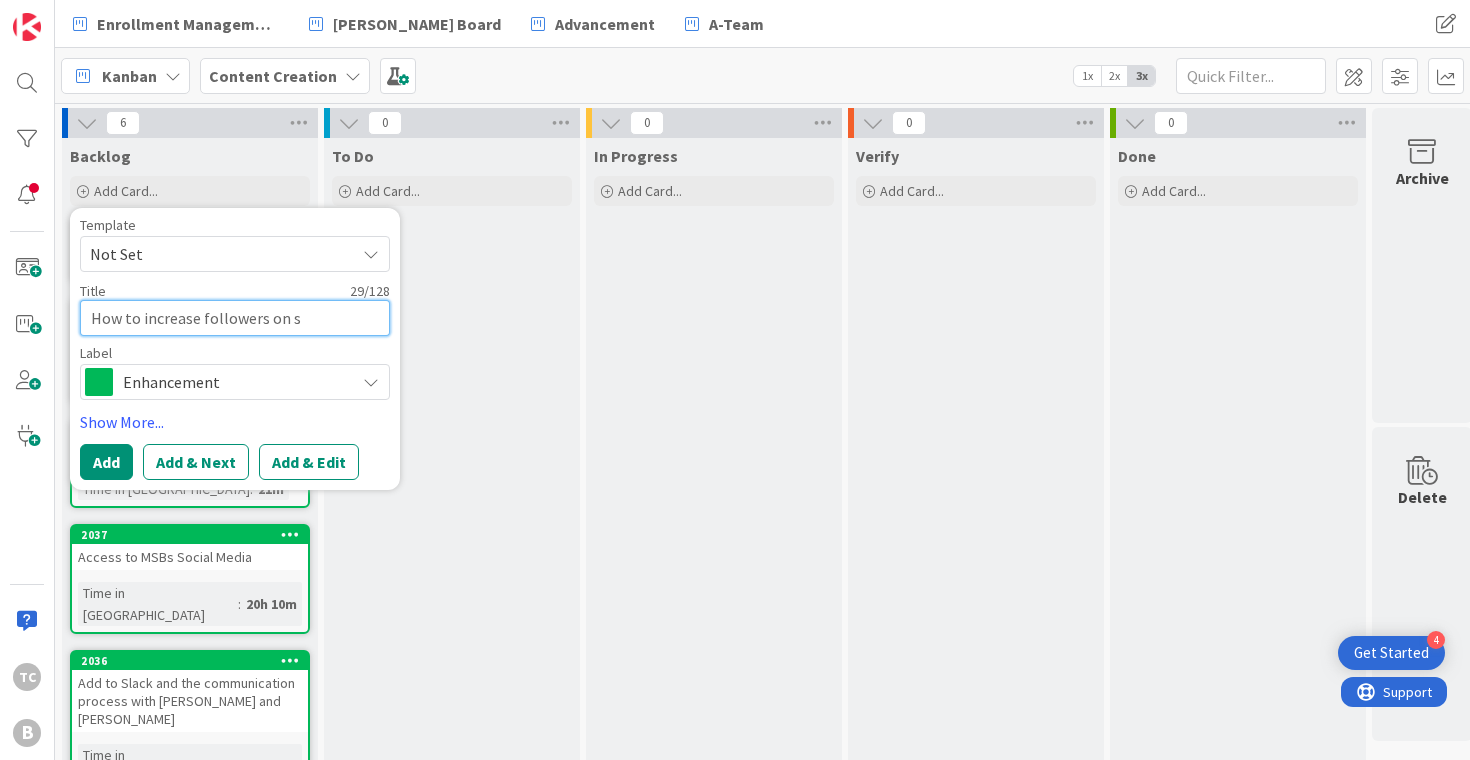 type on "x" 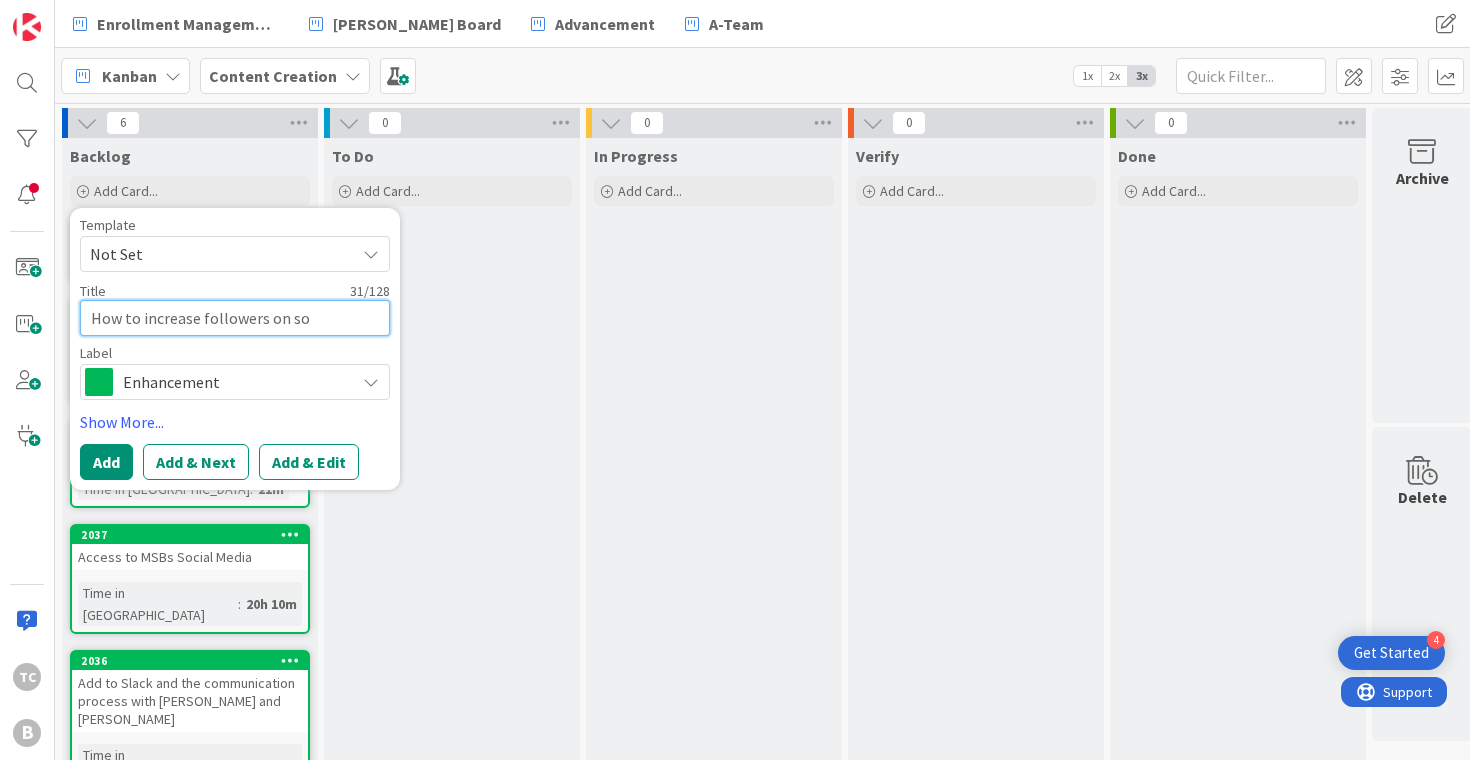 type on "x" 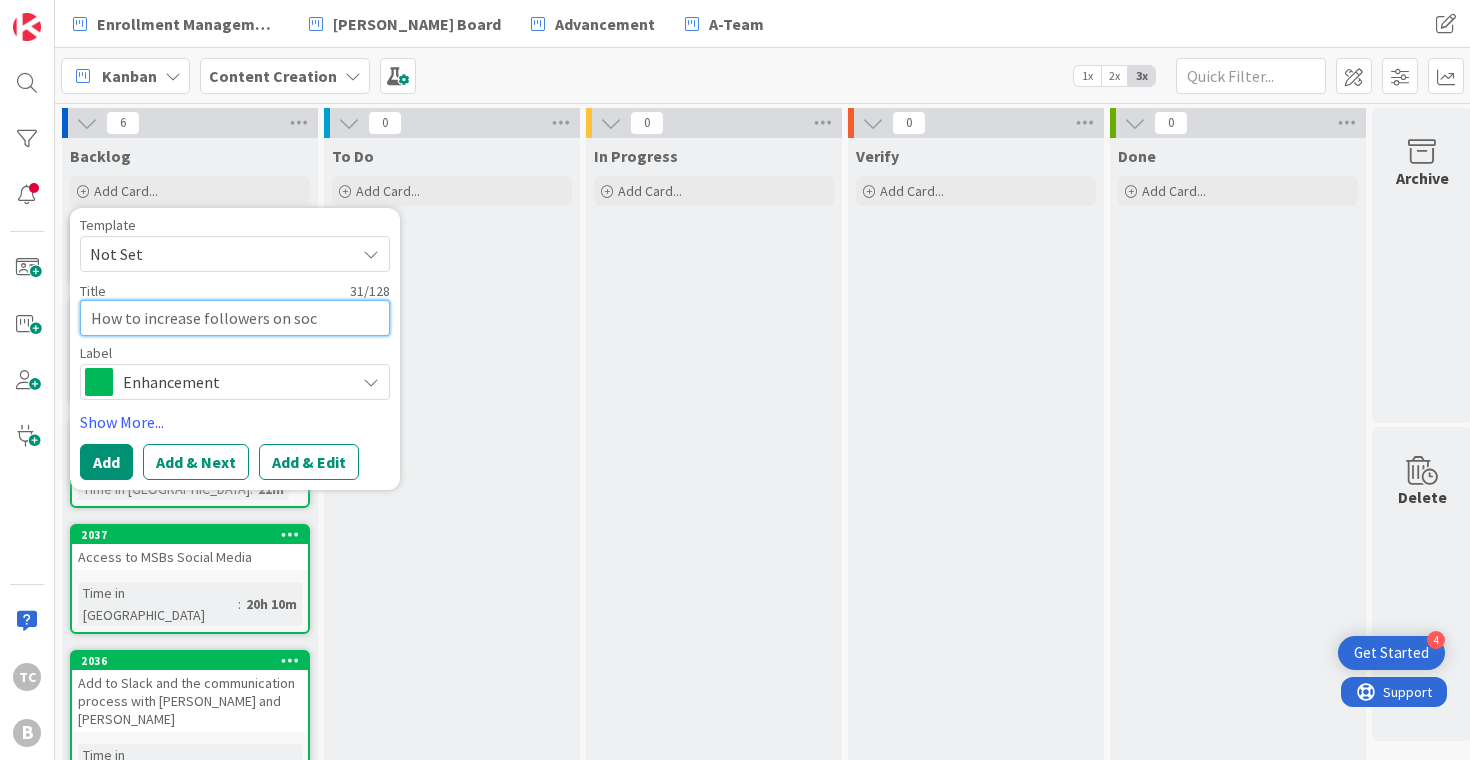 type on "x" 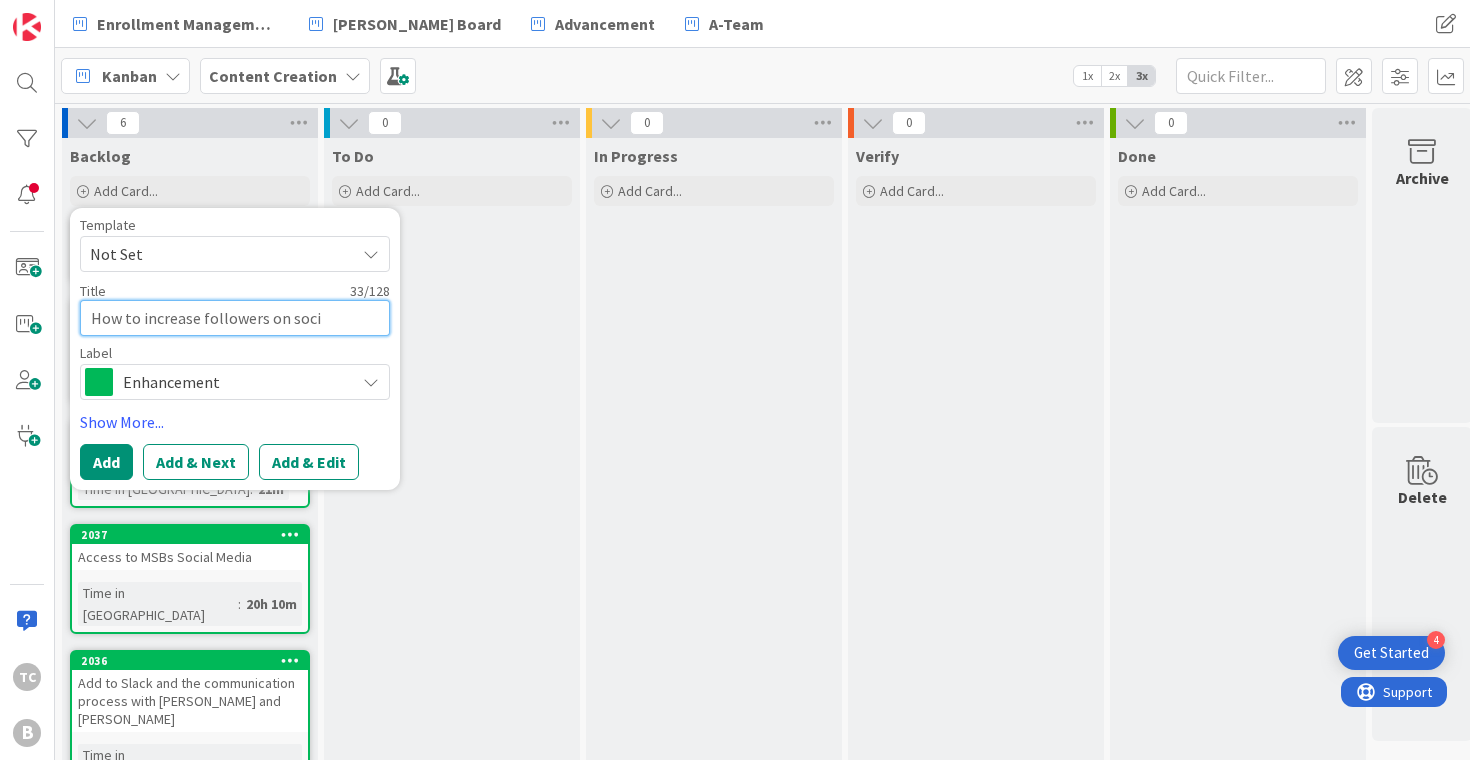 type on "x" 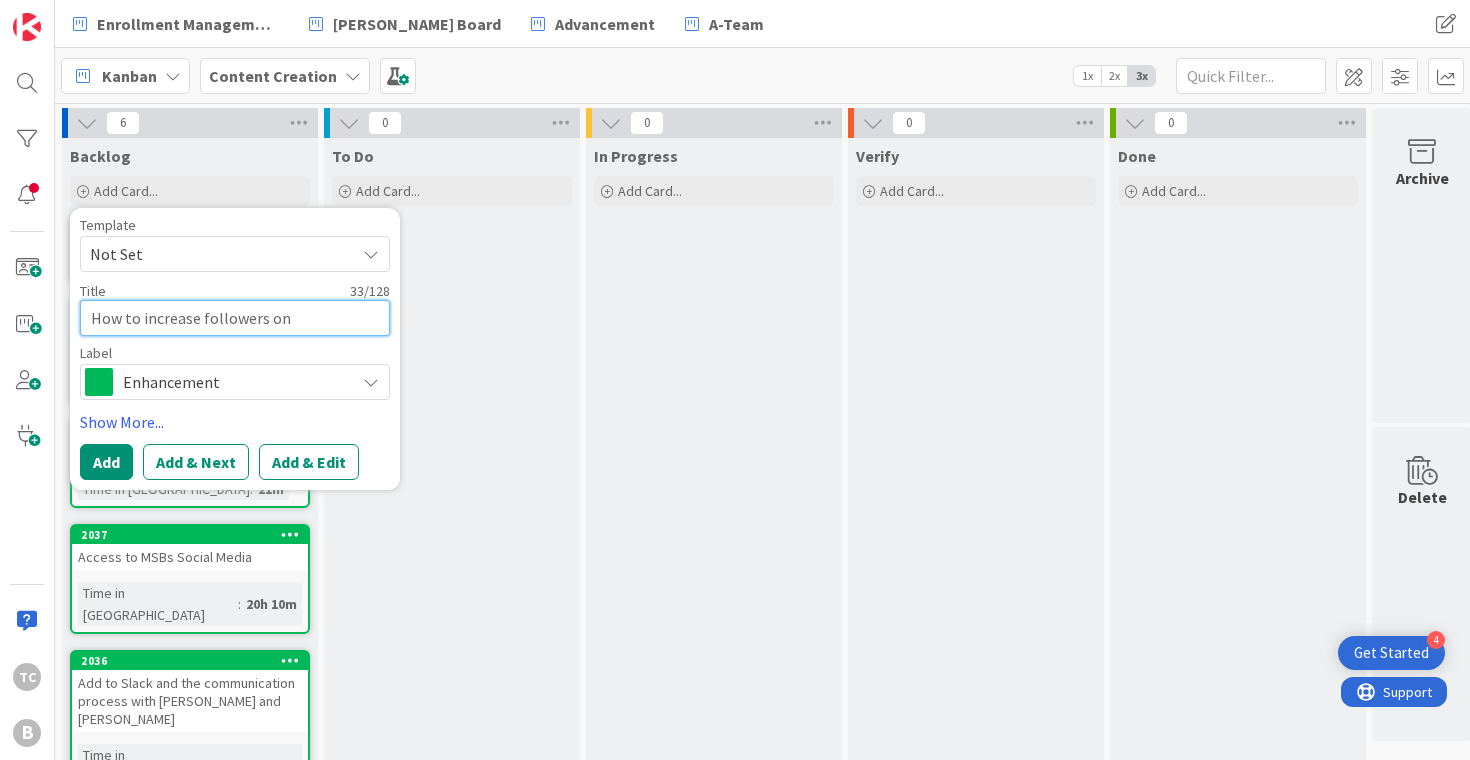 type on "x" 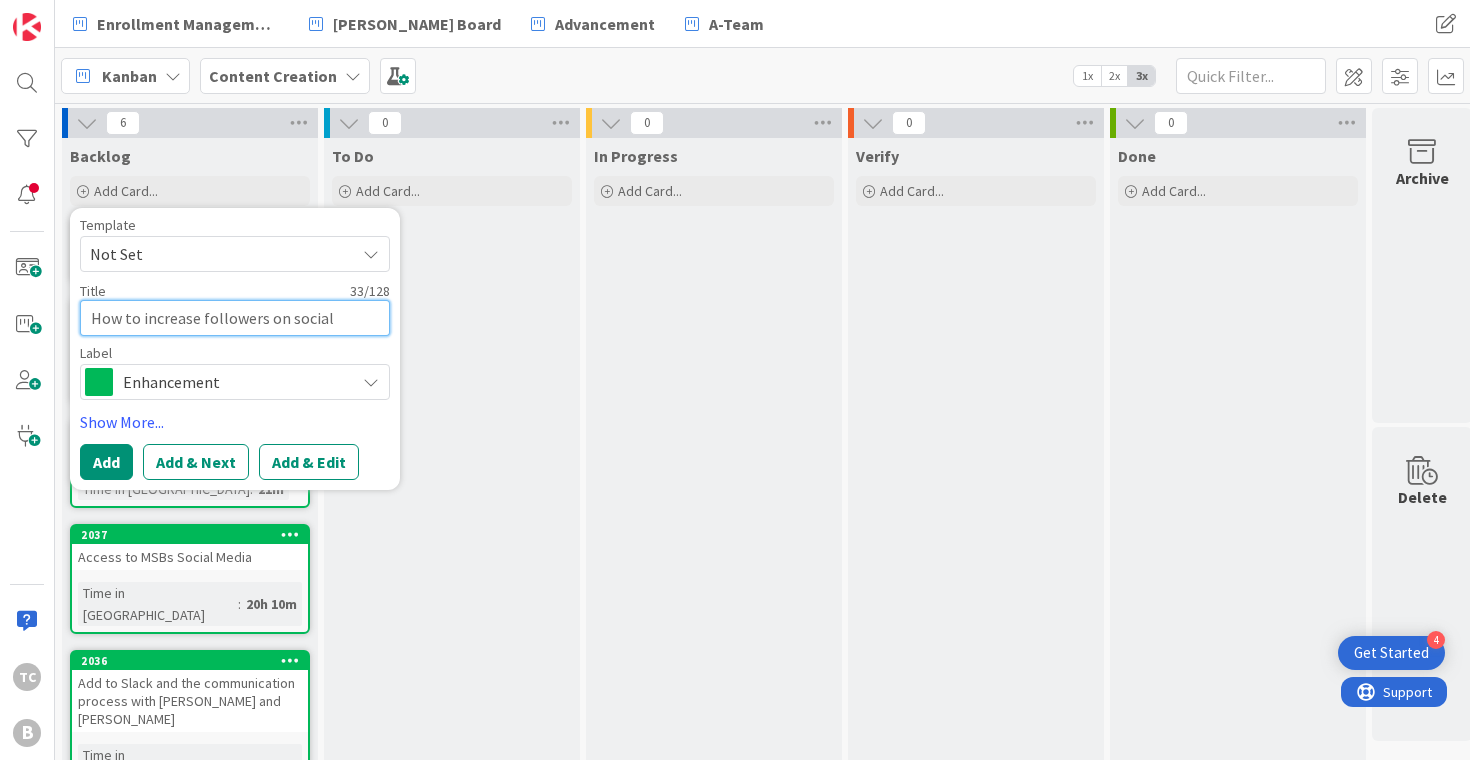 type on "x" 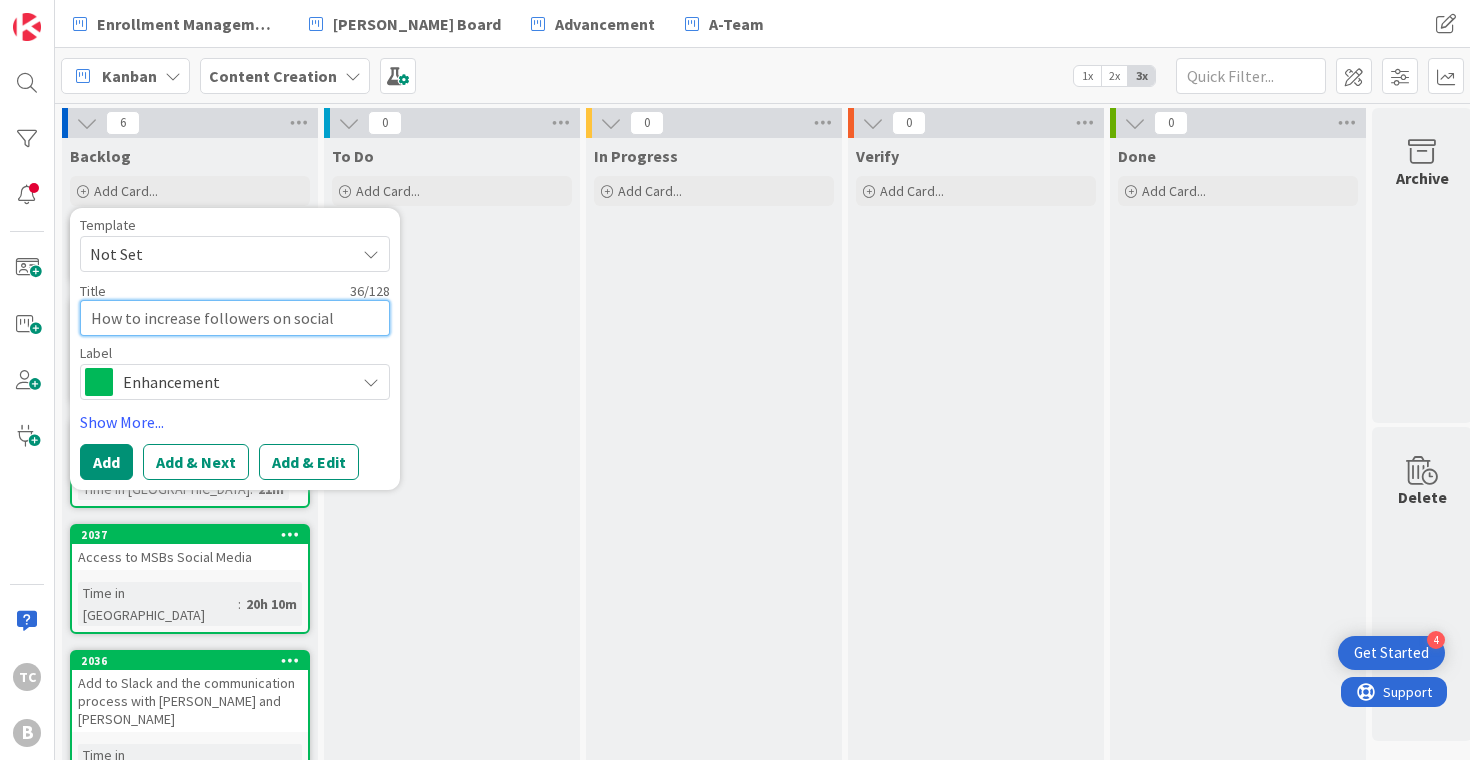 type on "x" 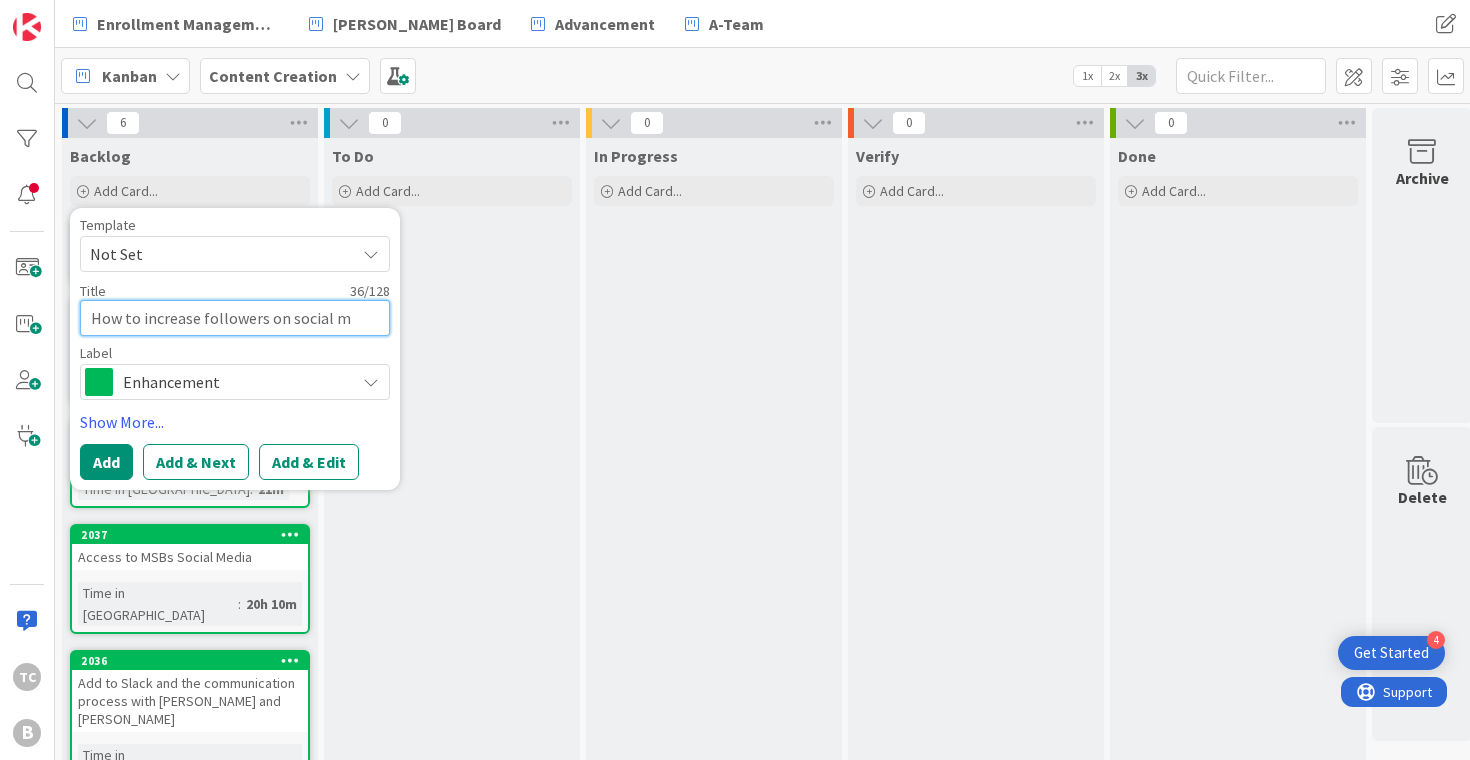 type on "x" 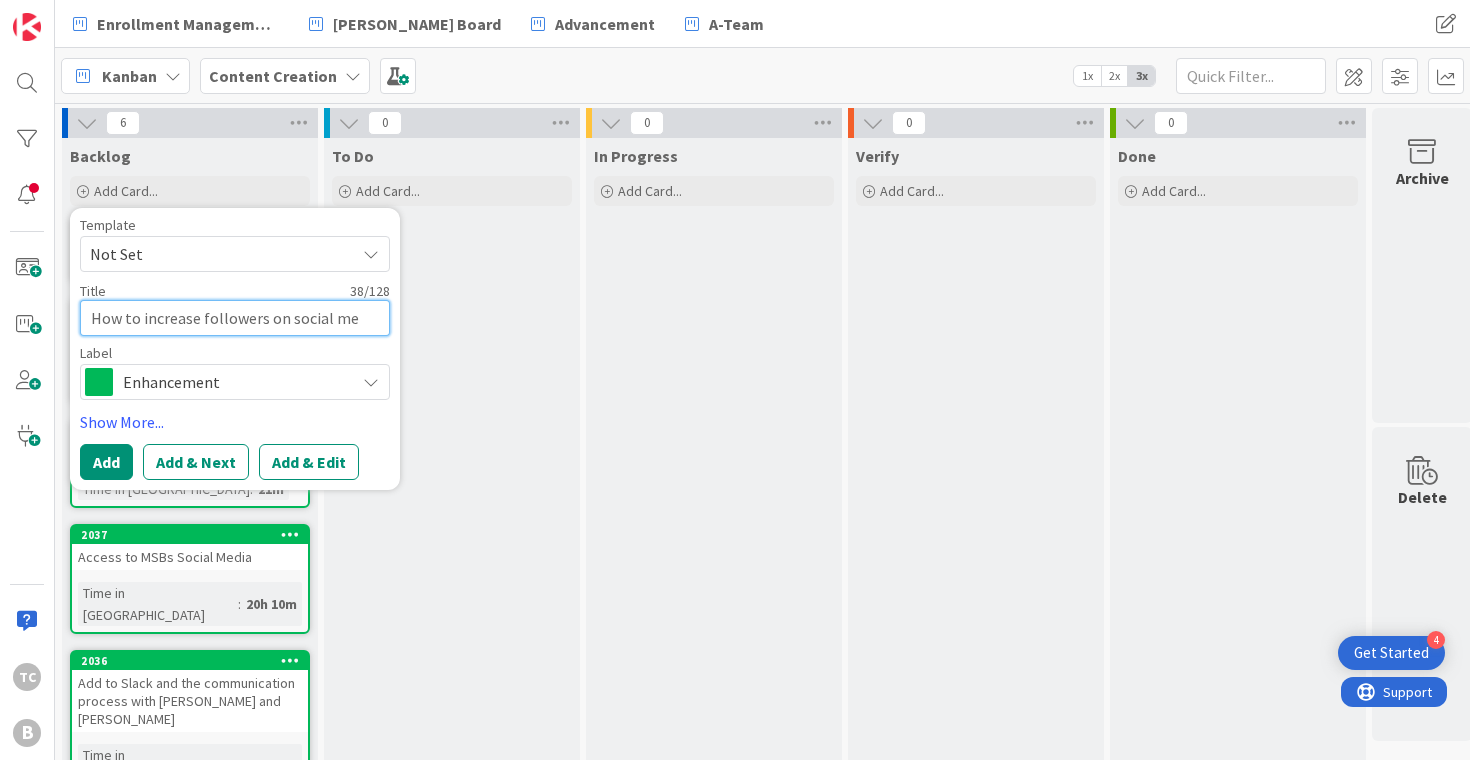 type on "x" 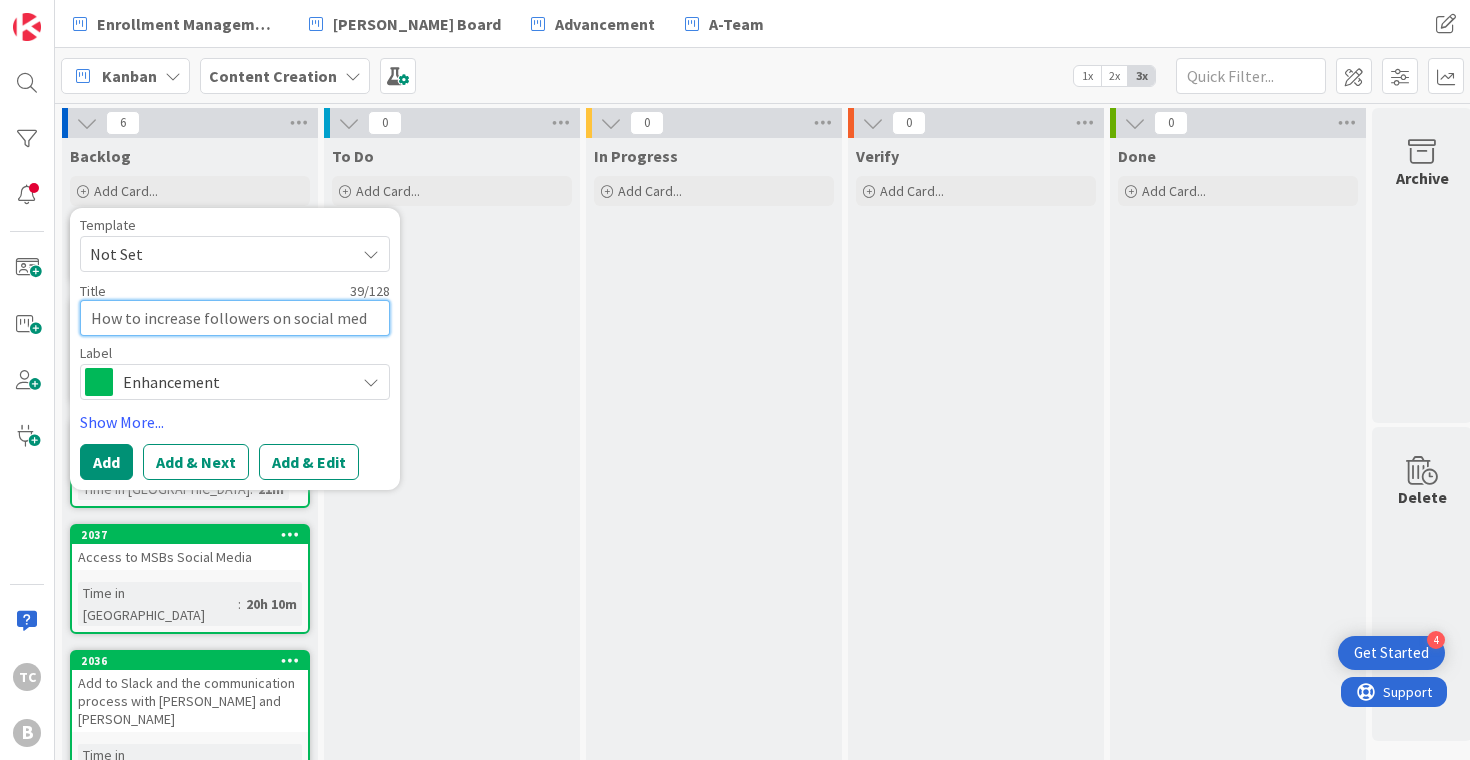 type on "x" 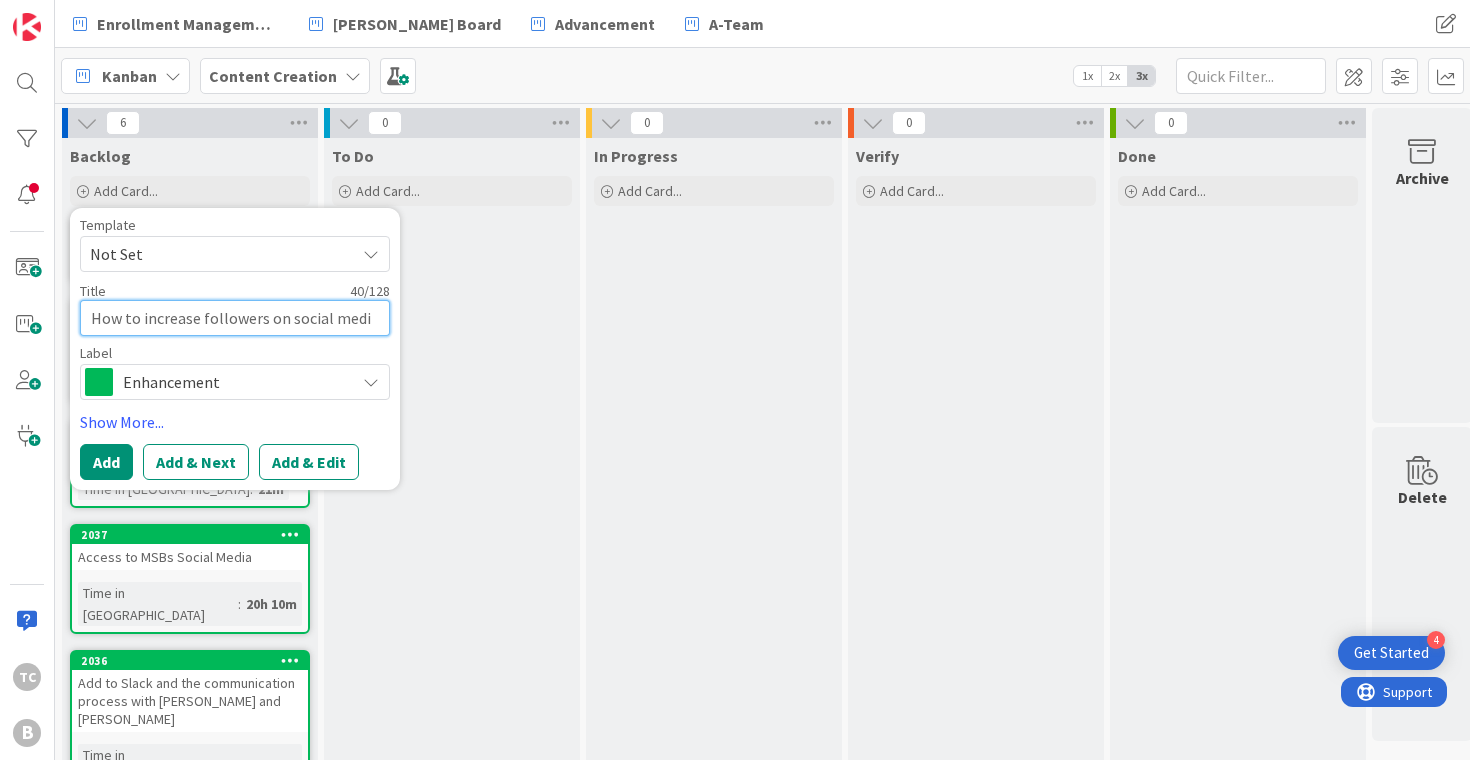 type on "x" 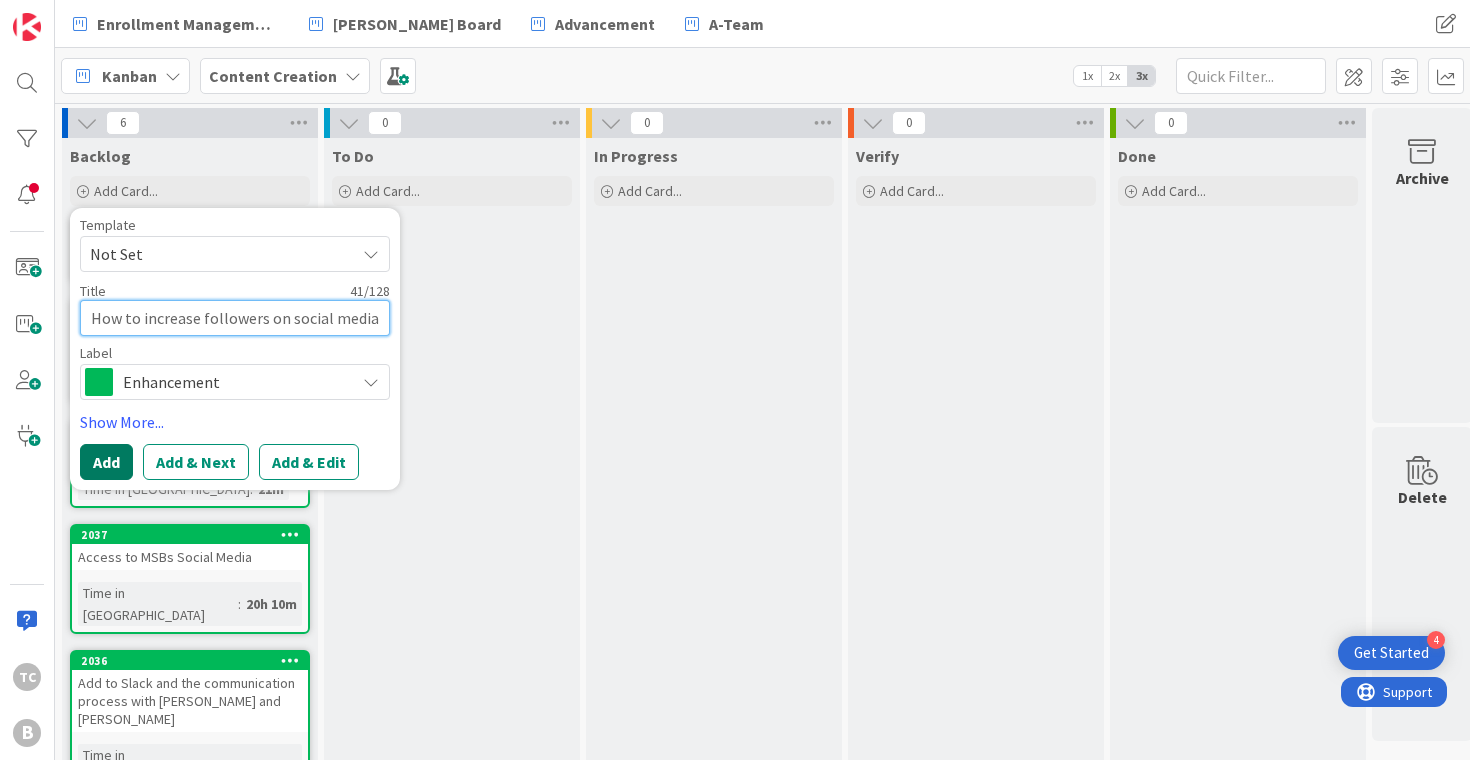 type on "How to increase followers on social media" 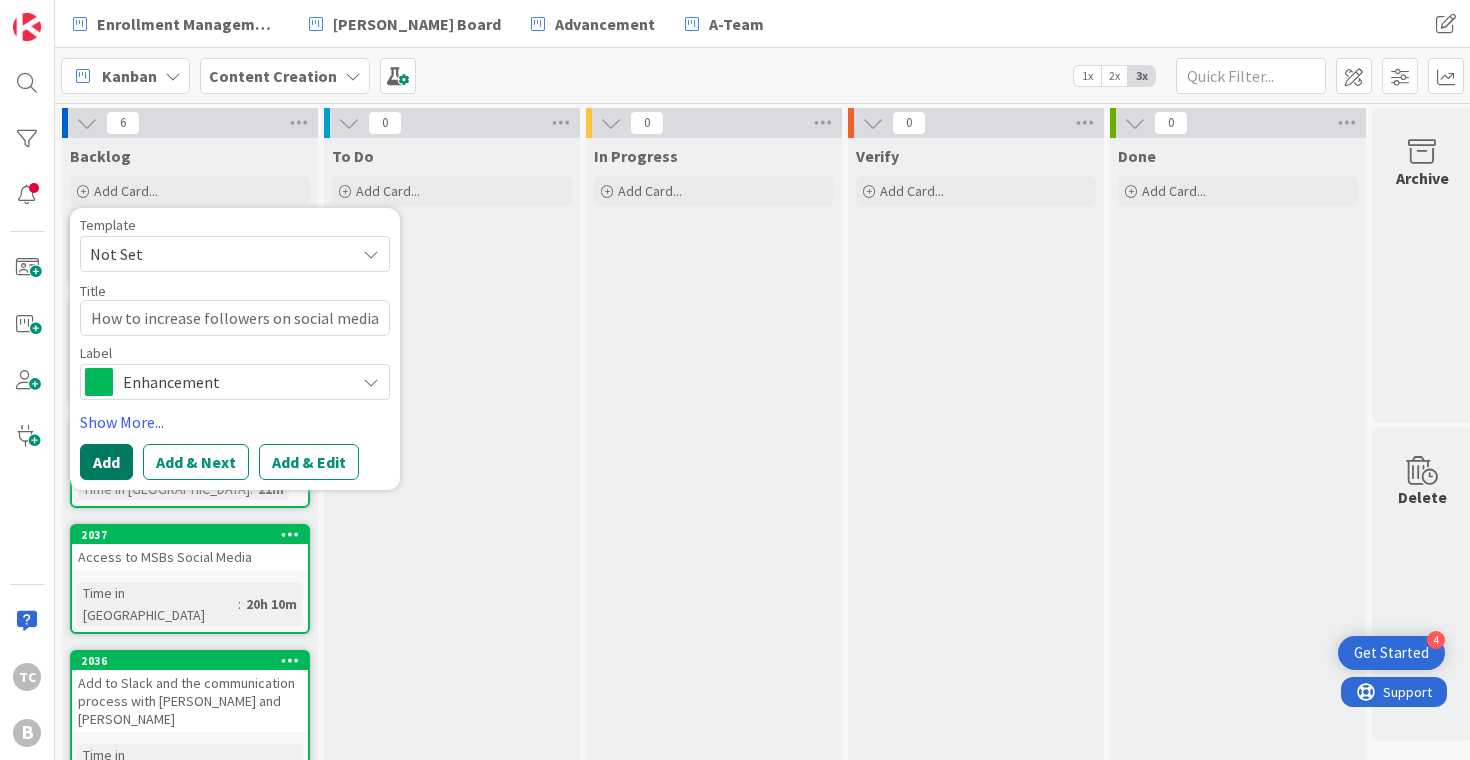 click on "Add" at bounding box center [106, 462] 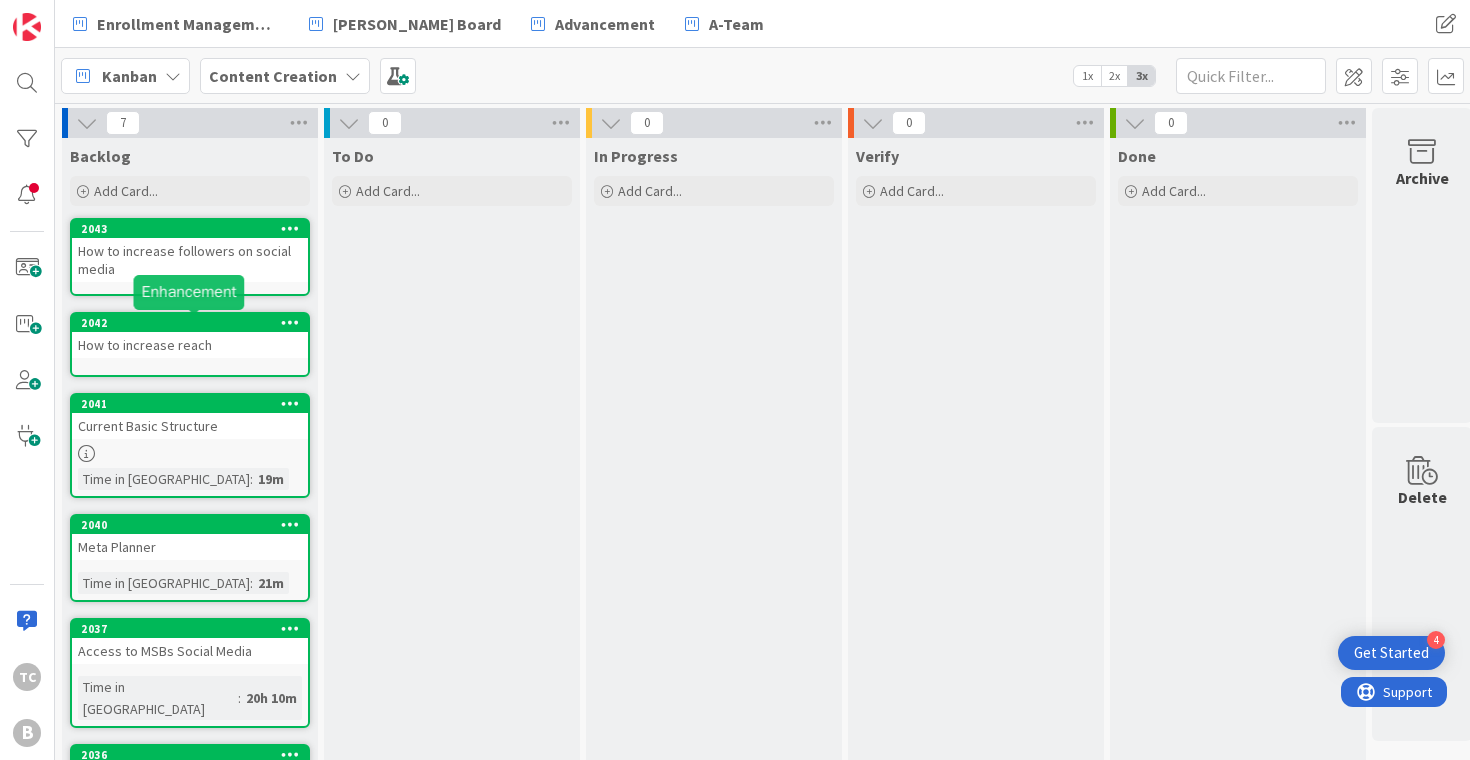 click on "2042" at bounding box center (194, 323) 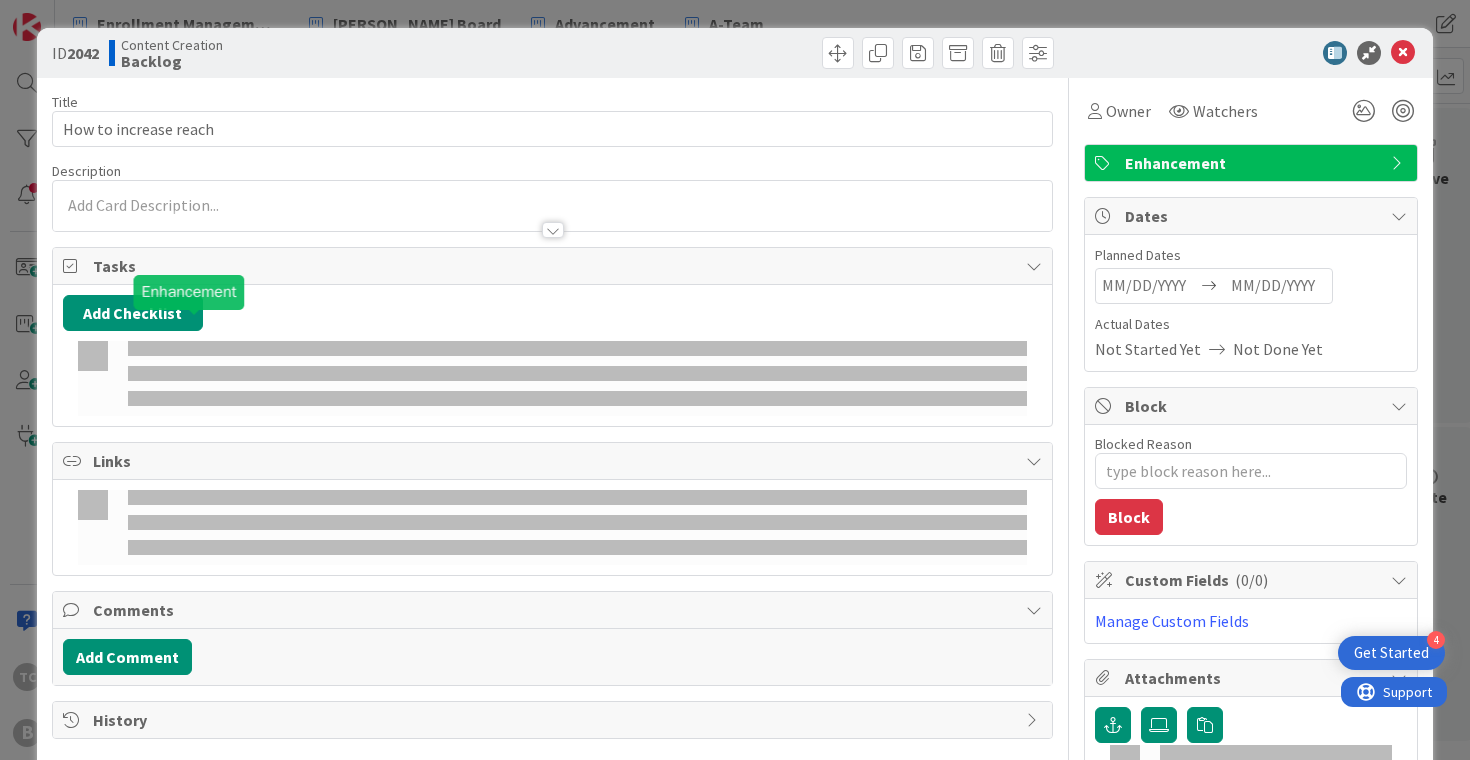 type on "x" 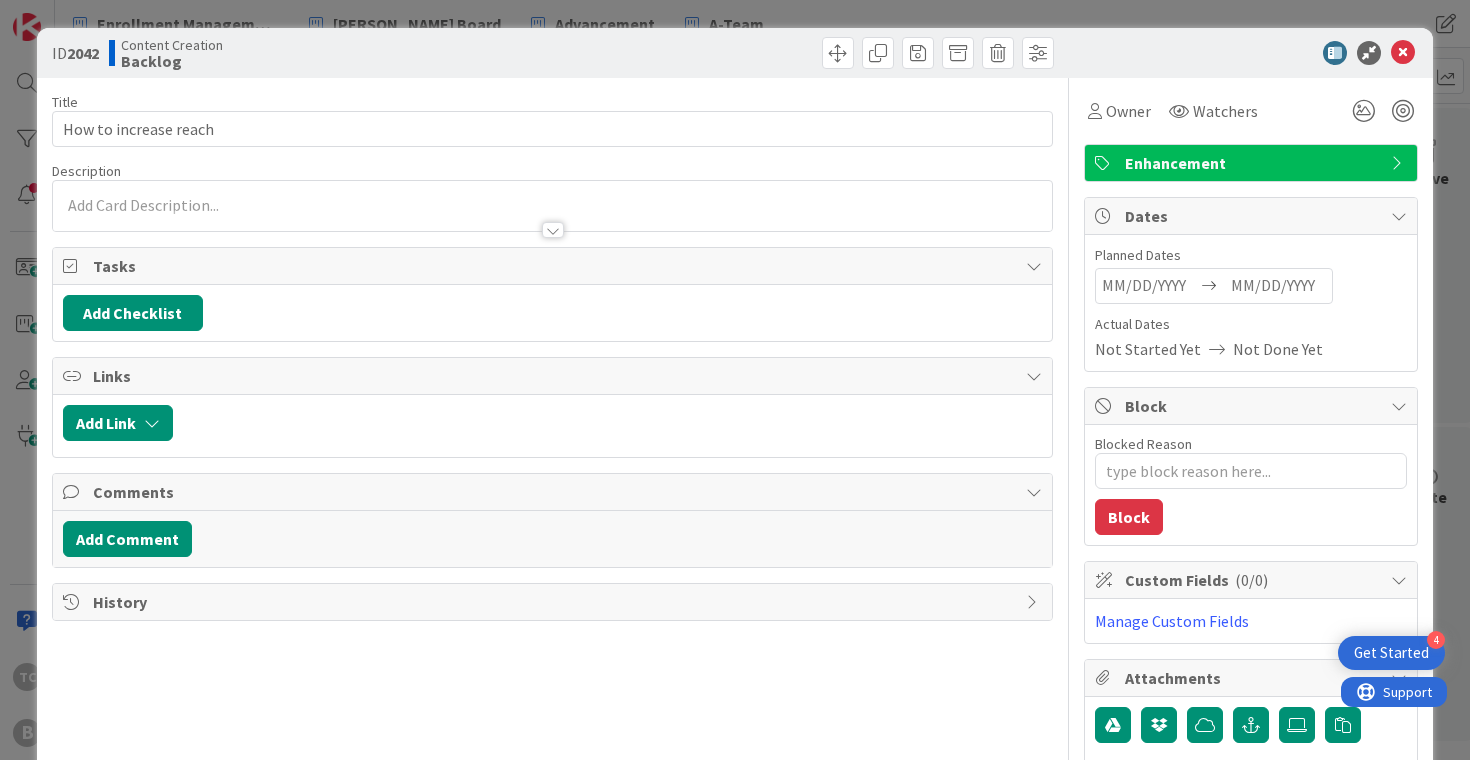 scroll, scrollTop: 0, scrollLeft: 0, axis: both 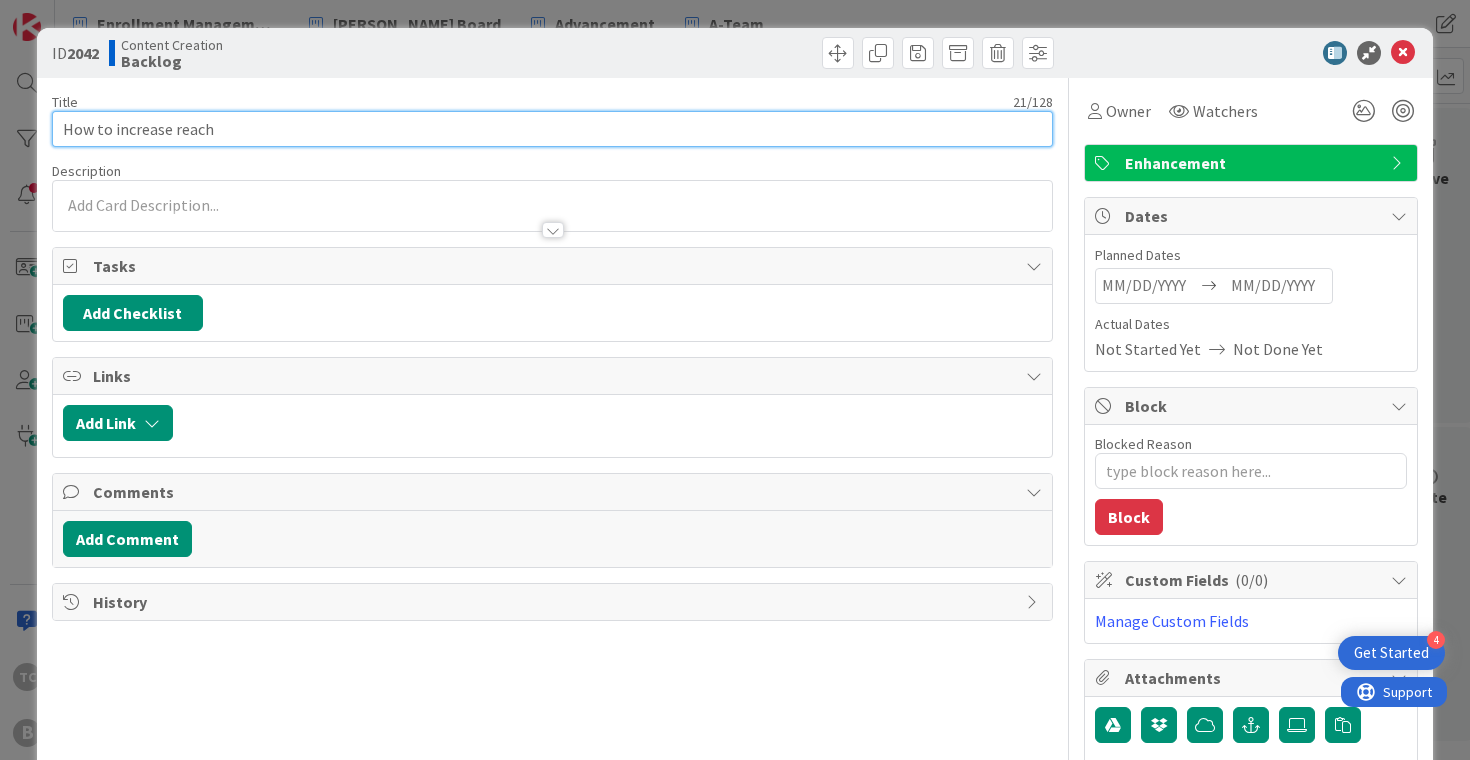 click on "How to increase reach" at bounding box center [553, 129] 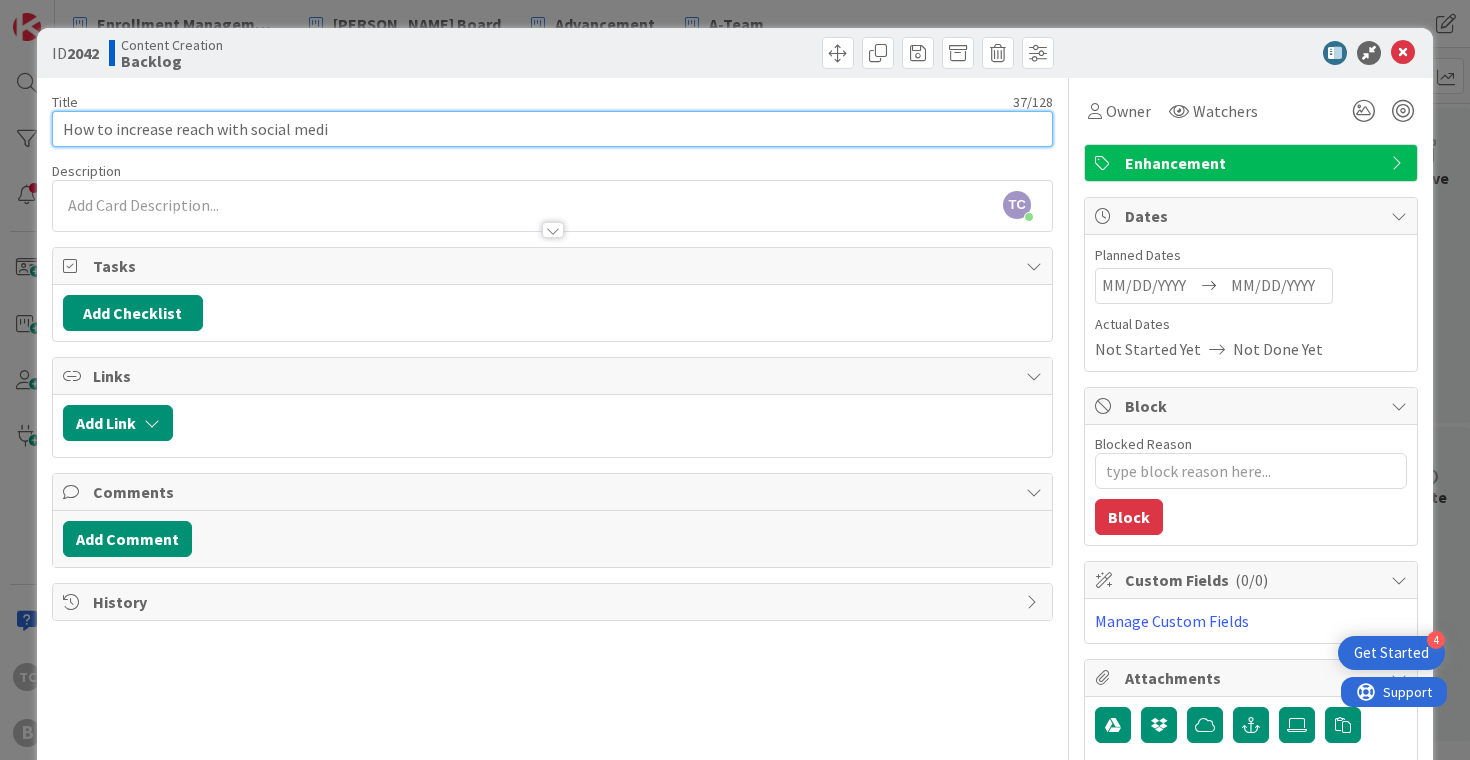 type on "How to increase reach with social media" 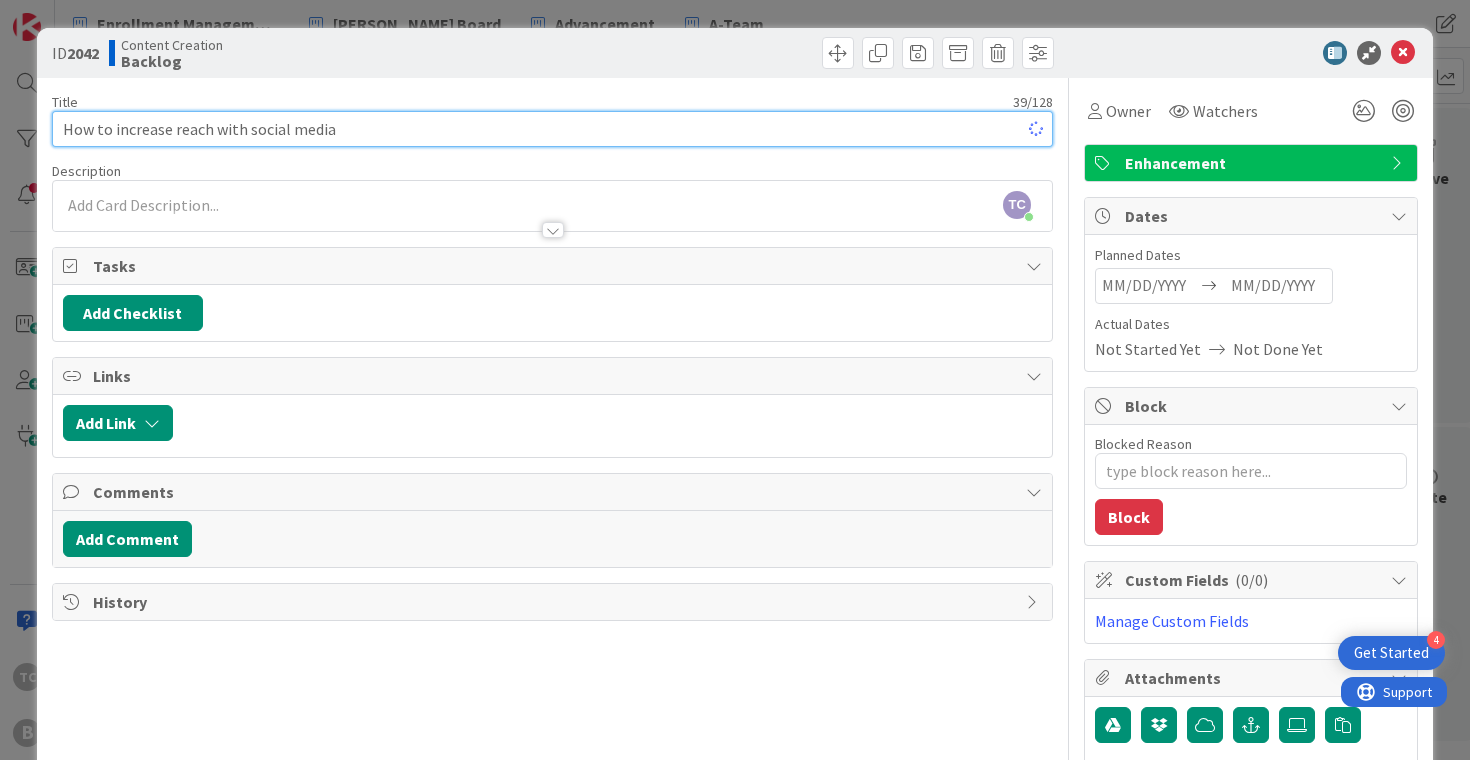 type on "x" 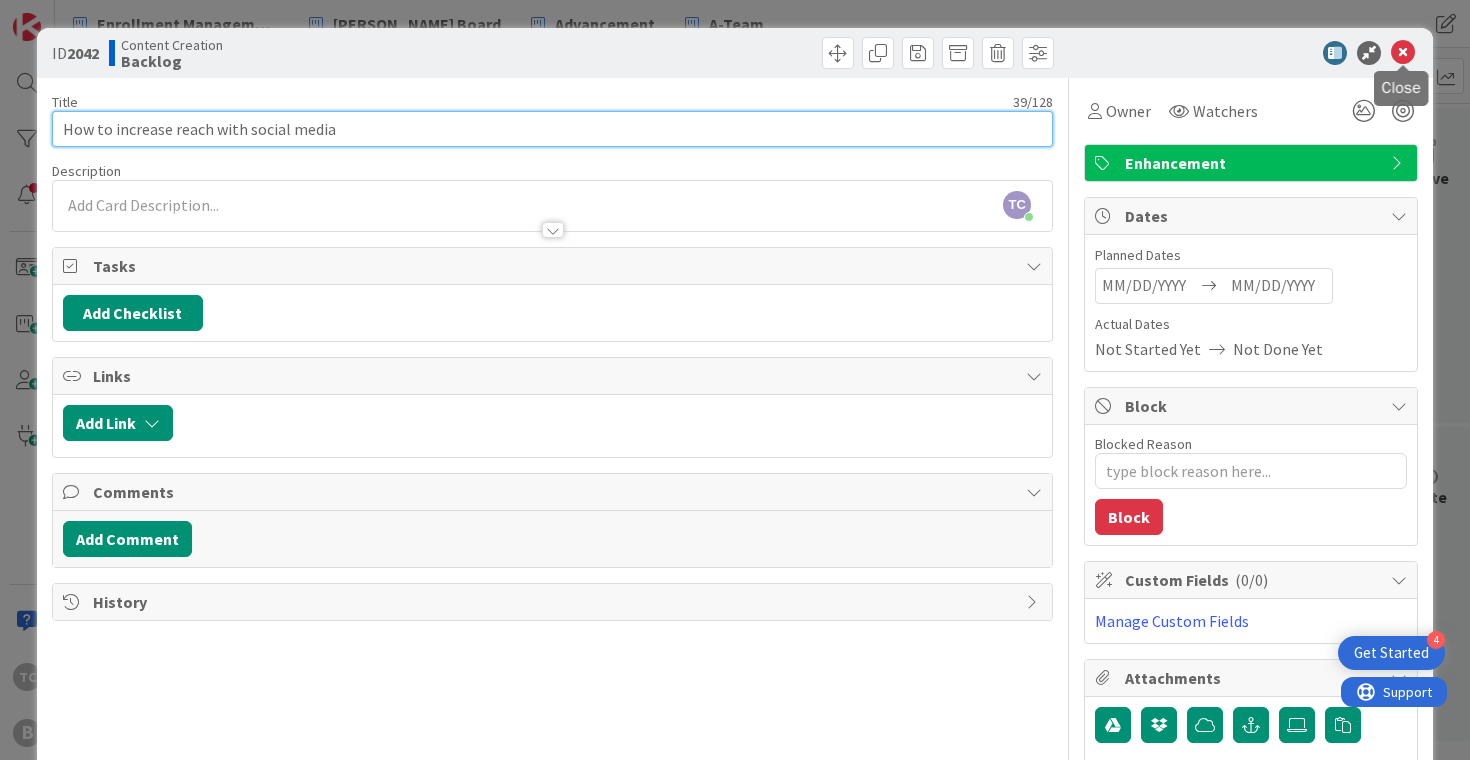 type on "How to increase reach with social media" 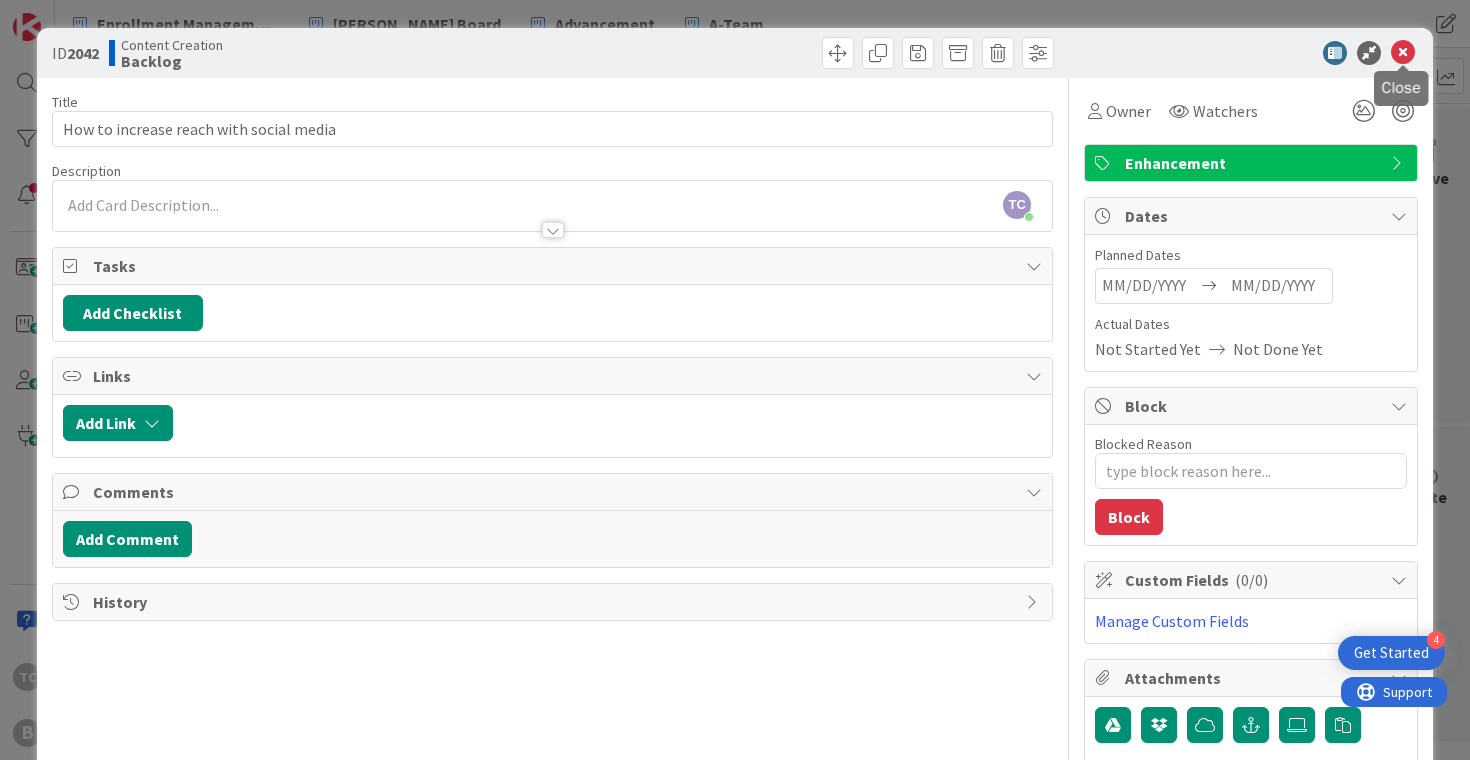 click at bounding box center [1403, 53] 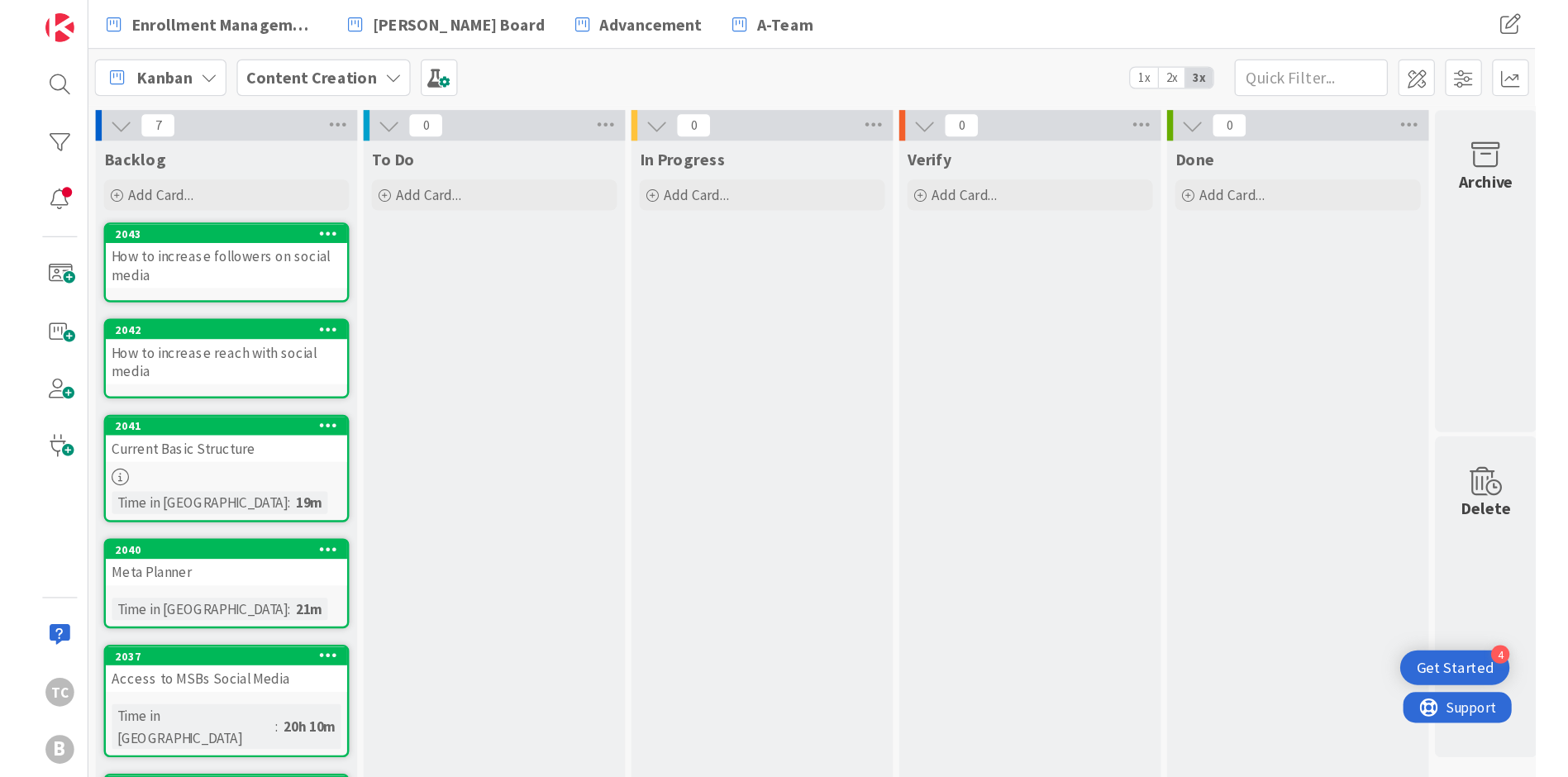 scroll, scrollTop: 0, scrollLeft: 0, axis: both 